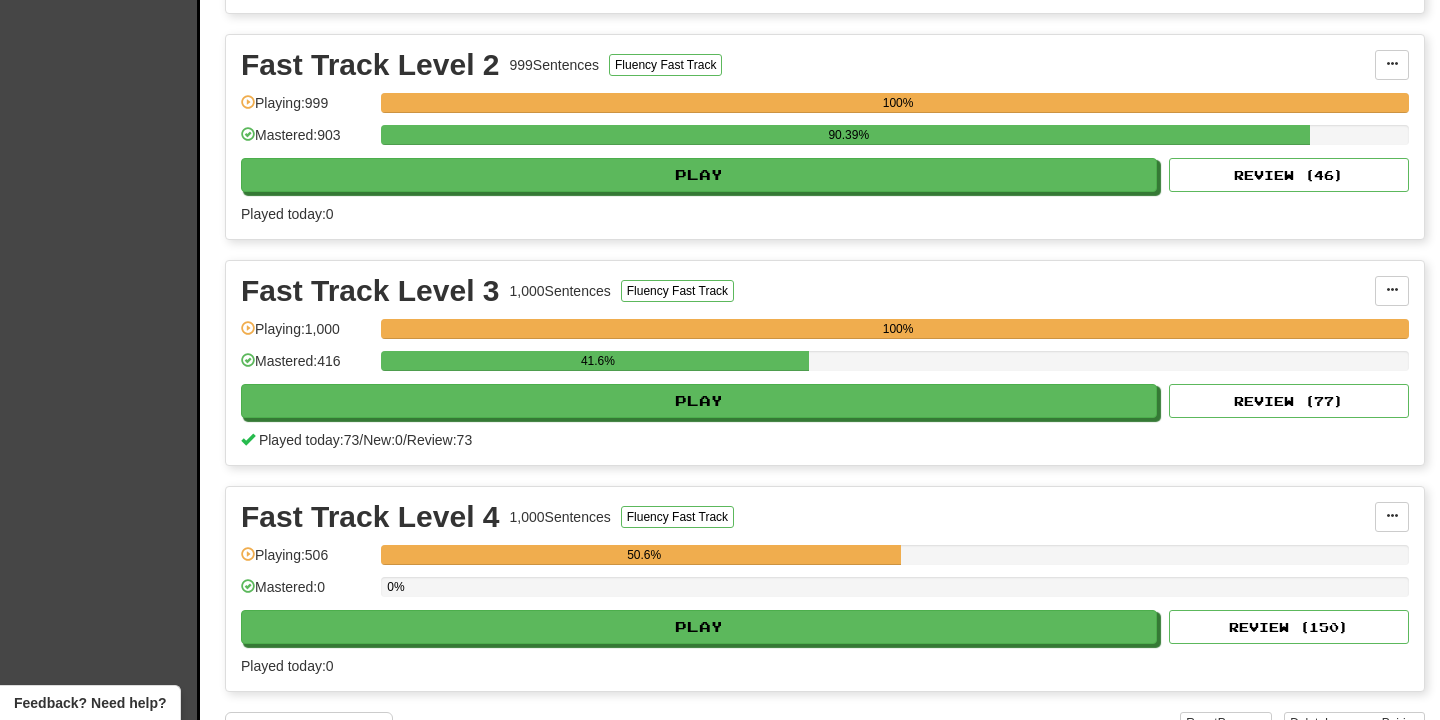 scroll, scrollTop: 676, scrollLeft: 0, axis: vertical 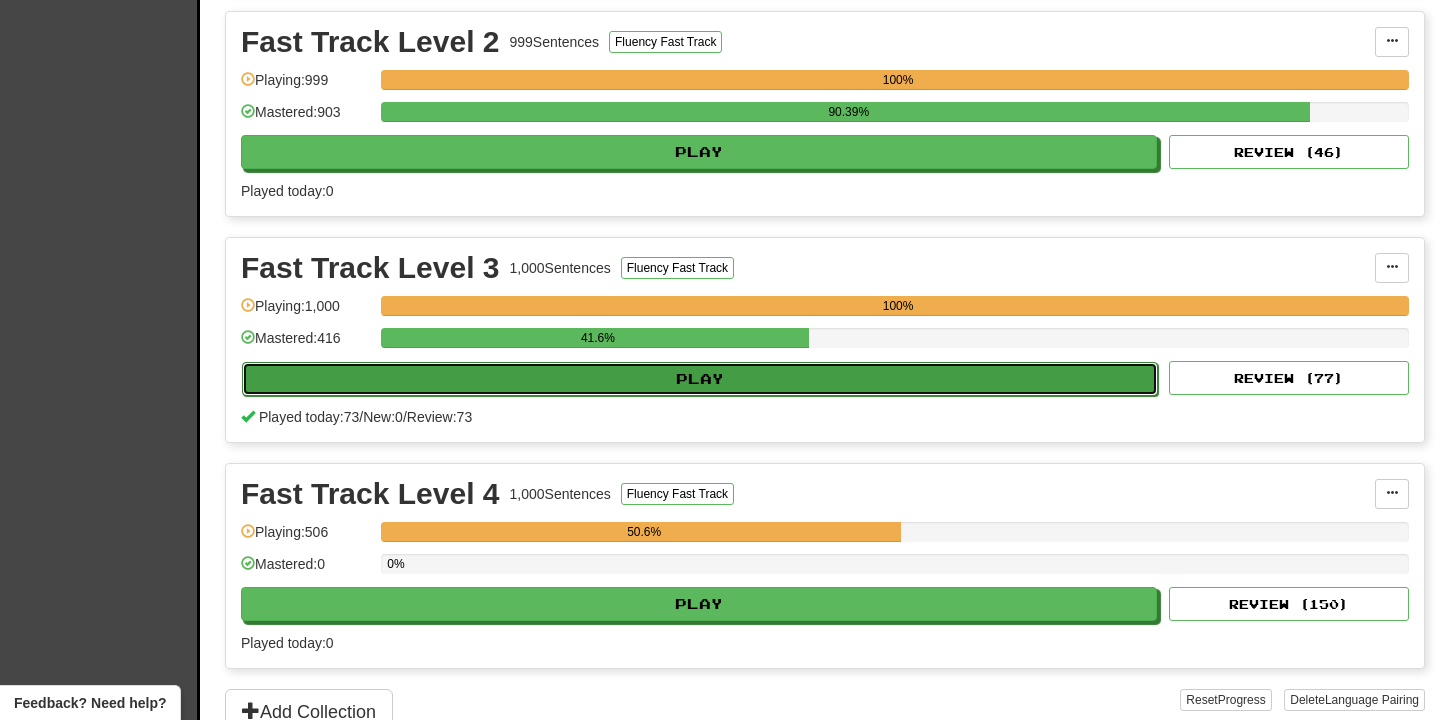 click on "Play" at bounding box center (700, 379) 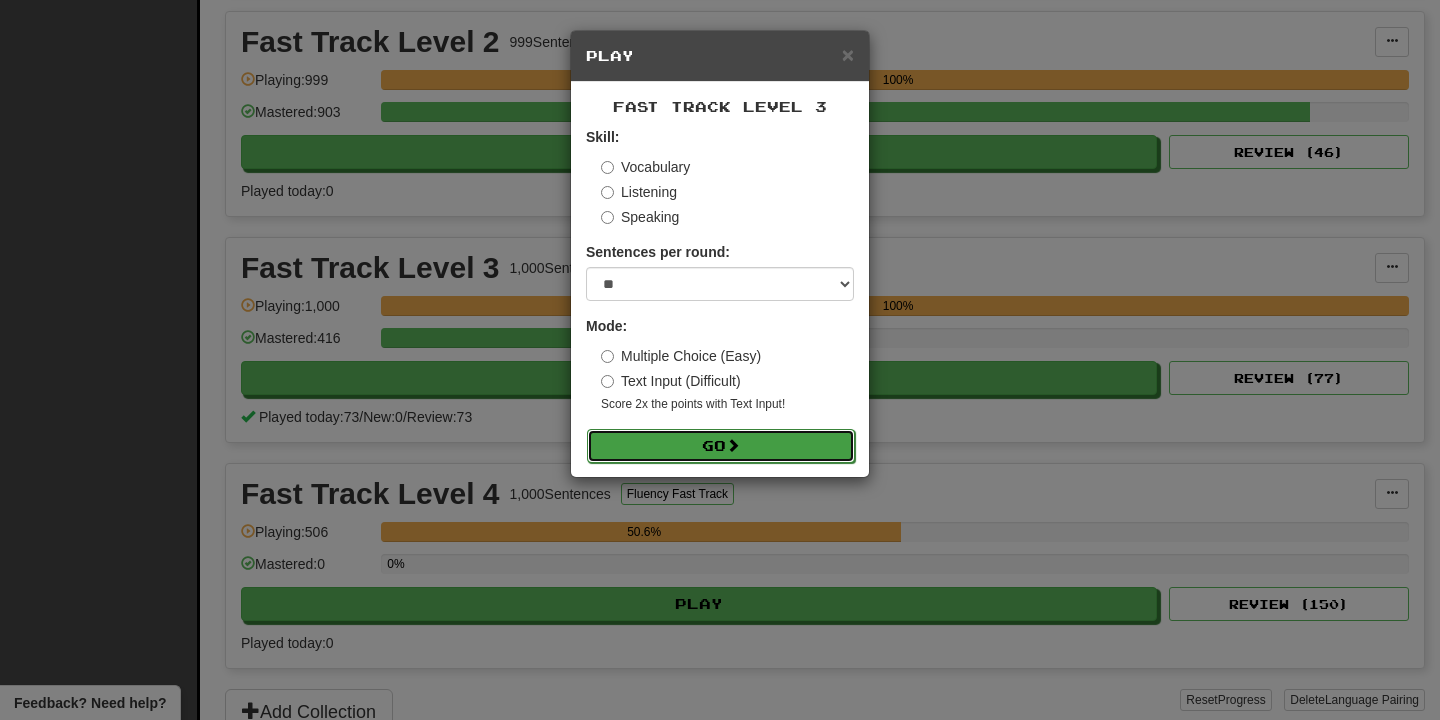 click at bounding box center (733, 445) 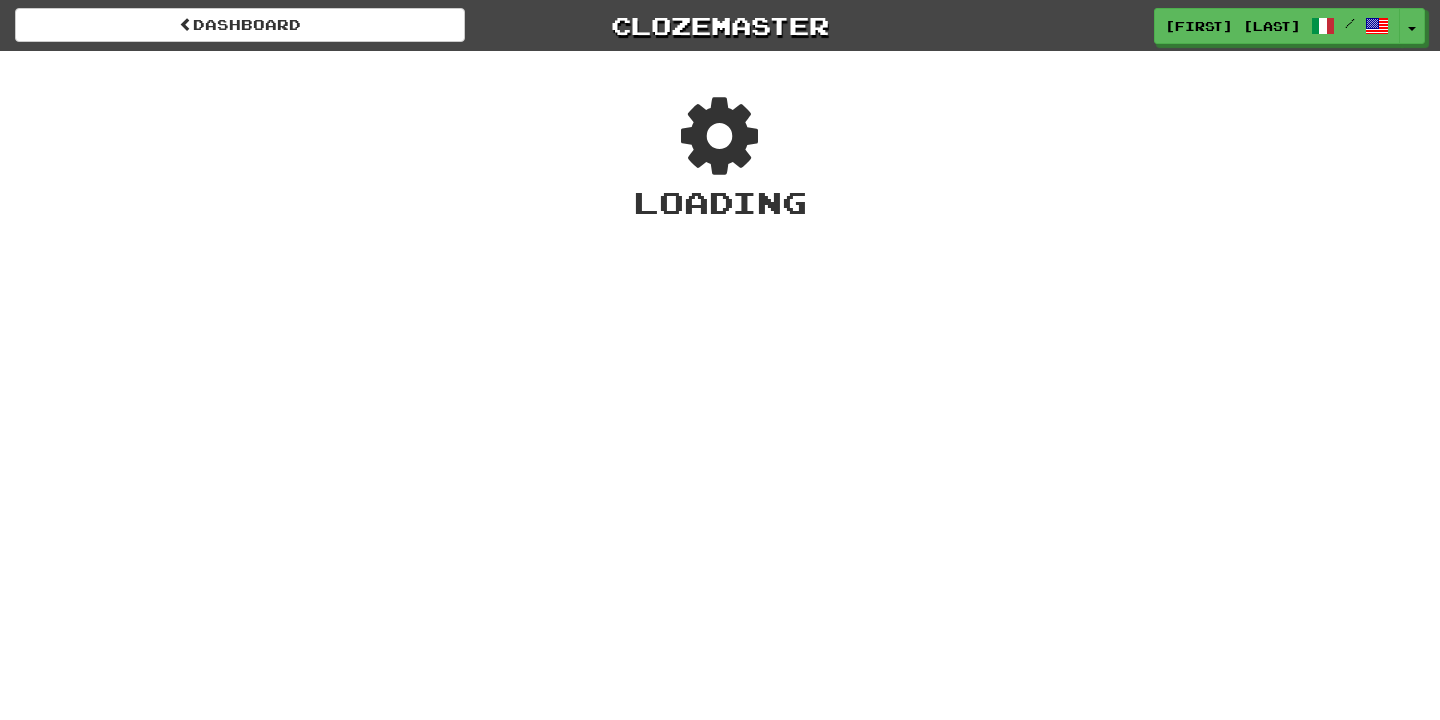 scroll, scrollTop: 0, scrollLeft: 0, axis: both 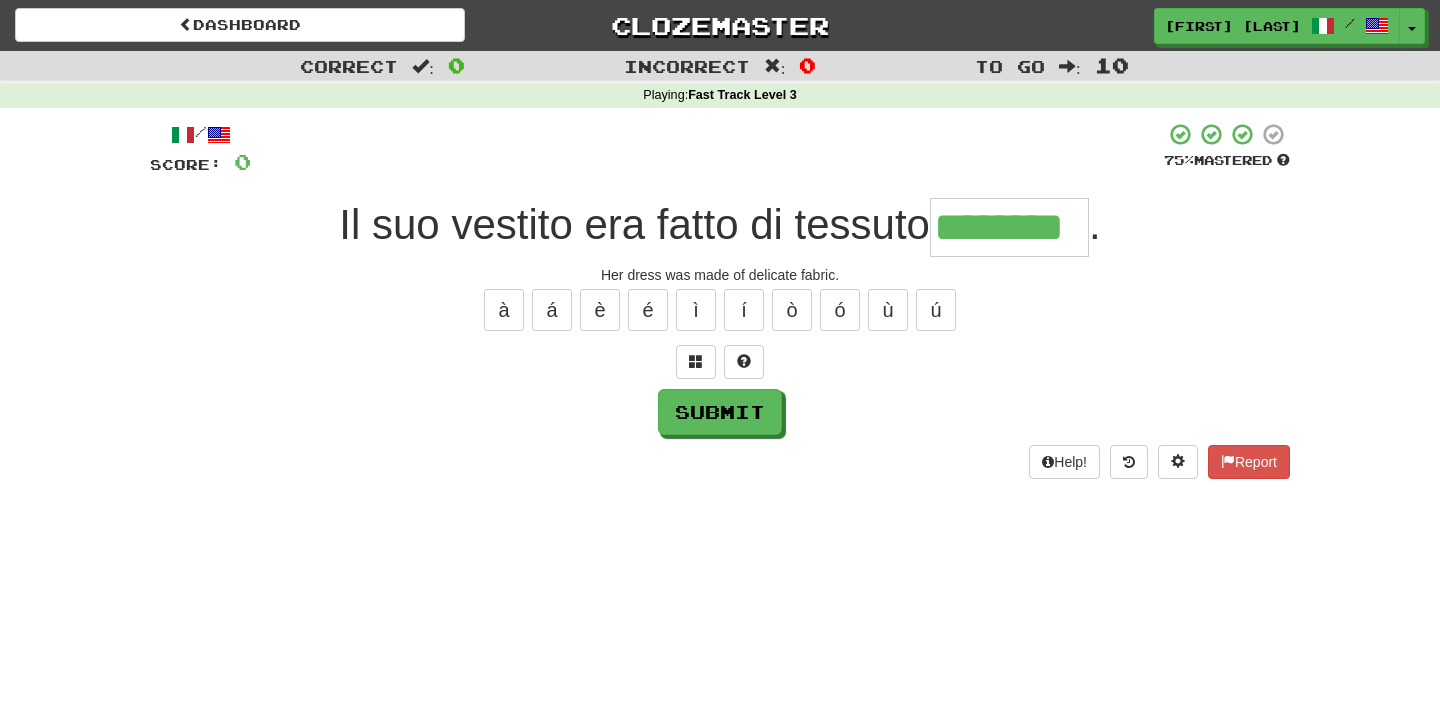 type on "********" 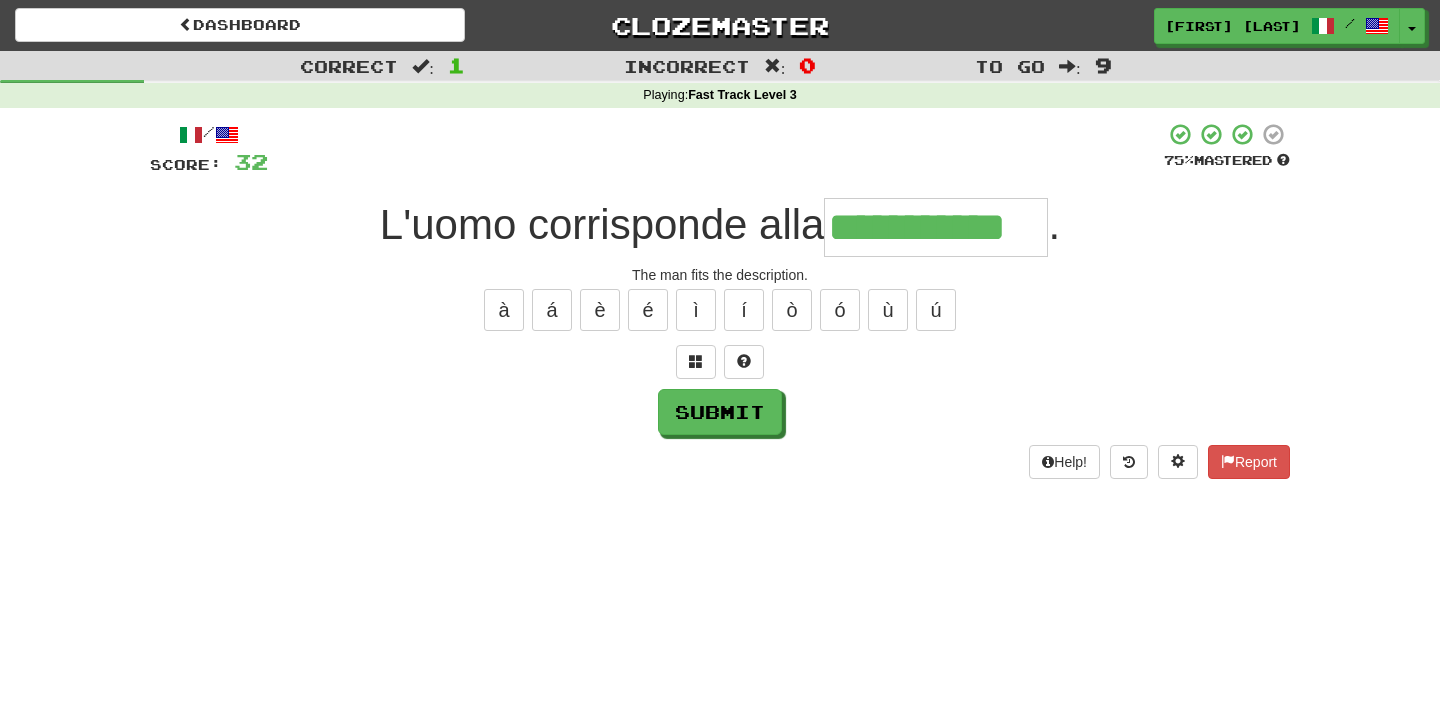 type on "**********" 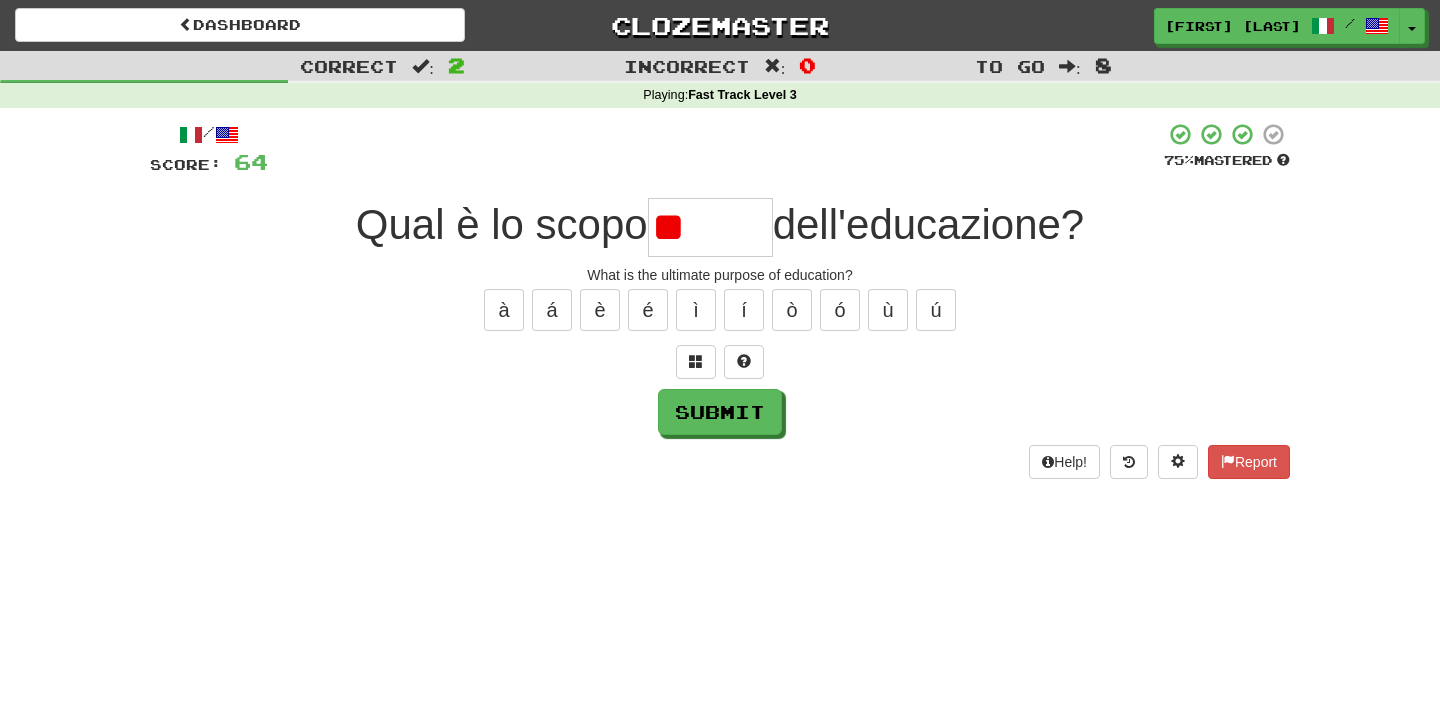 type on "*" 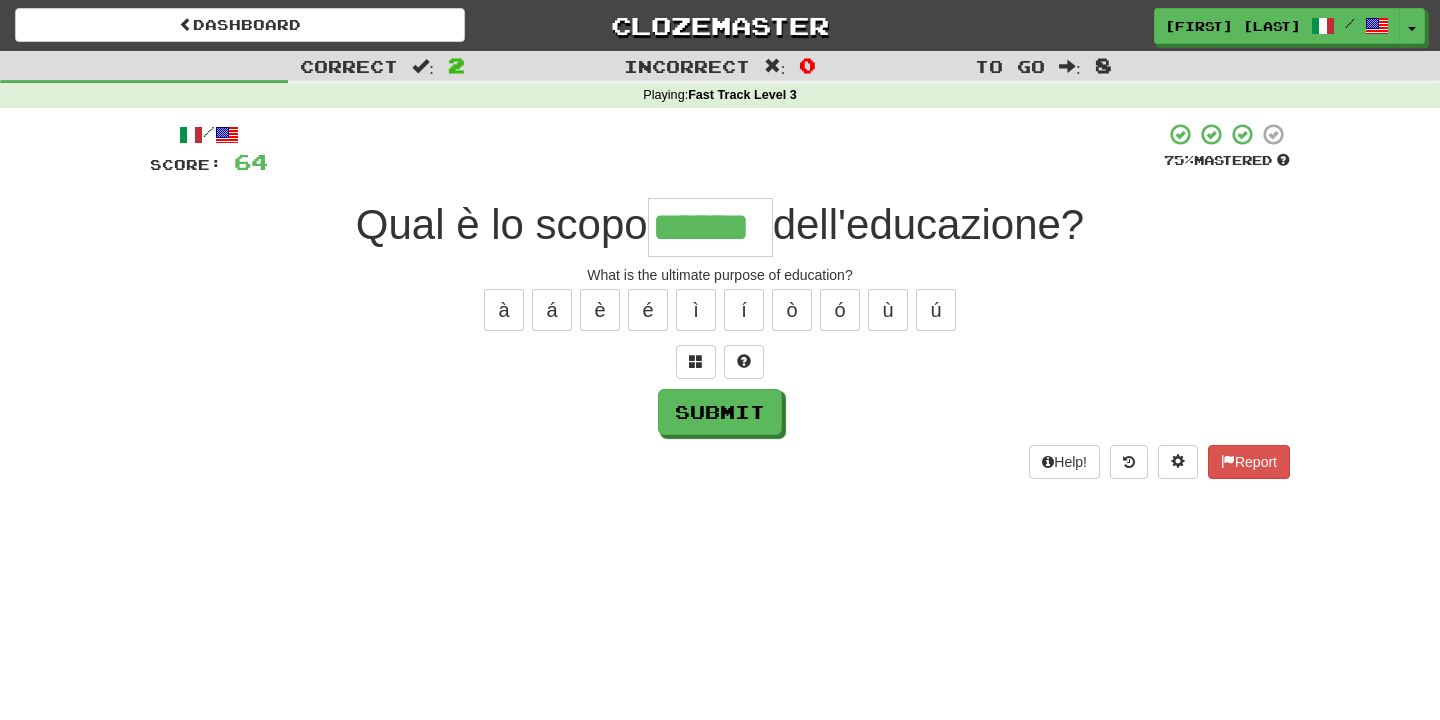 type on "******" 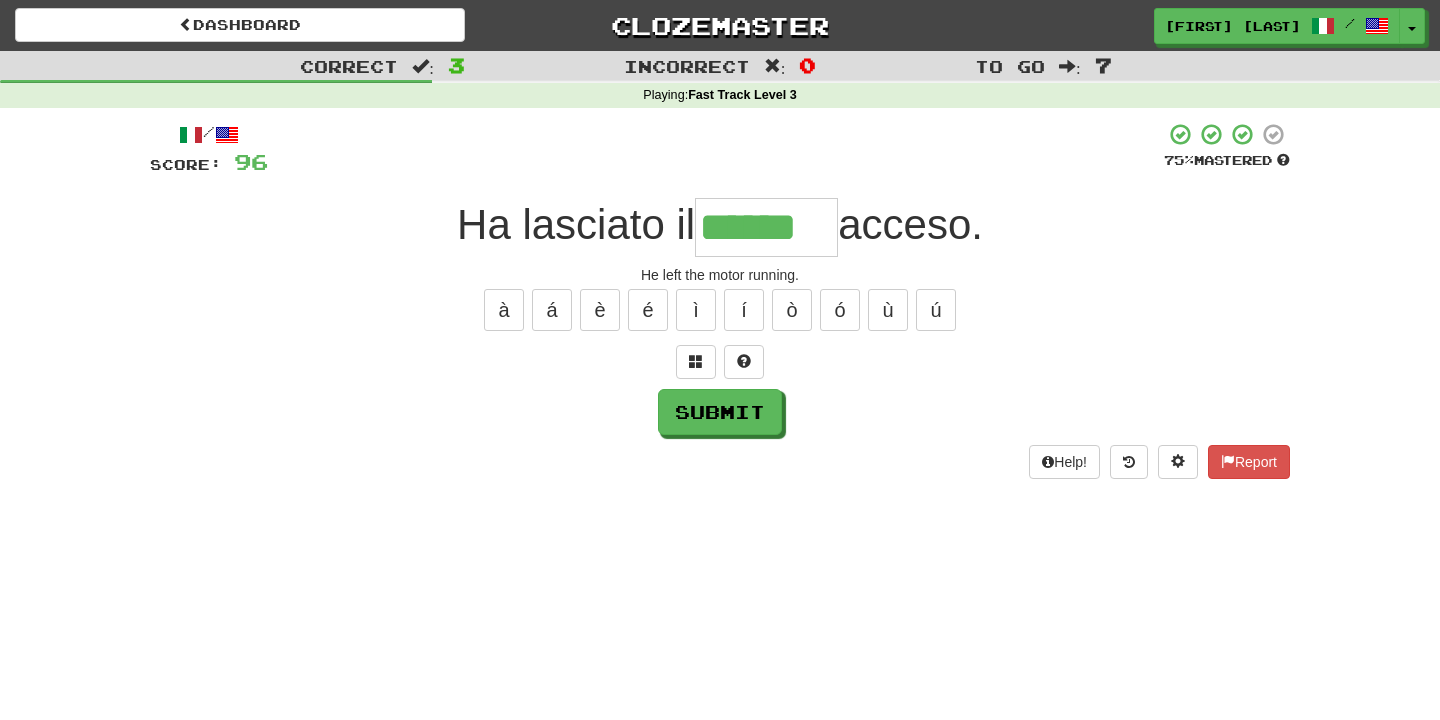 type on "******" 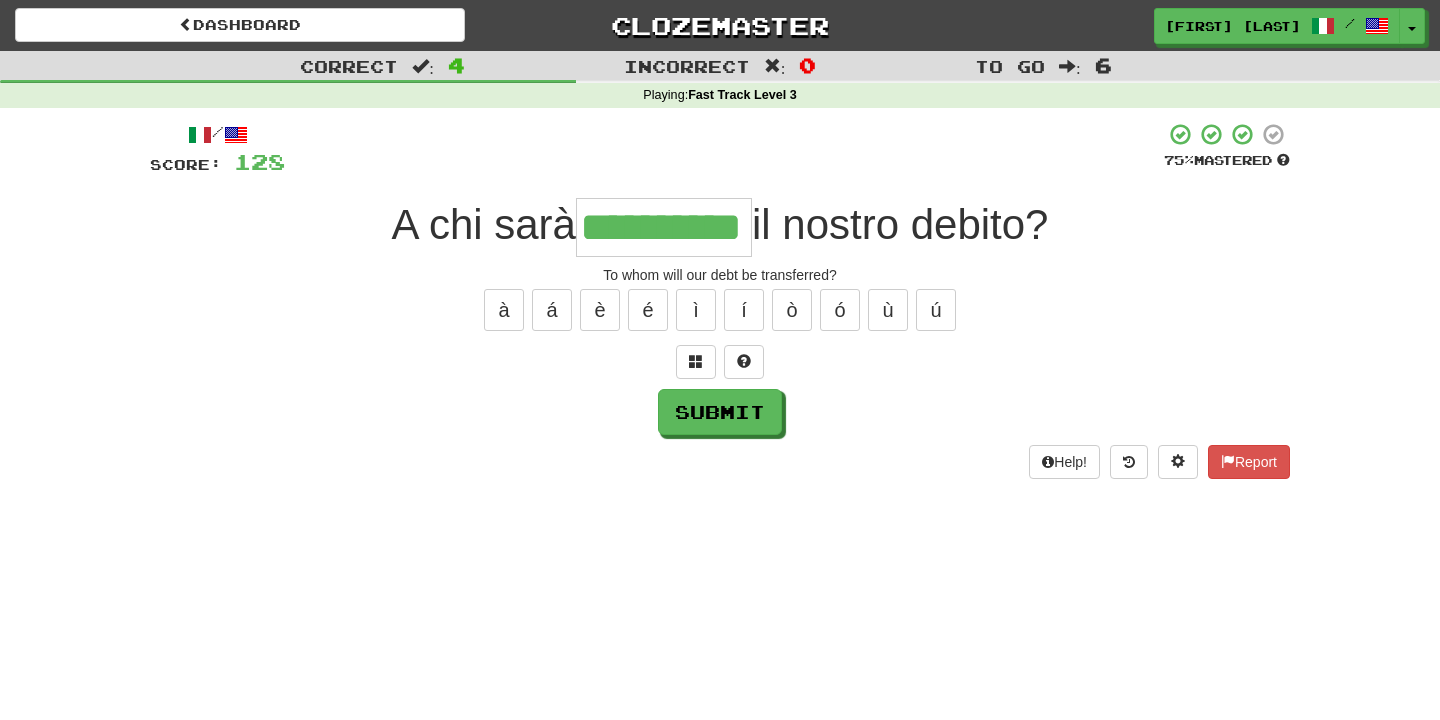 type on "**********" 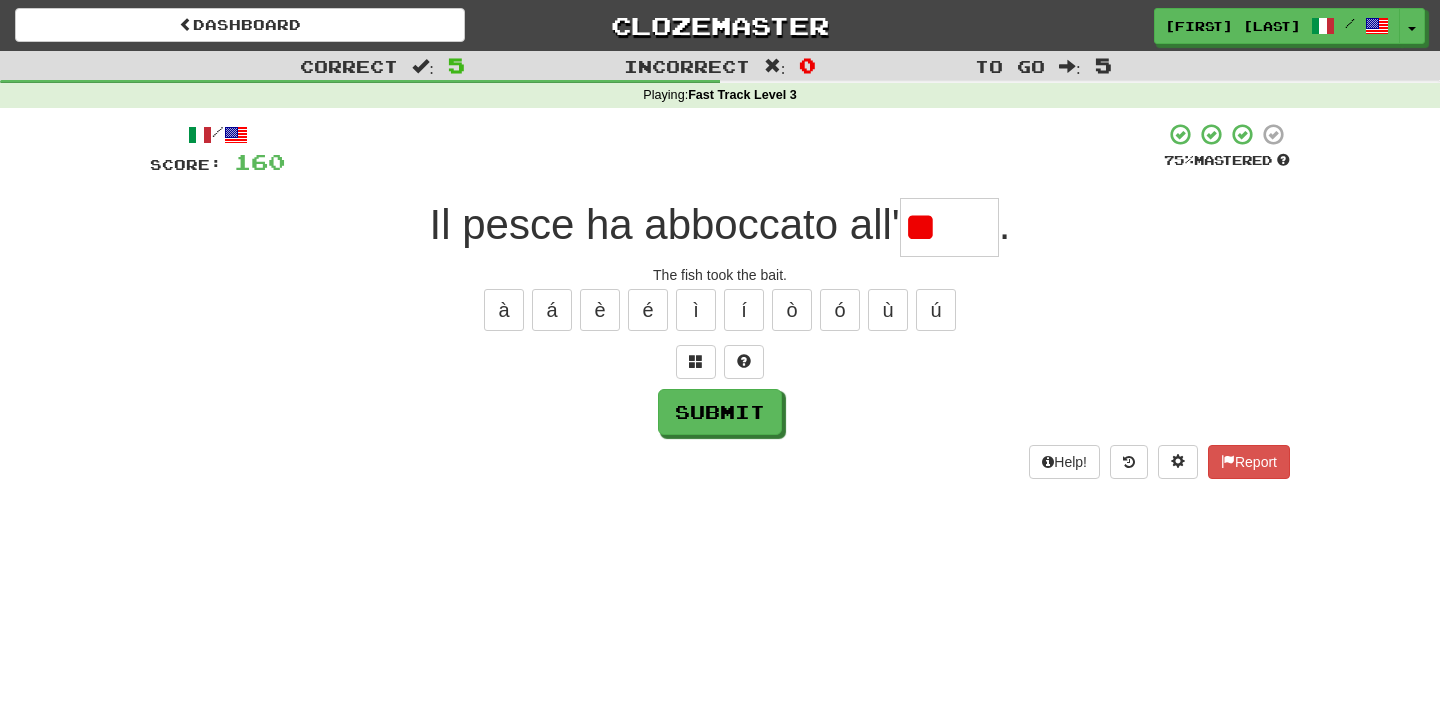 type on "*" 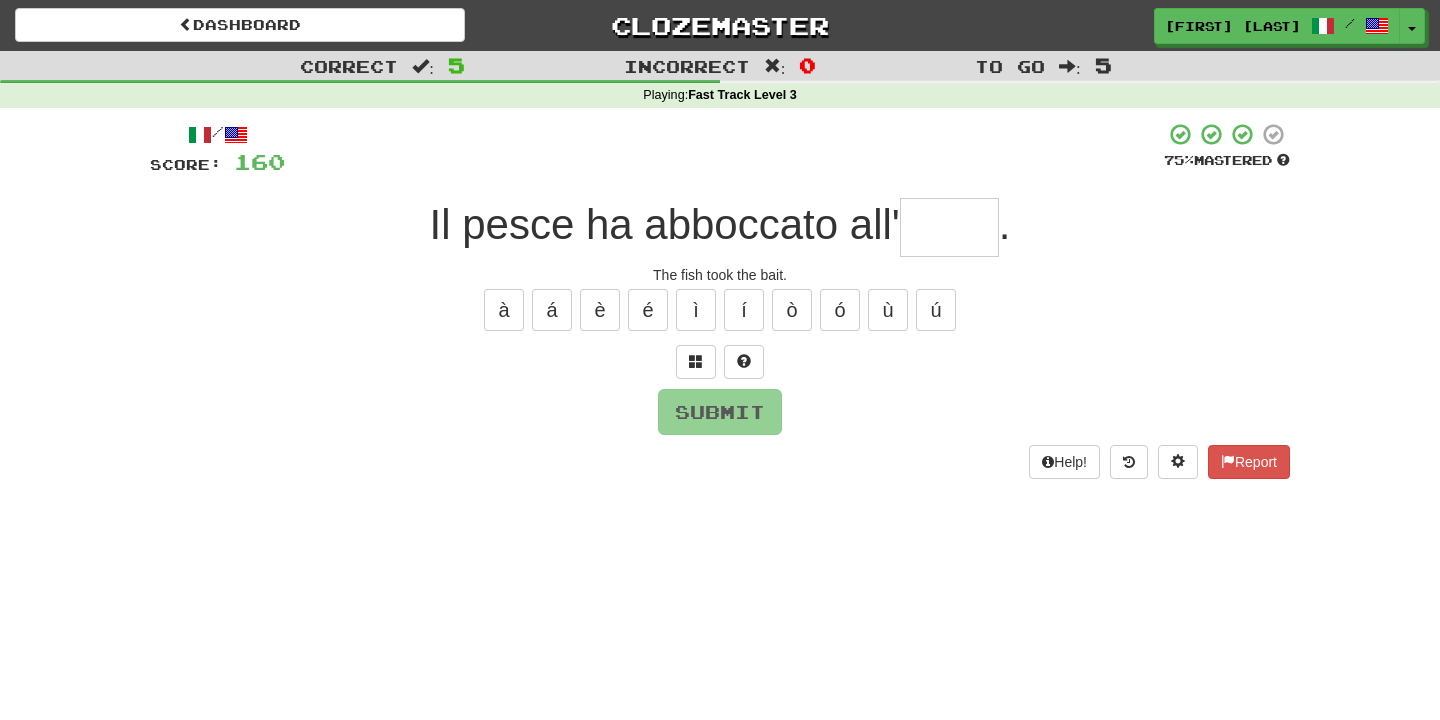 type on "****" 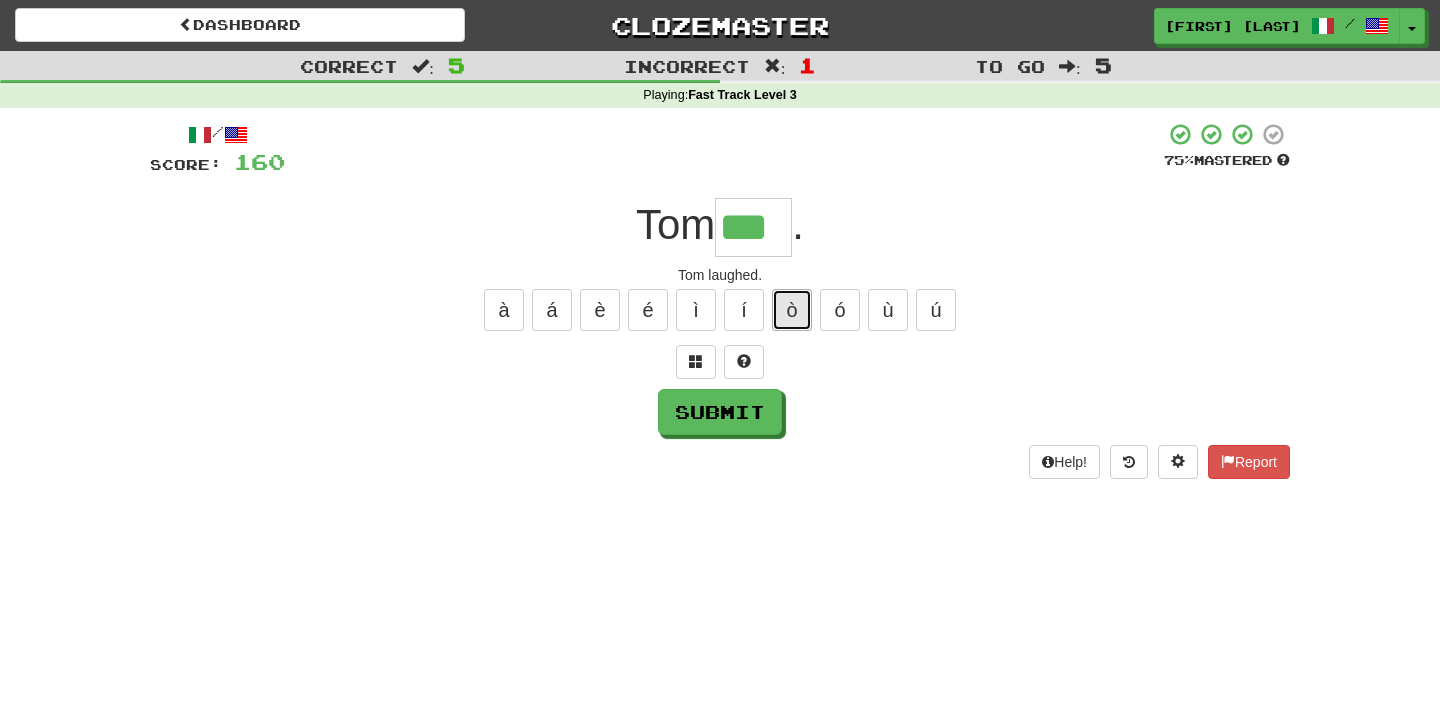 click on "ò" at bounding box center [792, 310] 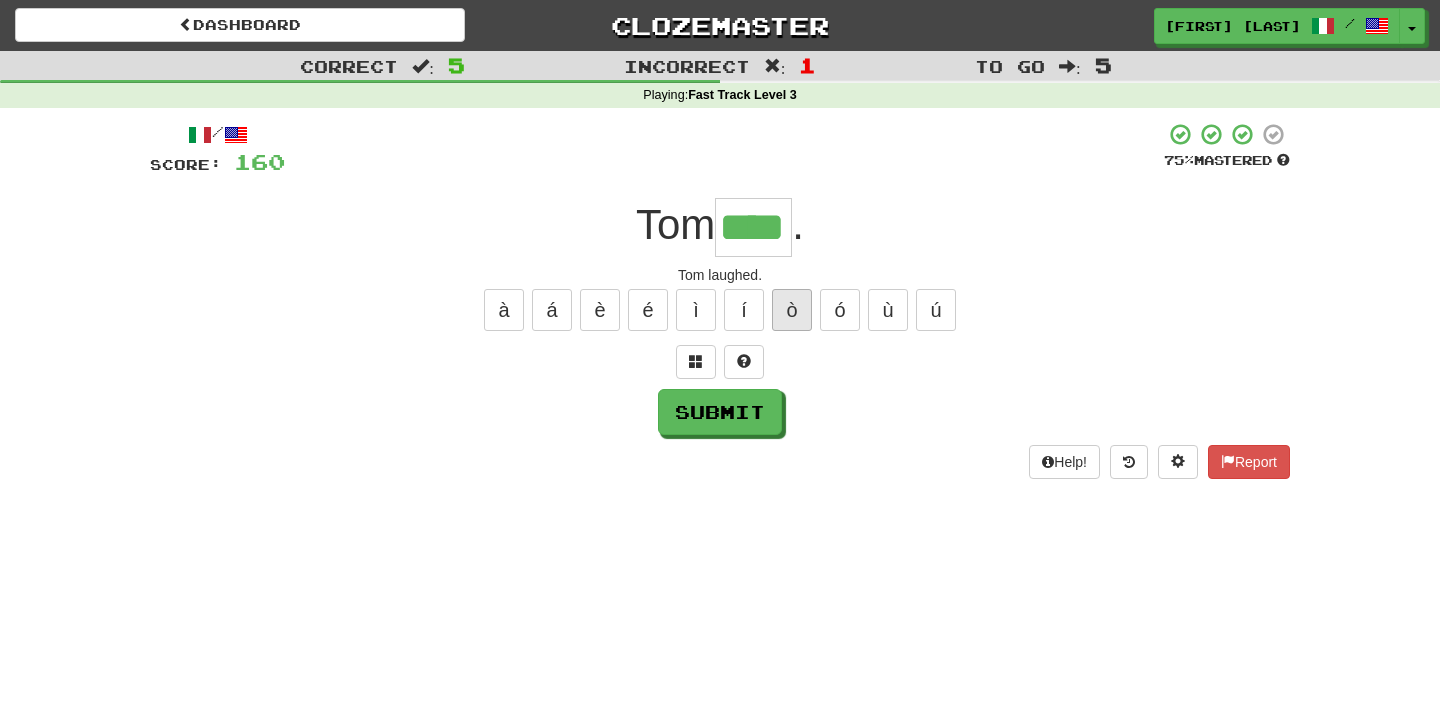 type on "****" 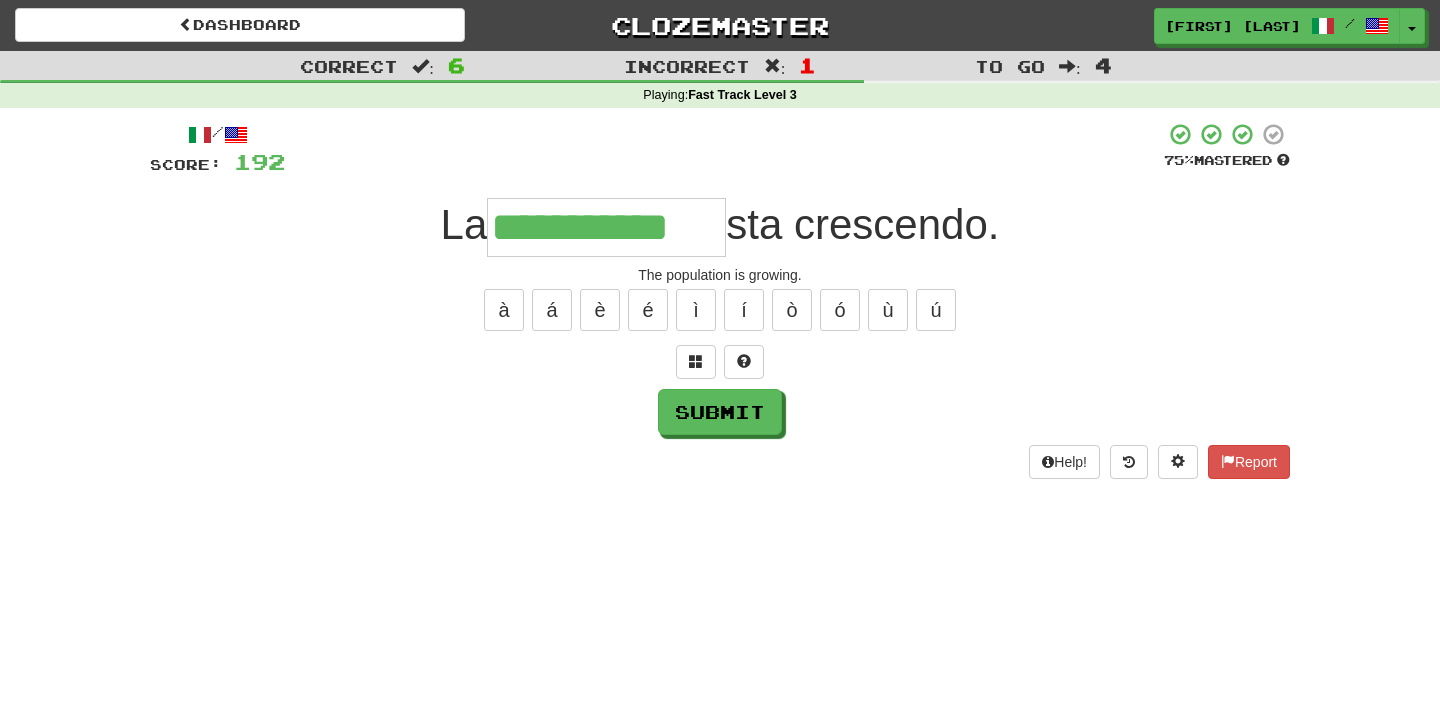 type on "**********" 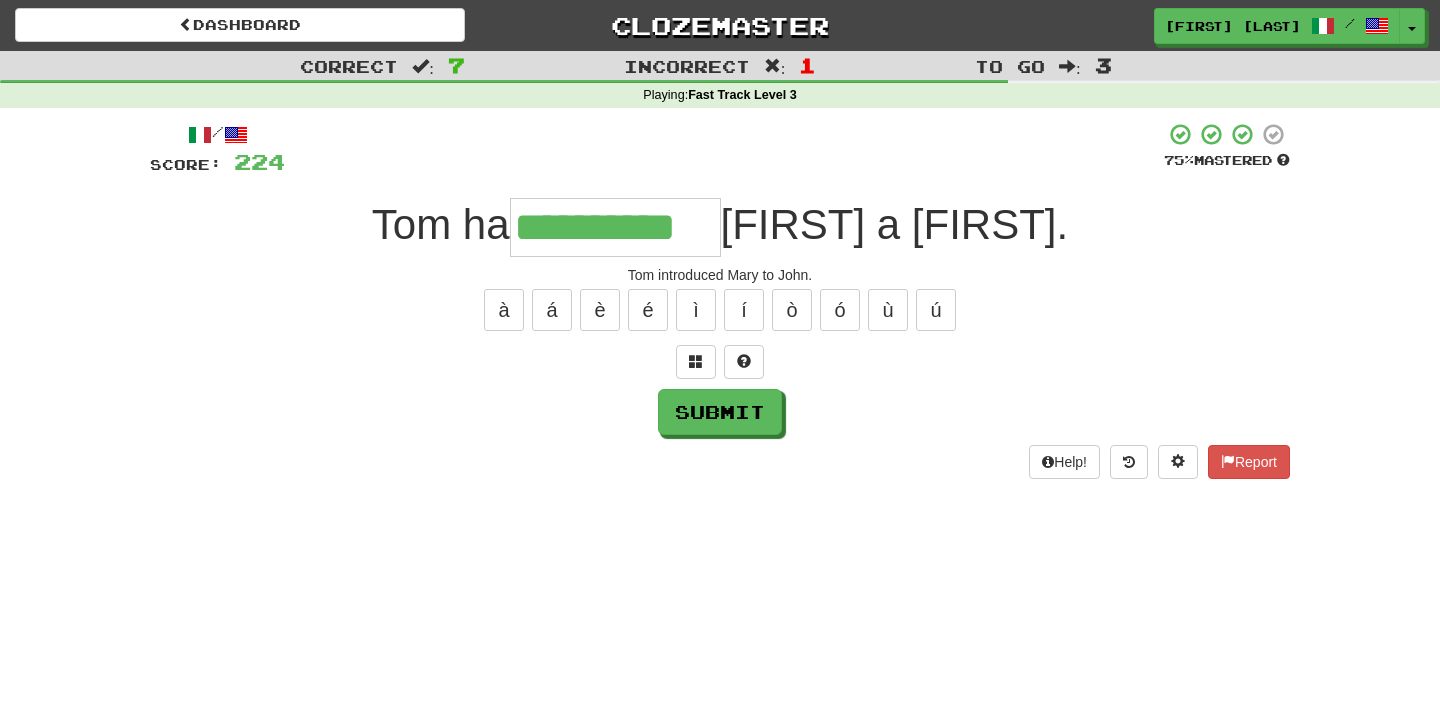 type on "**********" 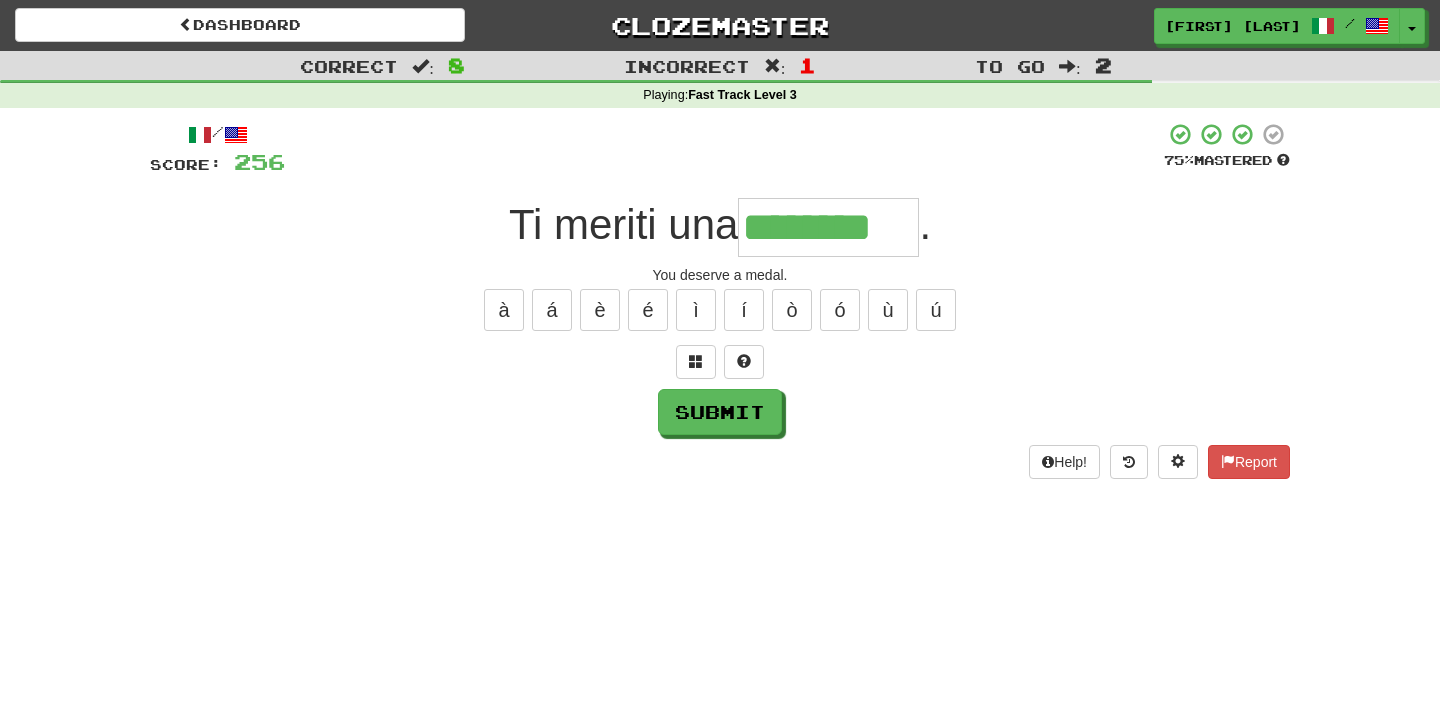 type on "********" 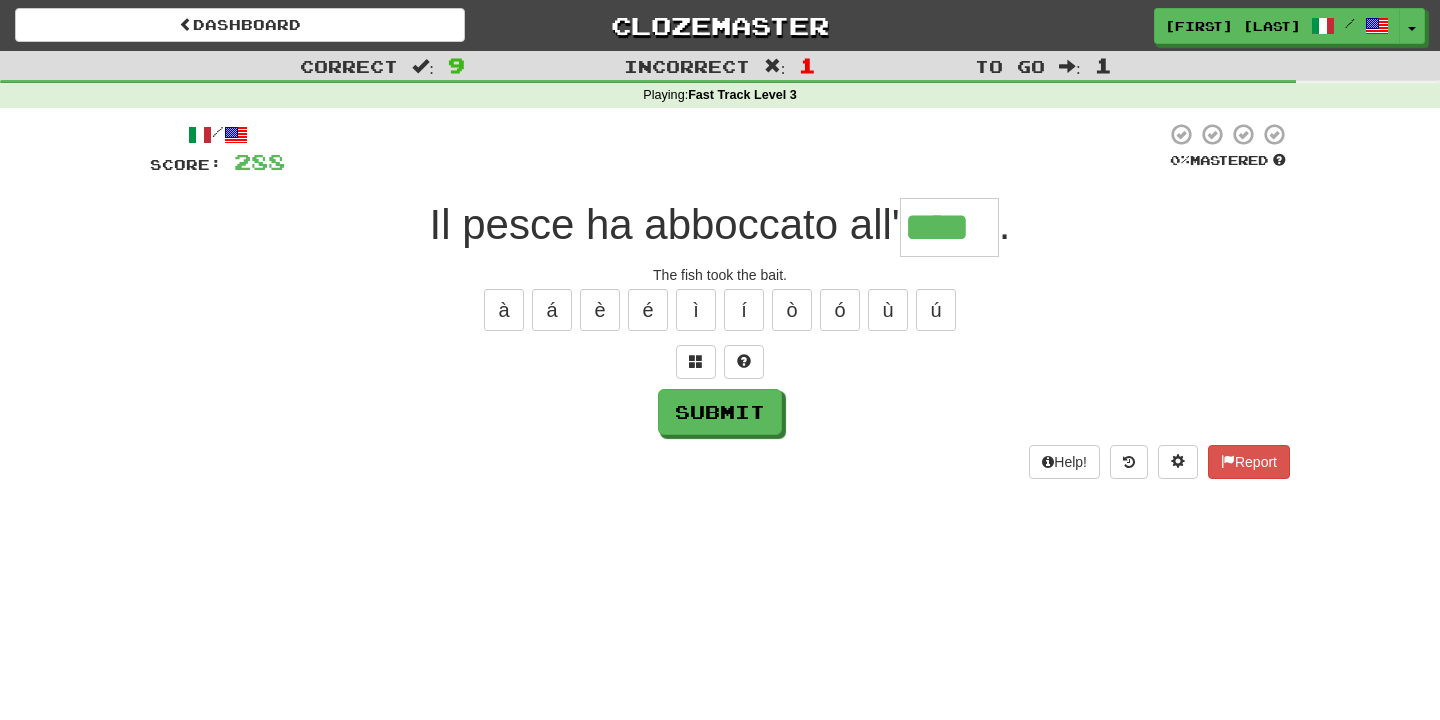type on "****" 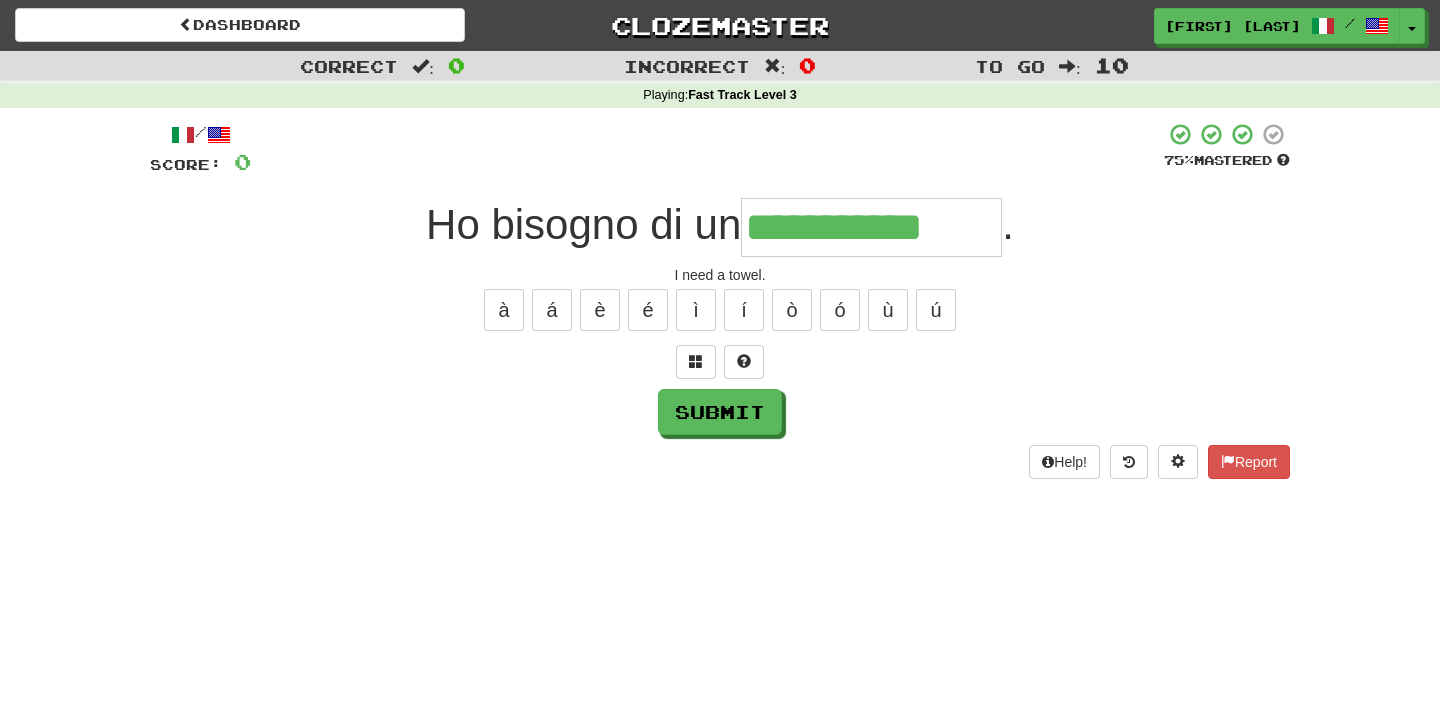type on "**********" 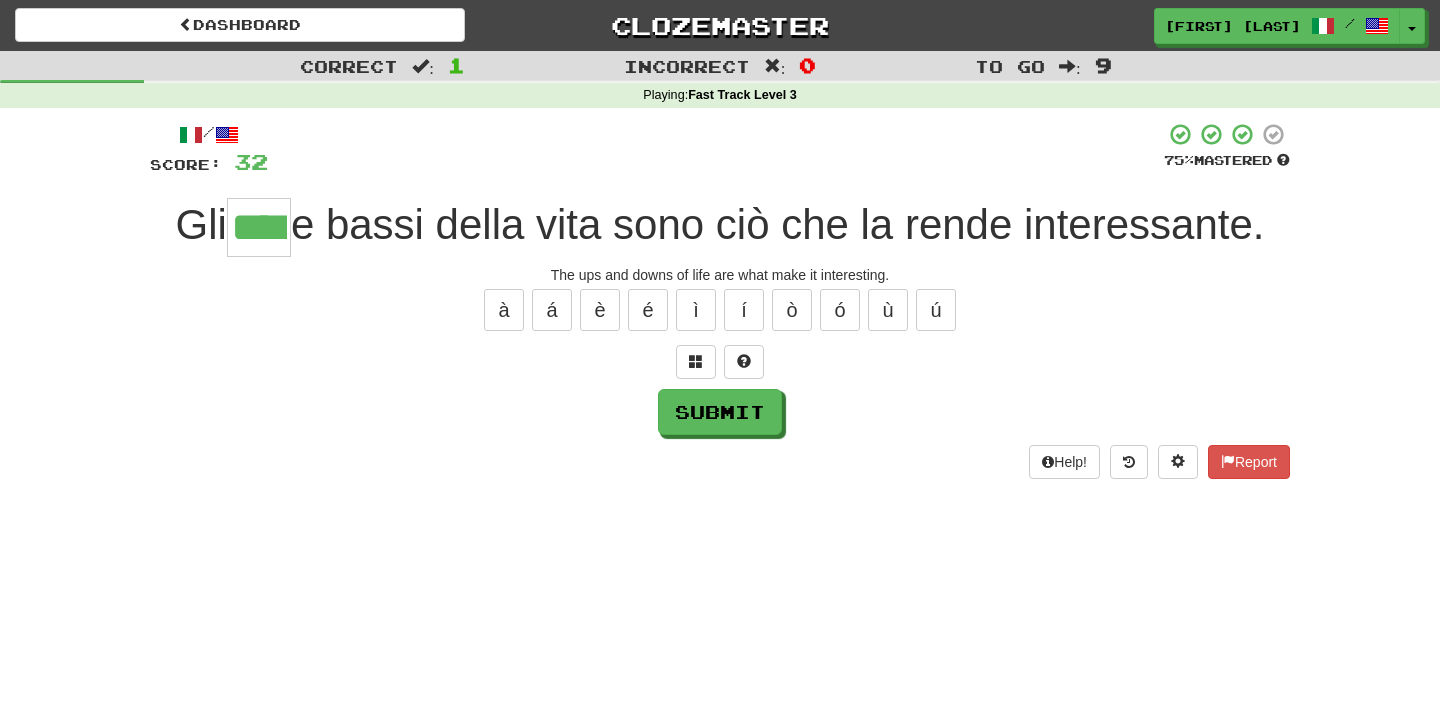 type on "****" 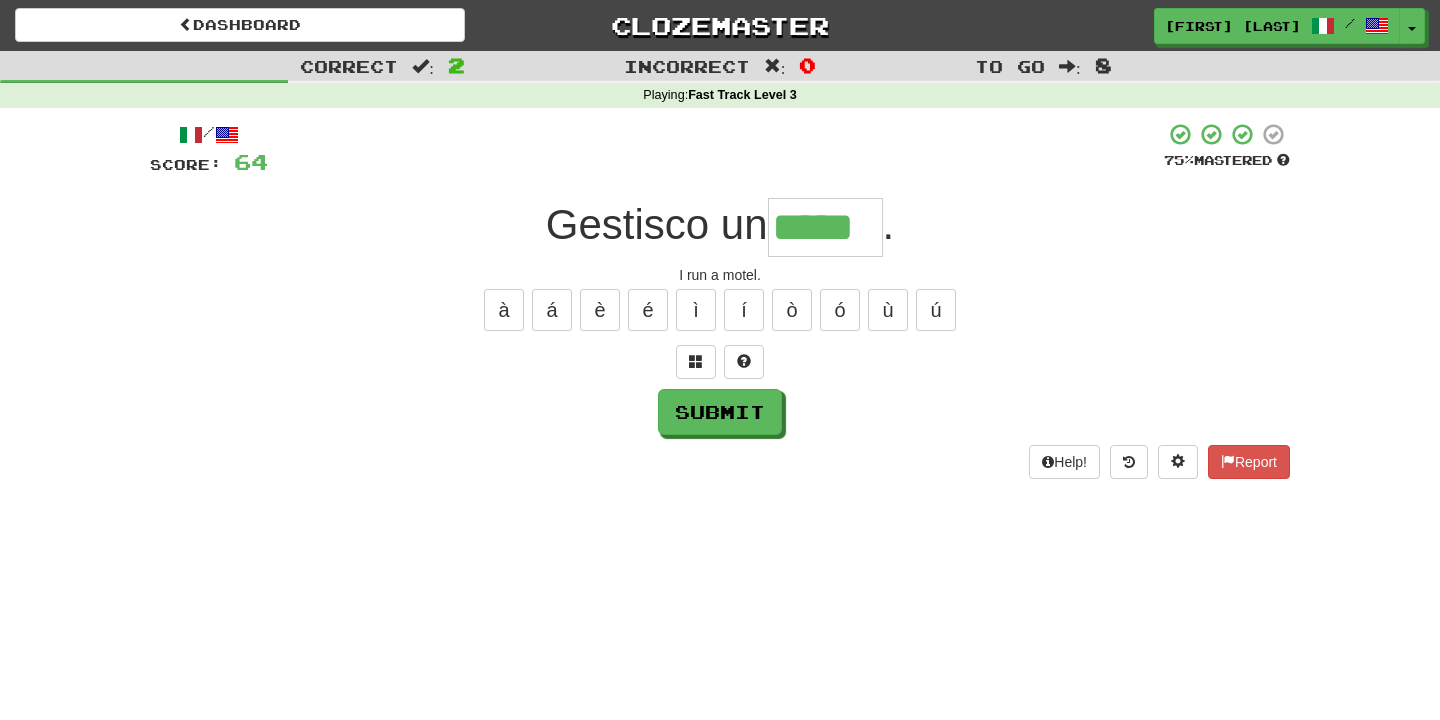type on "*****" 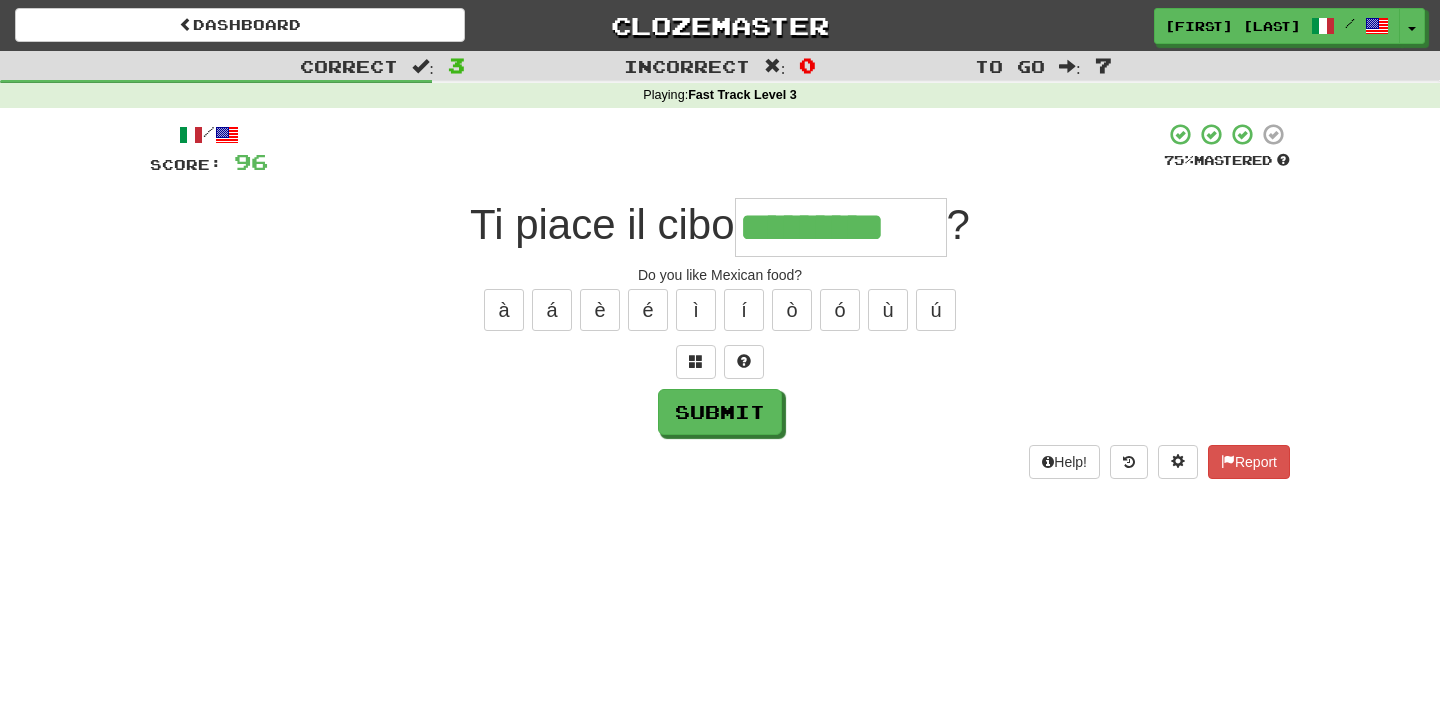 type on "*********" 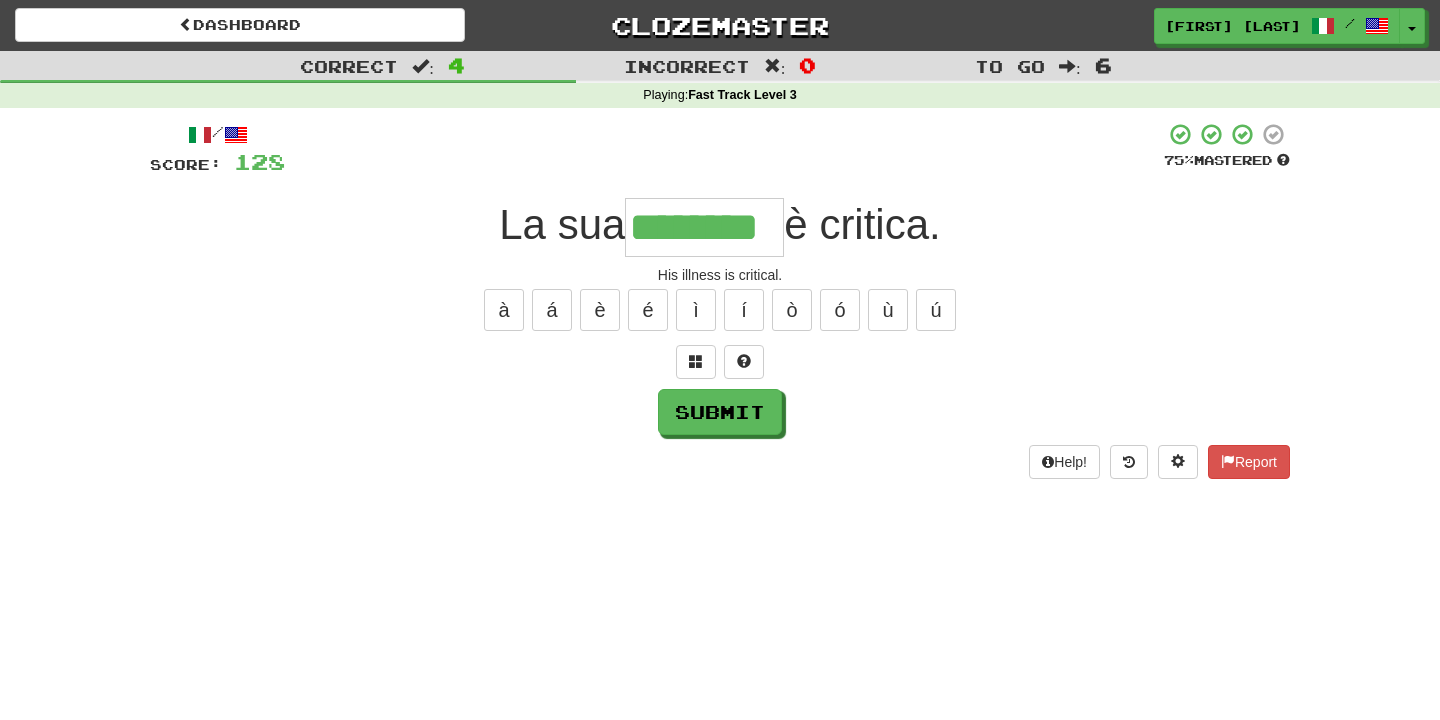 type on "********" 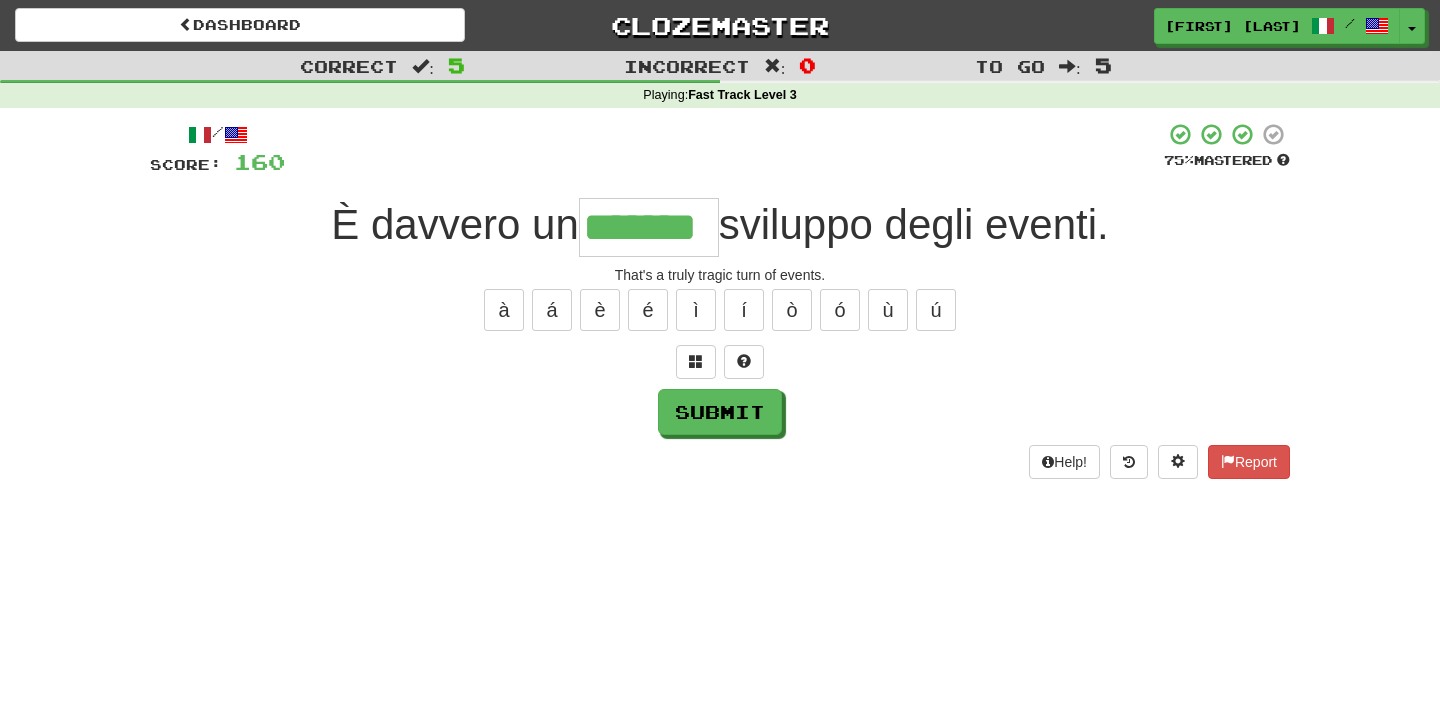 type on "*******" 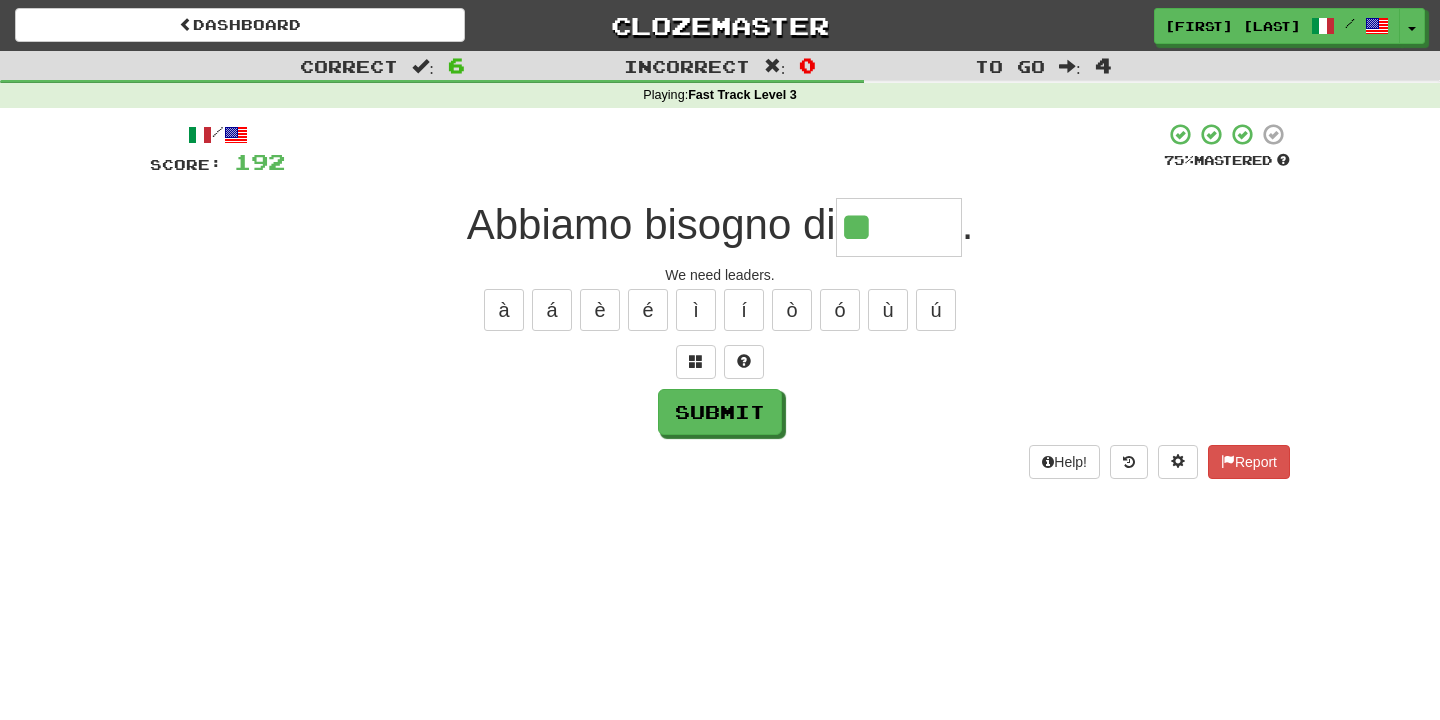type on "******" 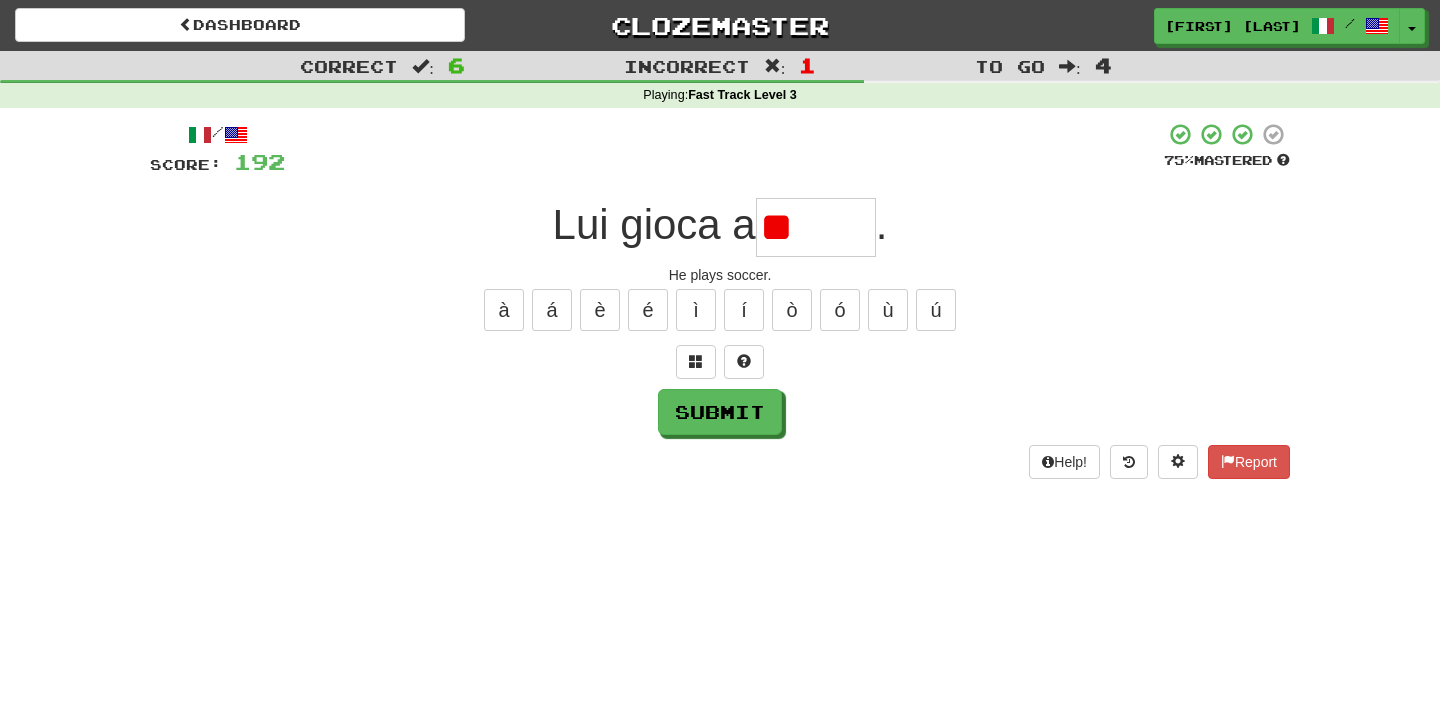type on "*" 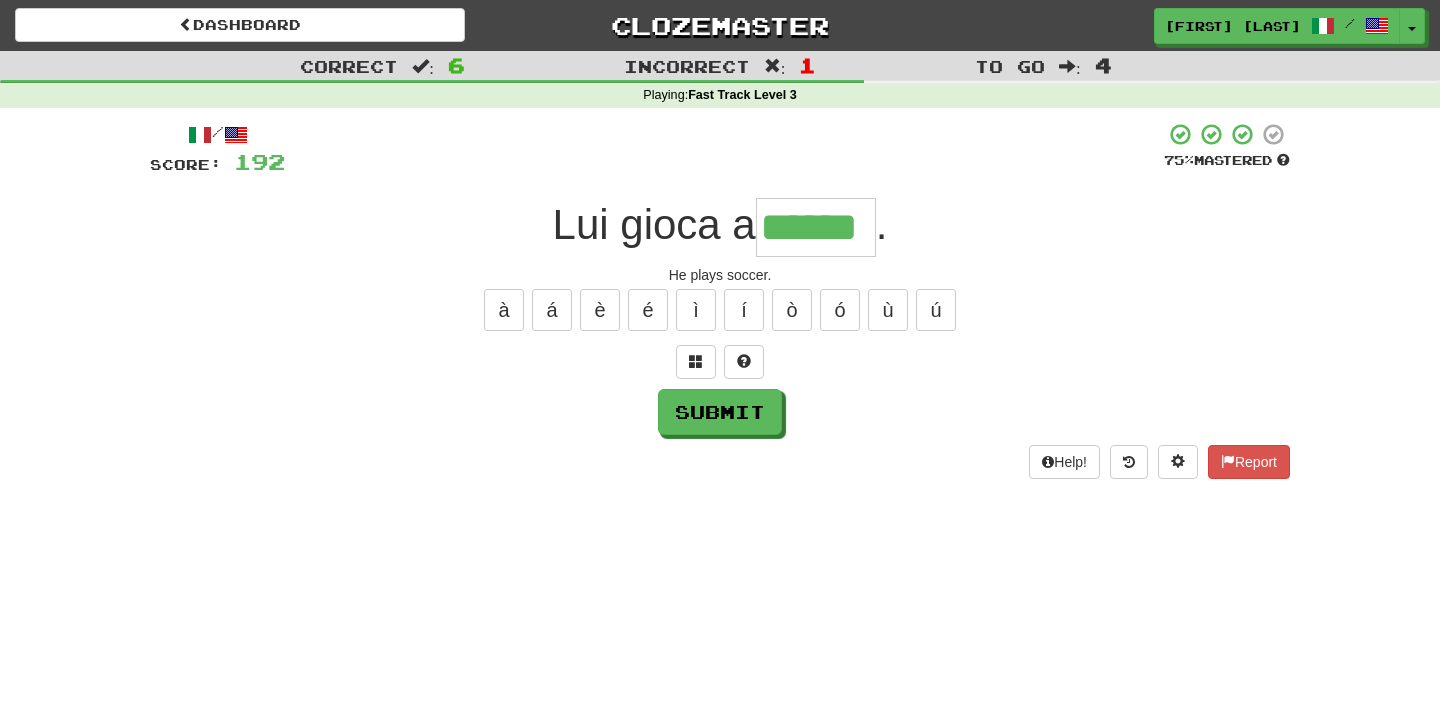 type on "******" 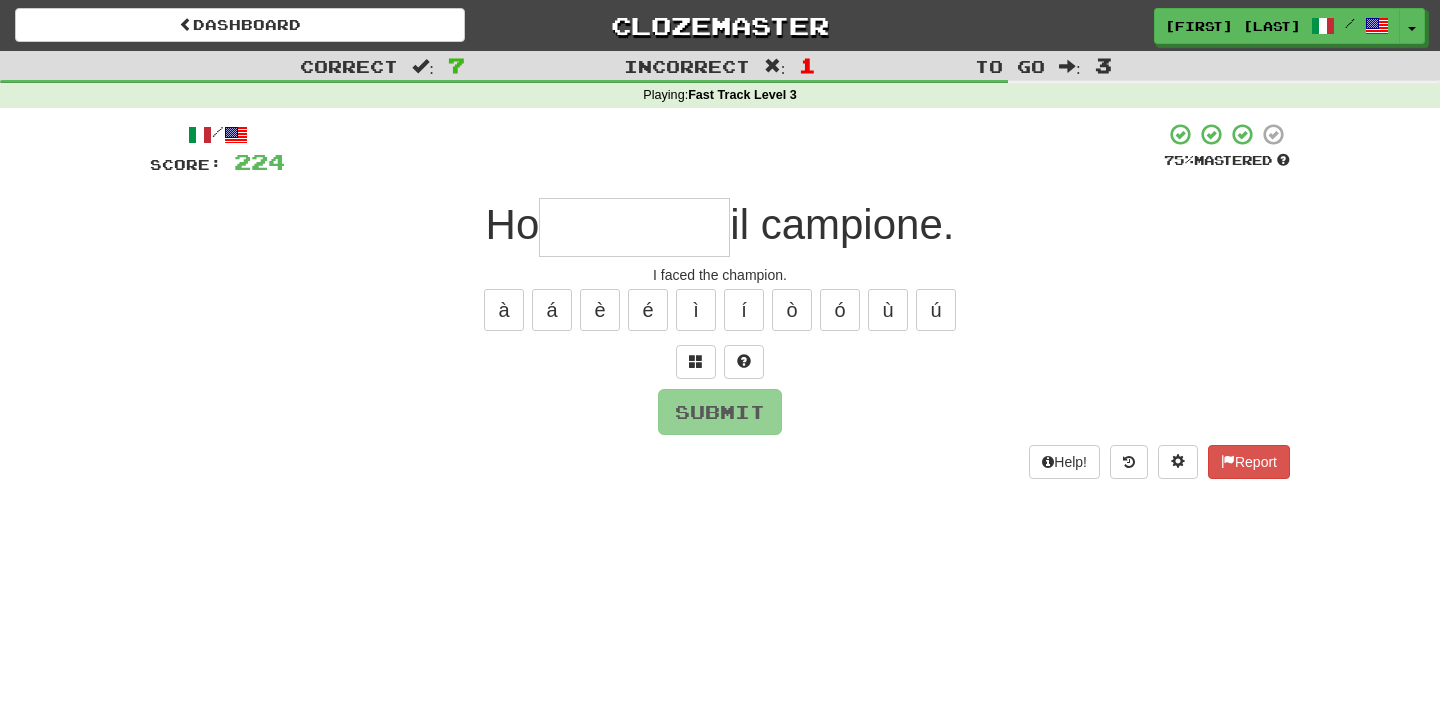 type on "*" 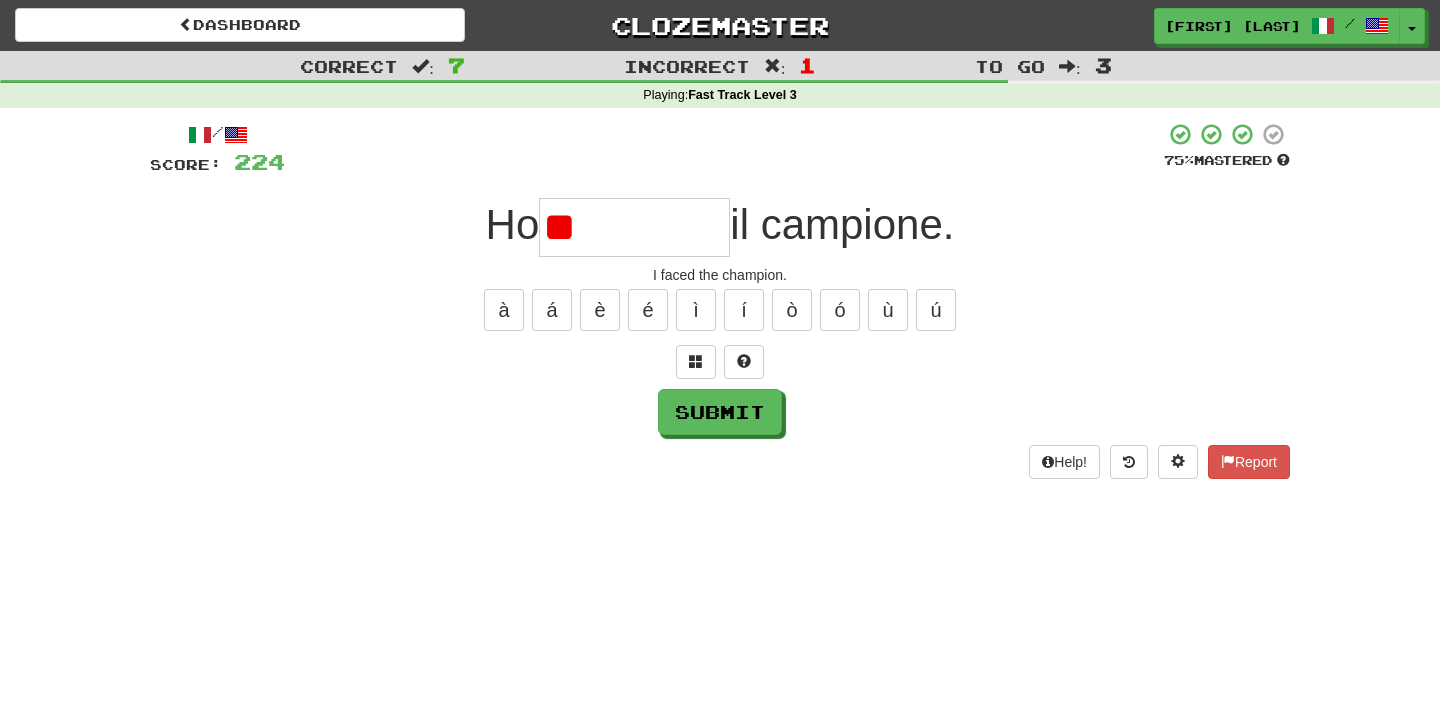 type on "*" 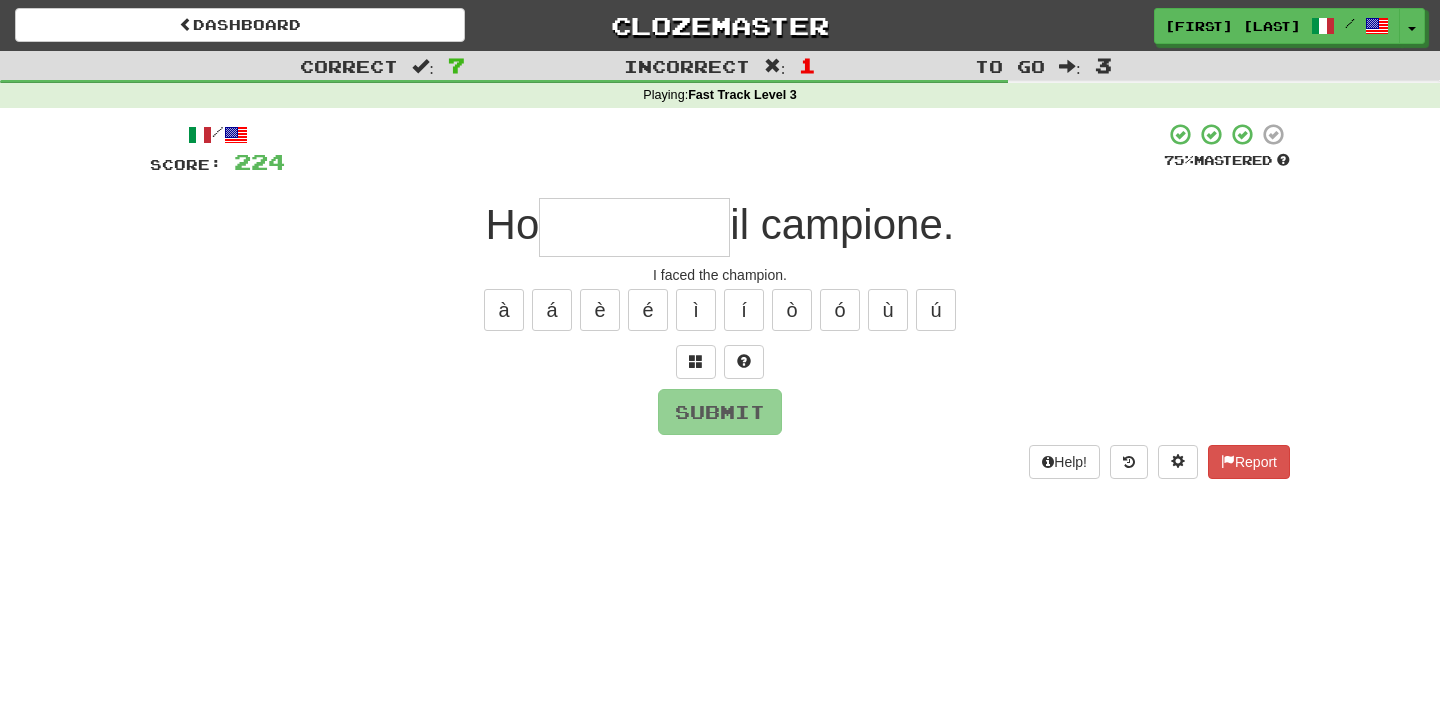 type on "**********" 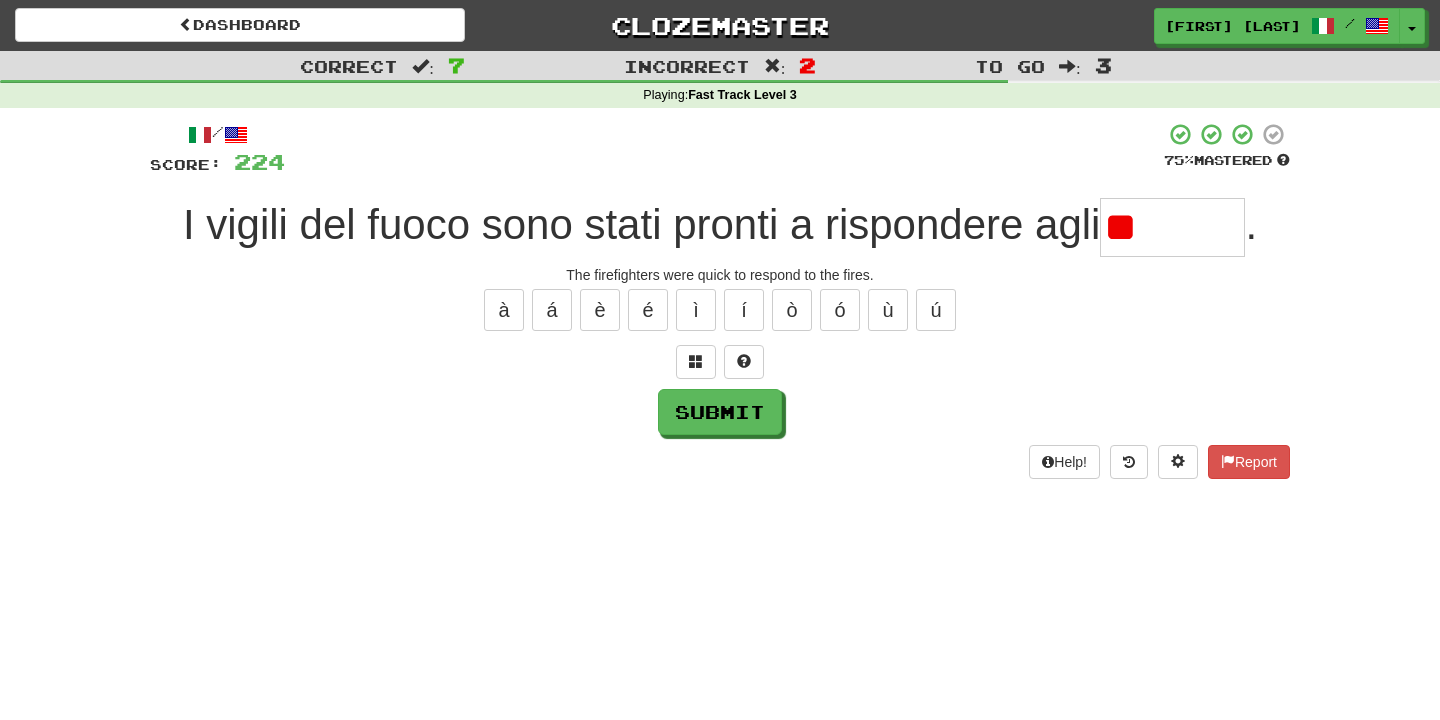 type on "*" 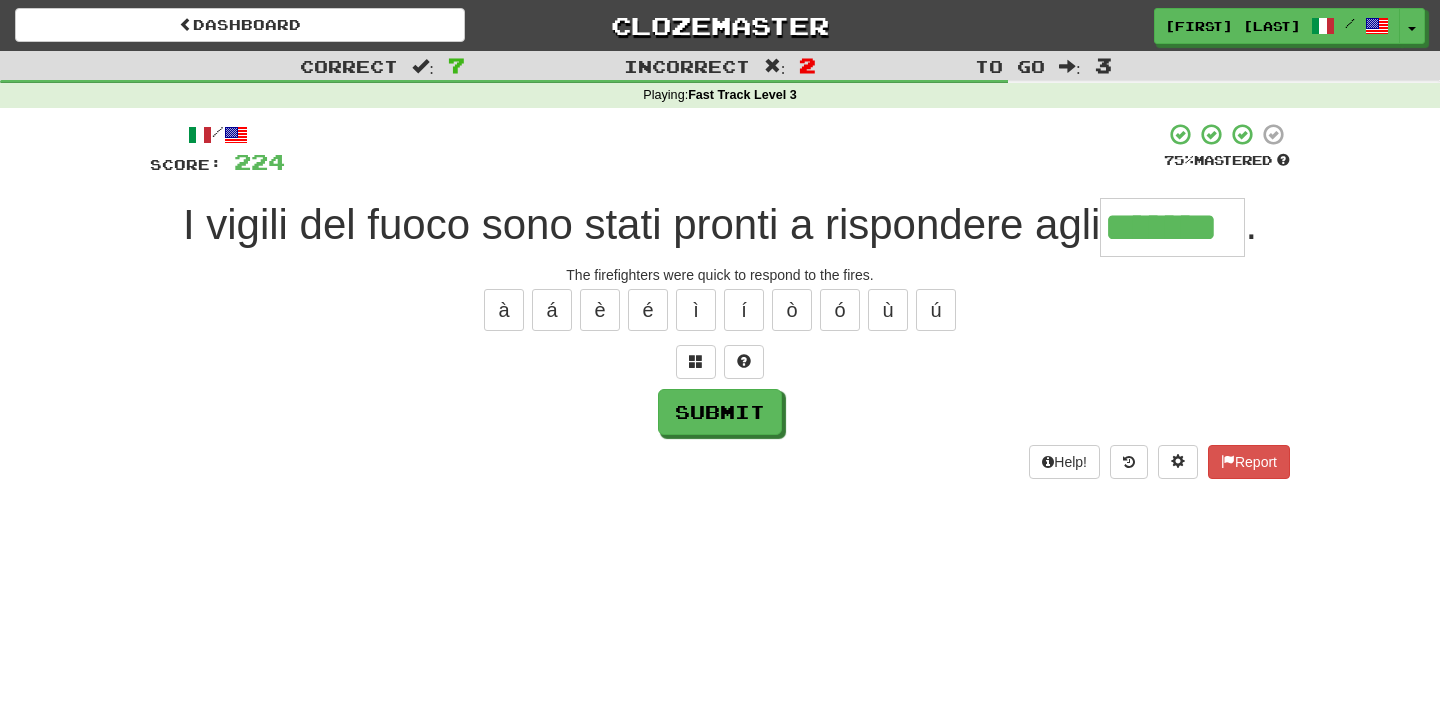 type on "*******" 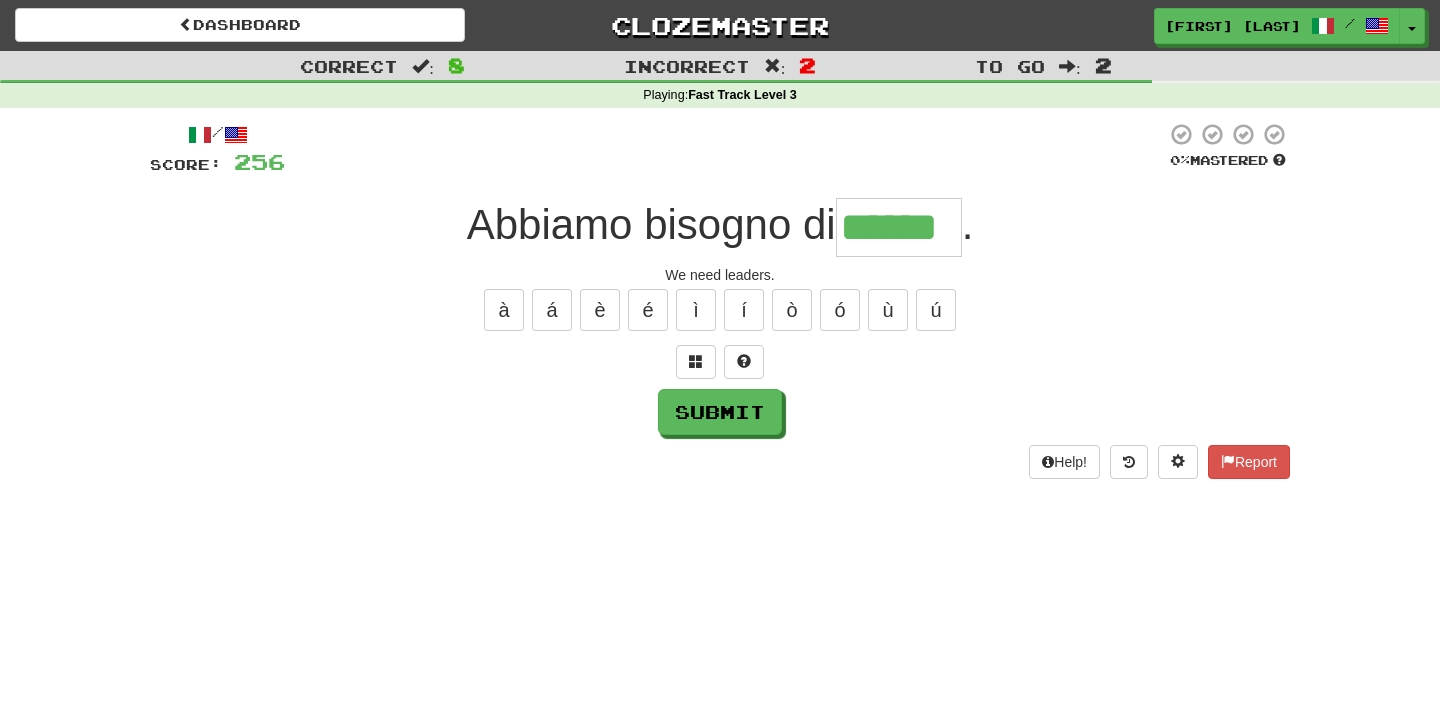 type on "******" 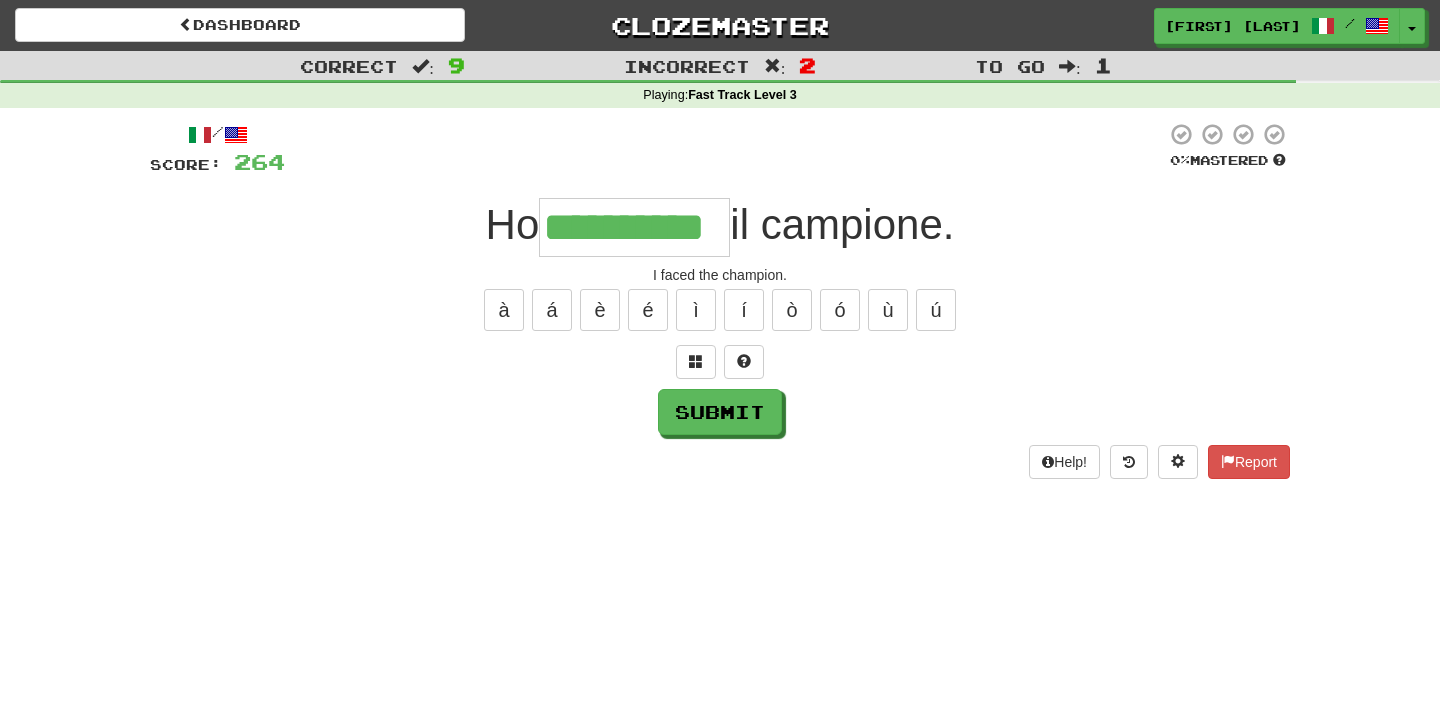 type on "**********" 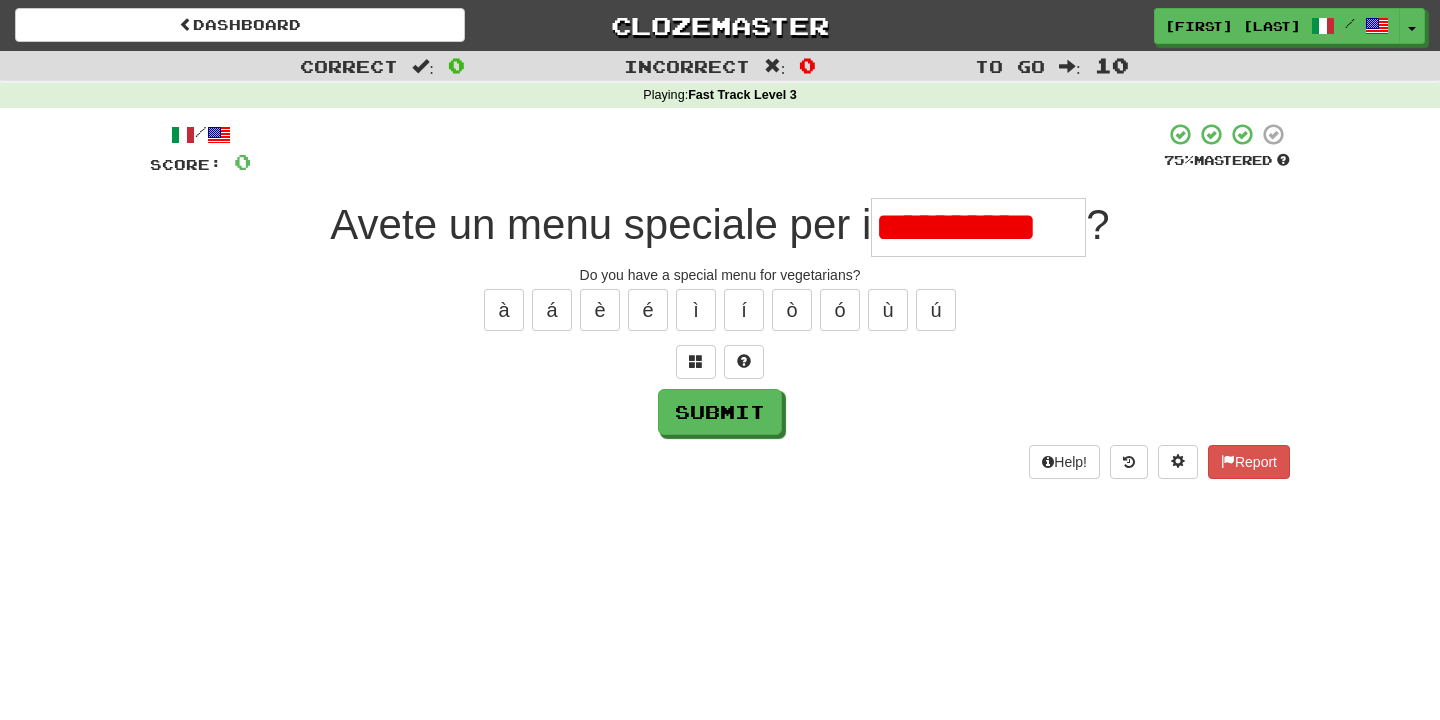 scroll, scrollTop: 0, scrollLeft: 0, axis: both 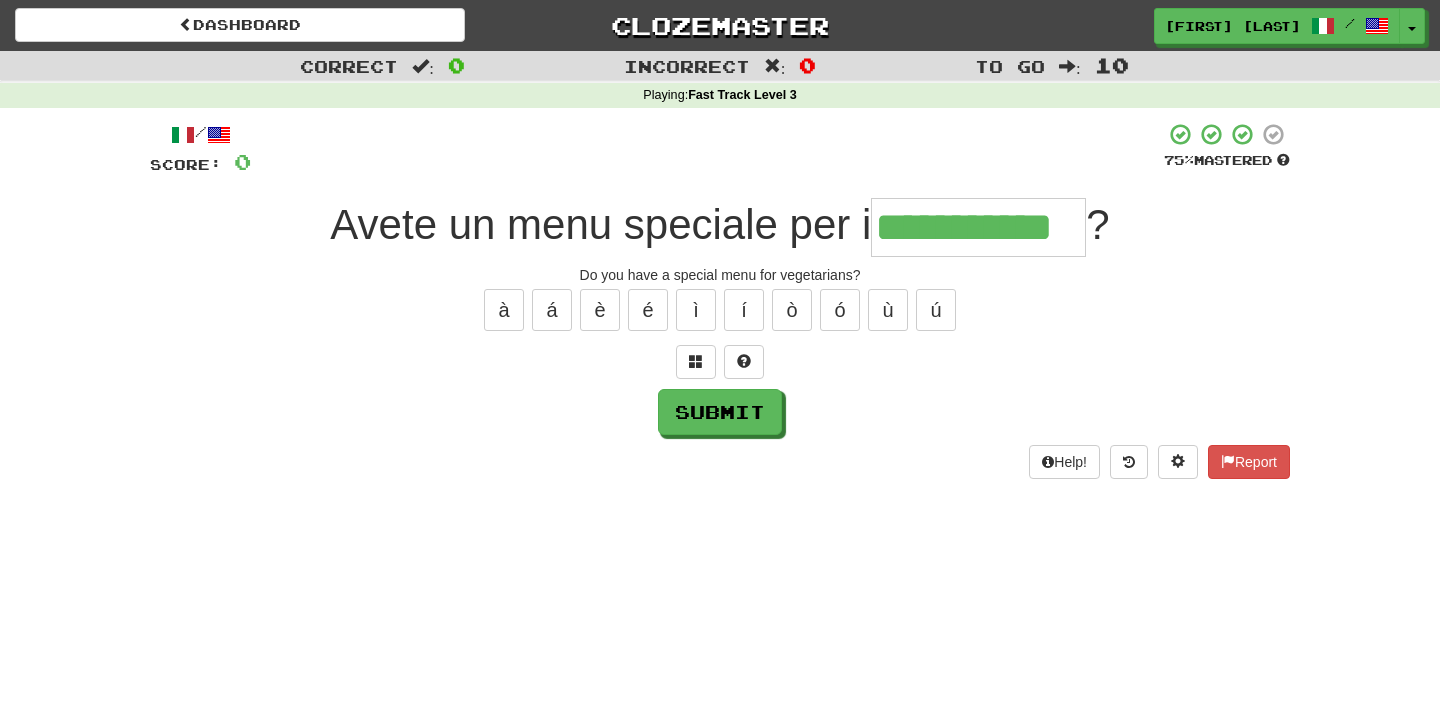 type on "**********" 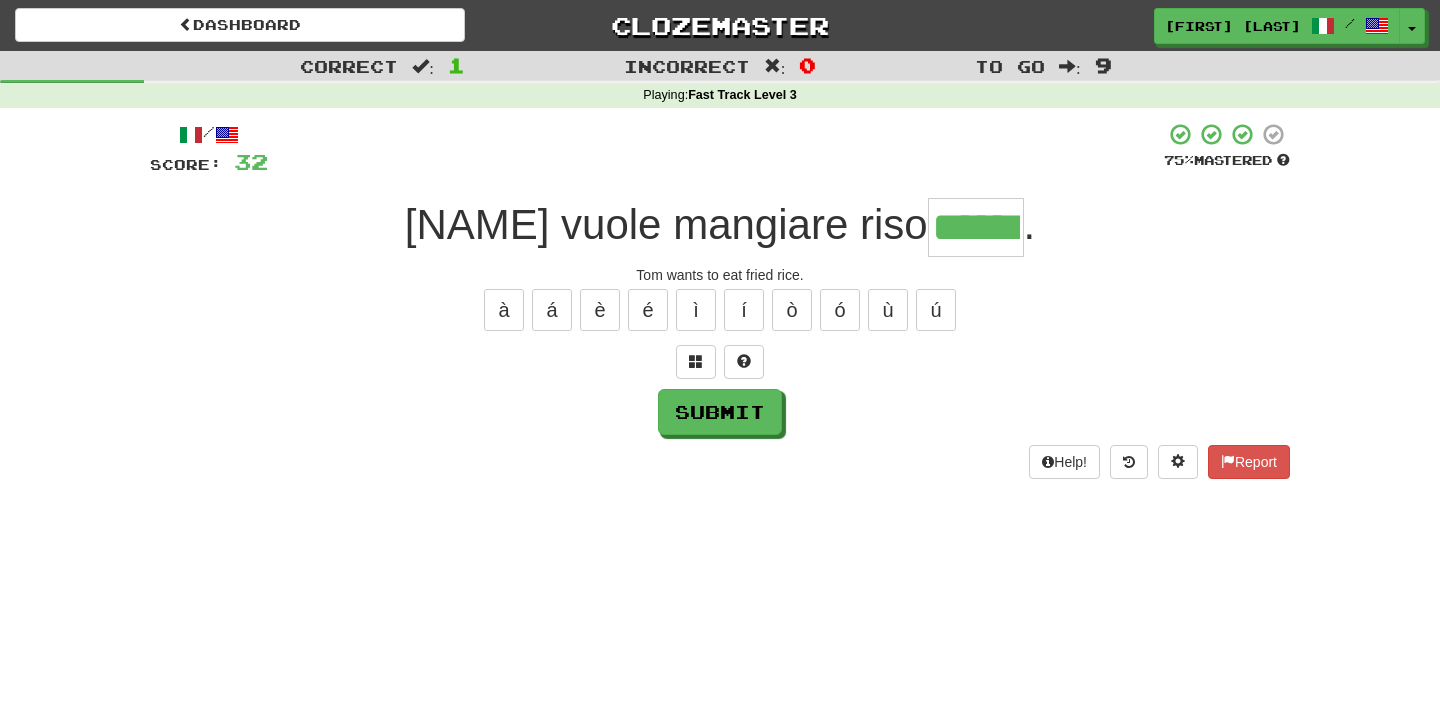 type on "******" 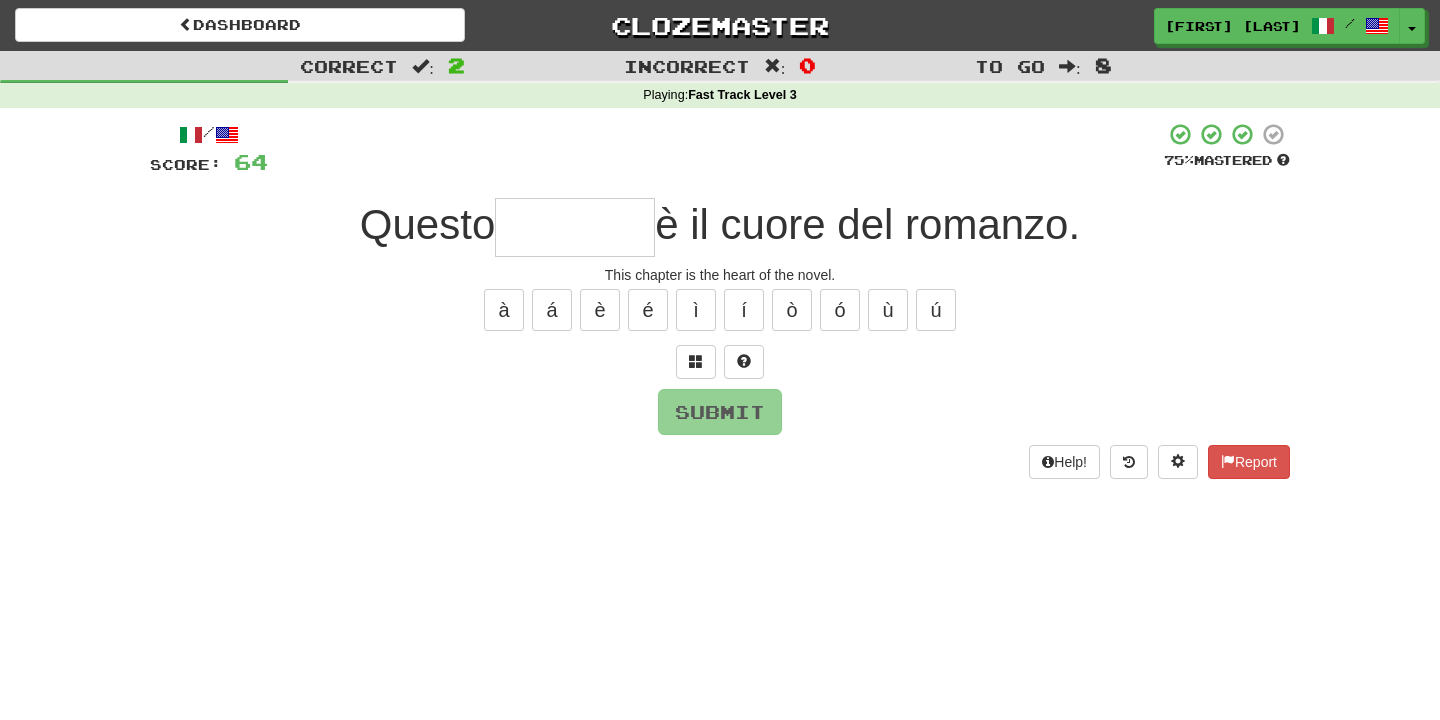type on "*" 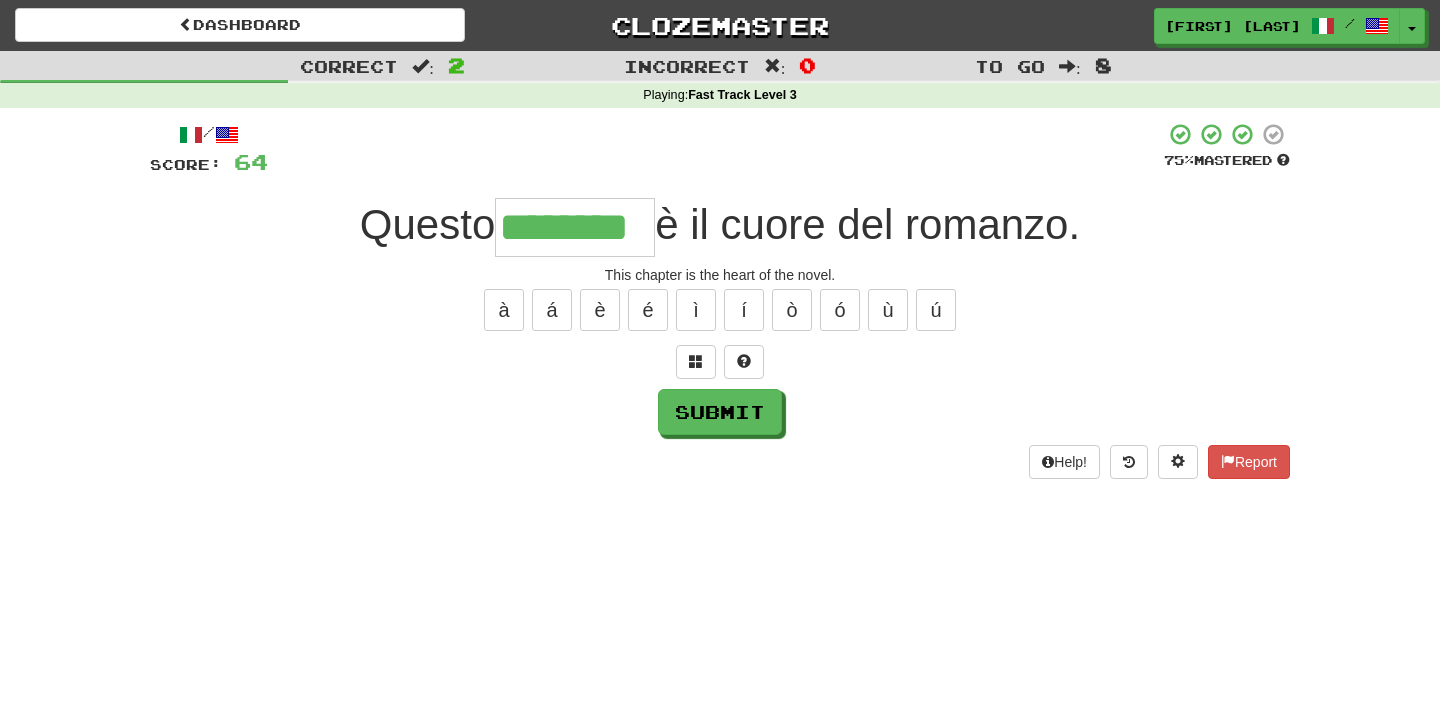 type on "********" 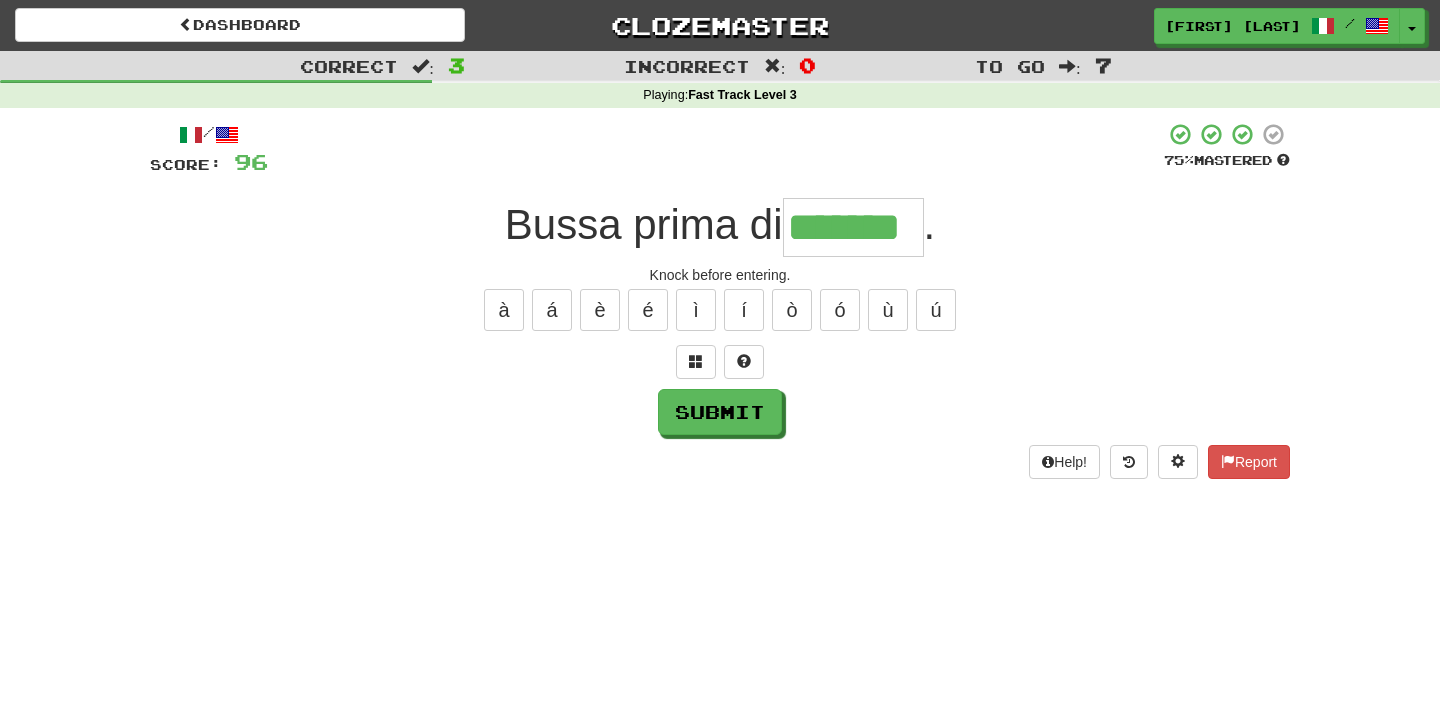 type on "*******" 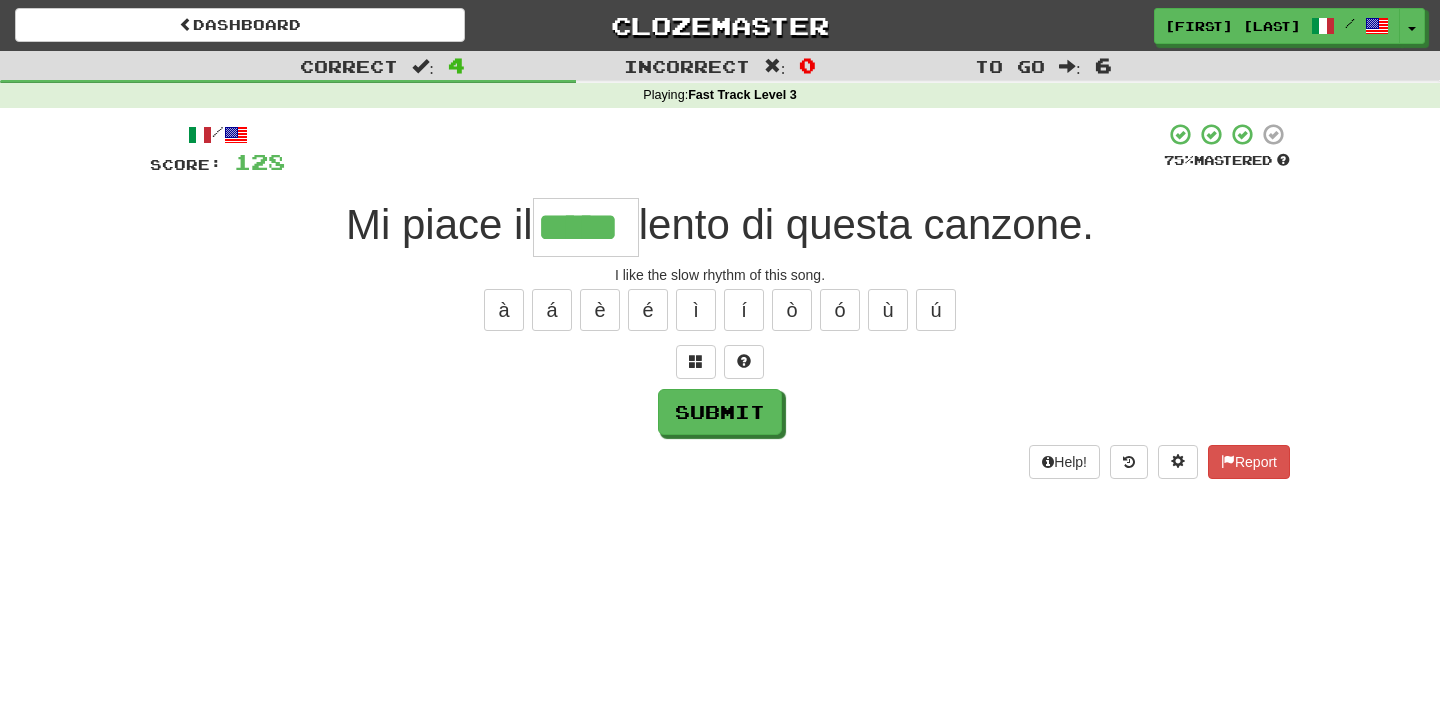 type on "*****" 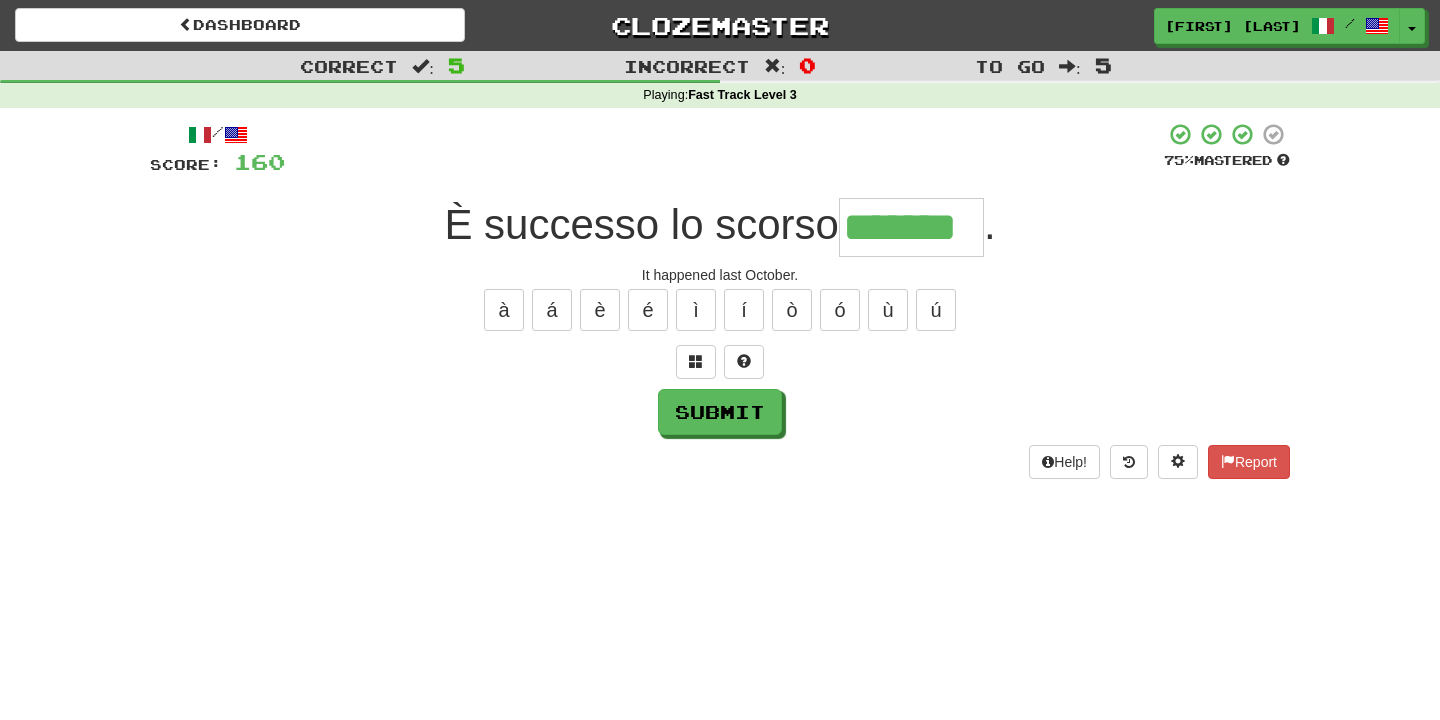 type on "*******" 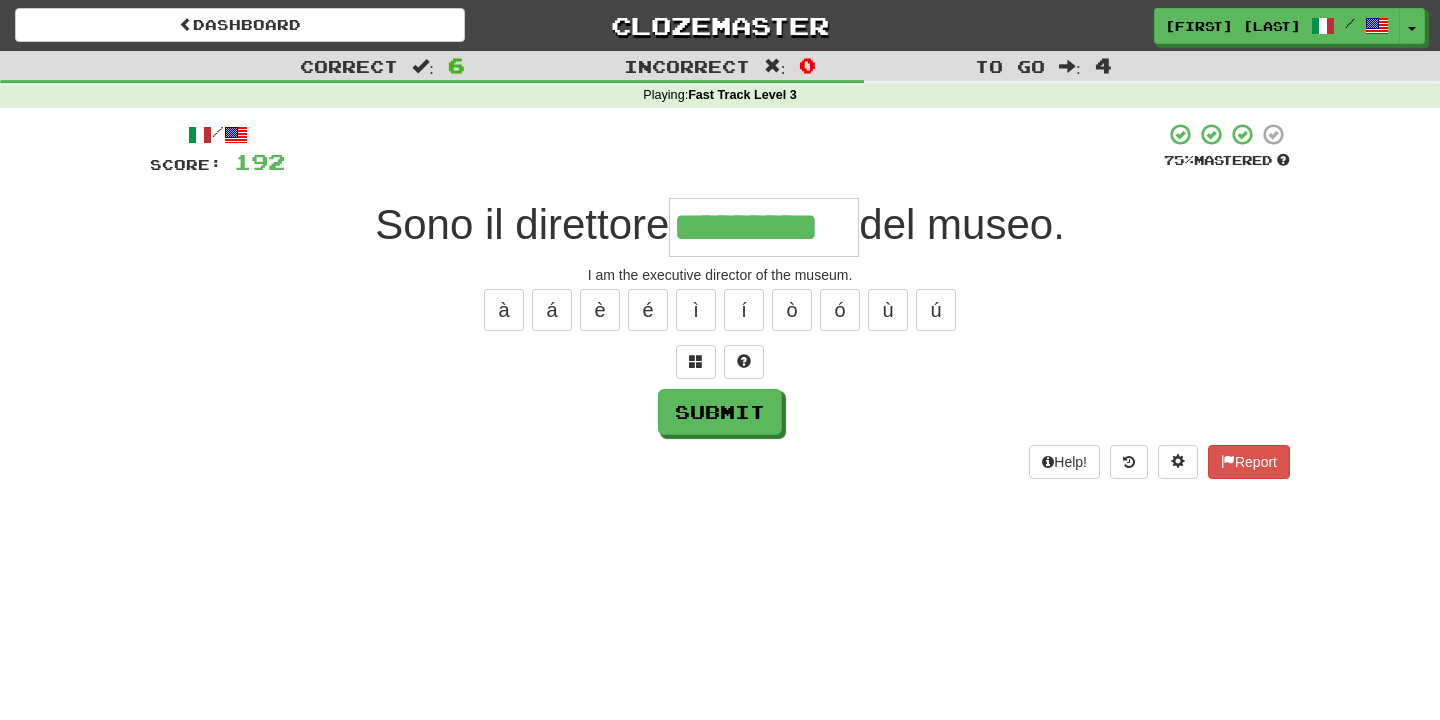 type on "*********" 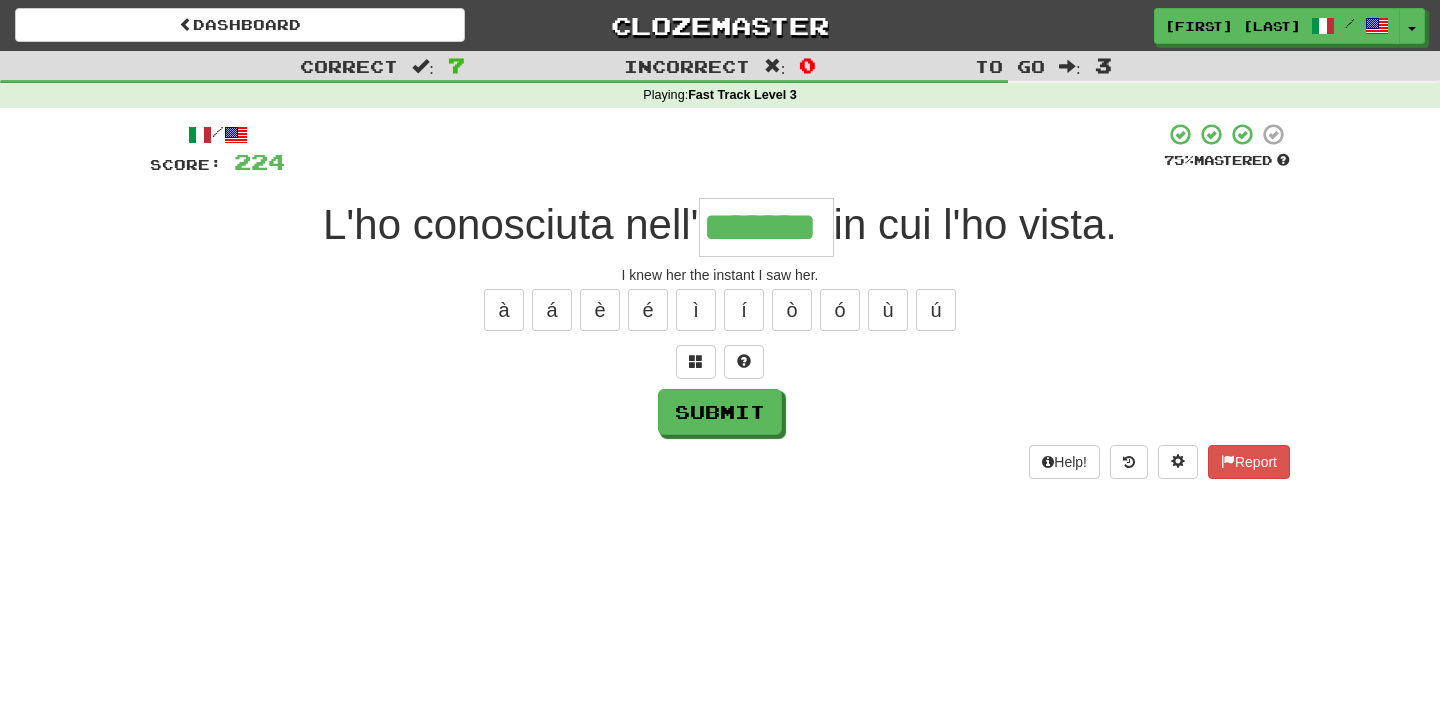 type on "*******" 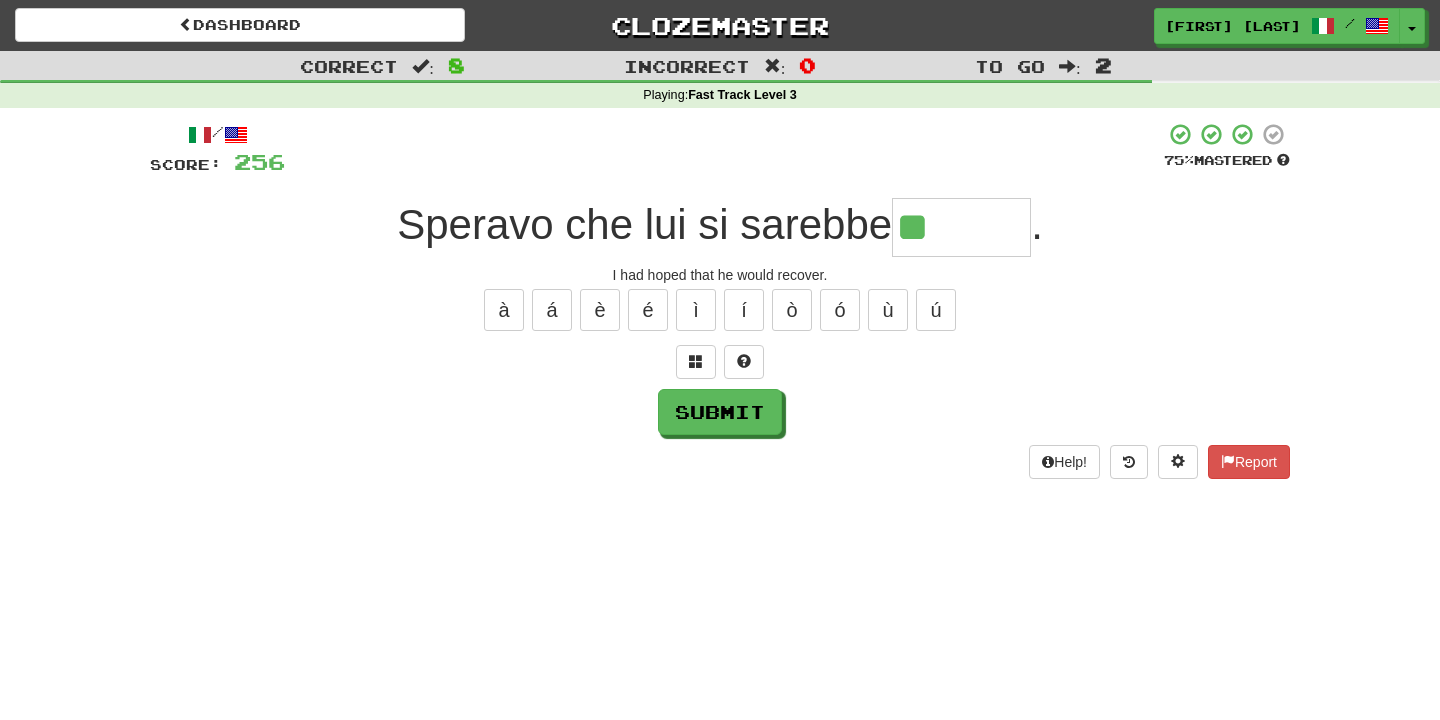 type on "*******" 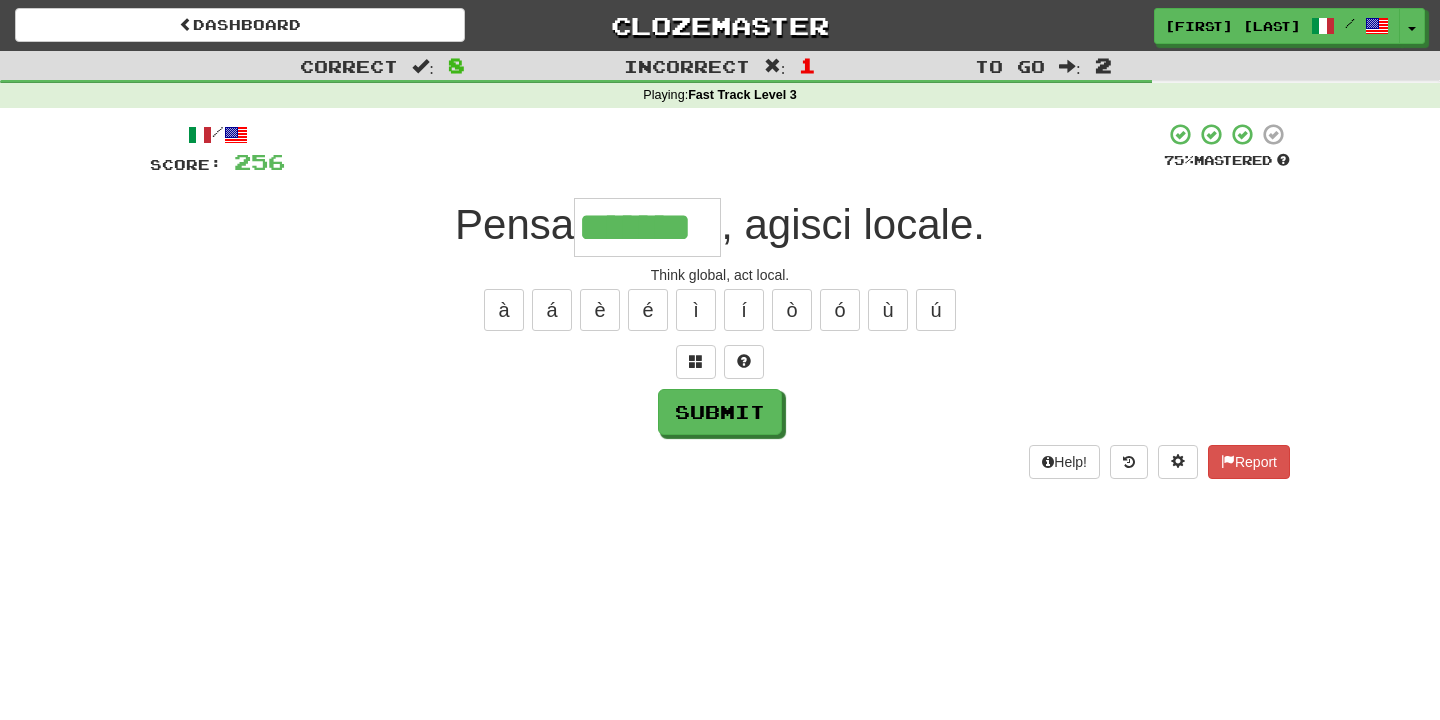 type on "*******" 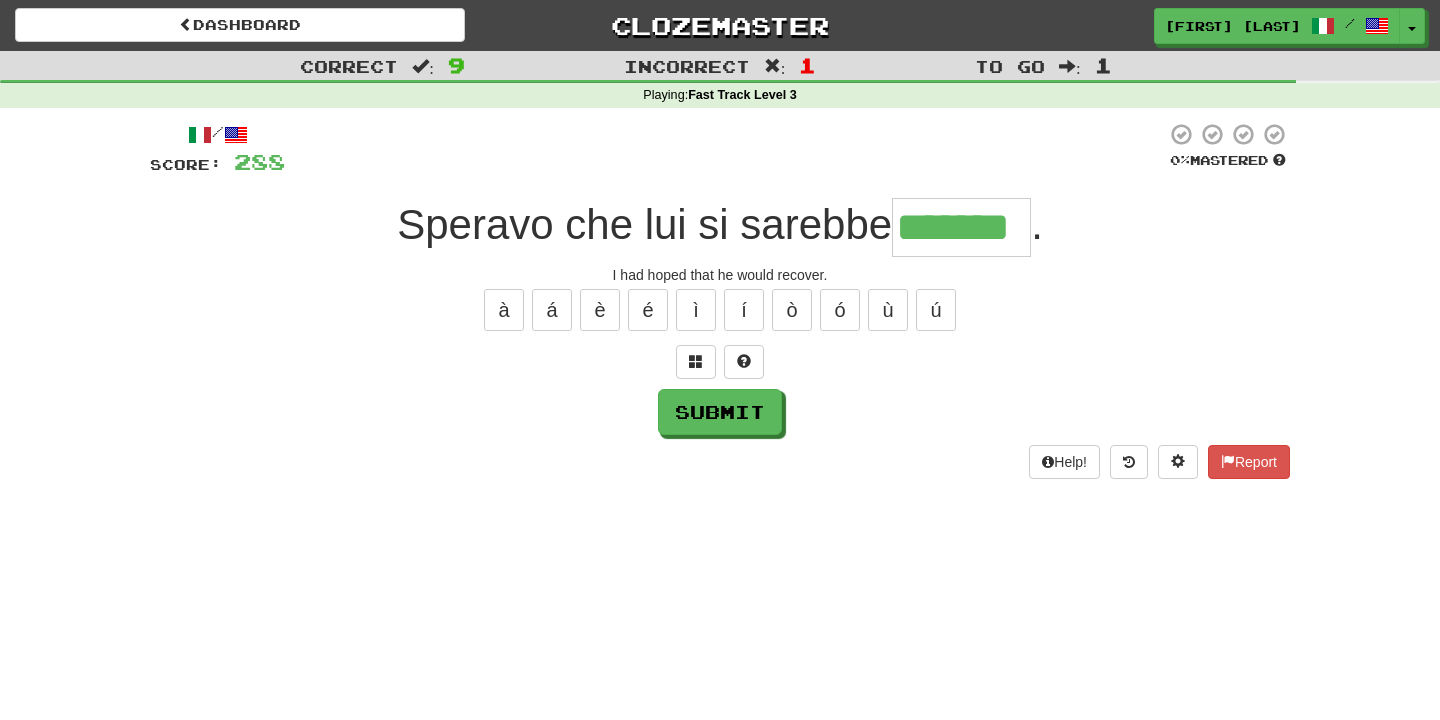 type on "*******" 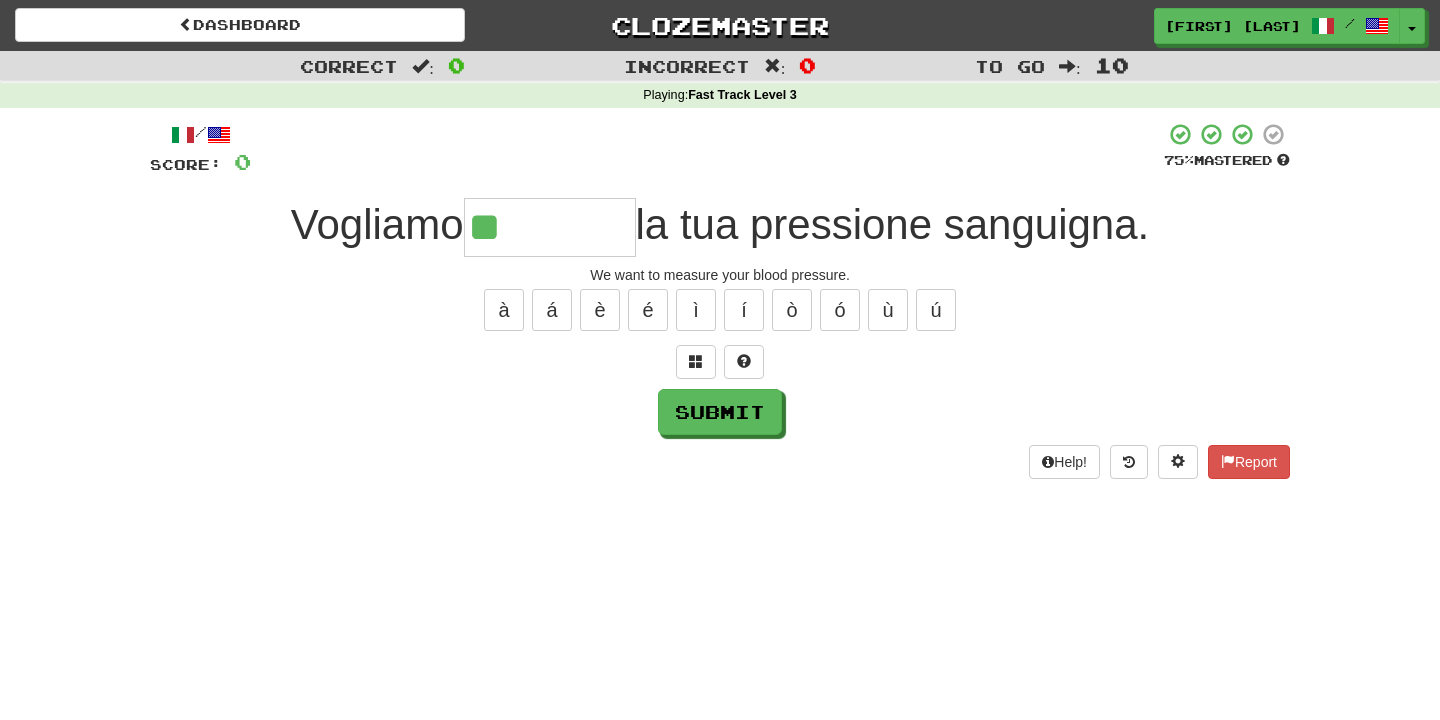 type on "********" 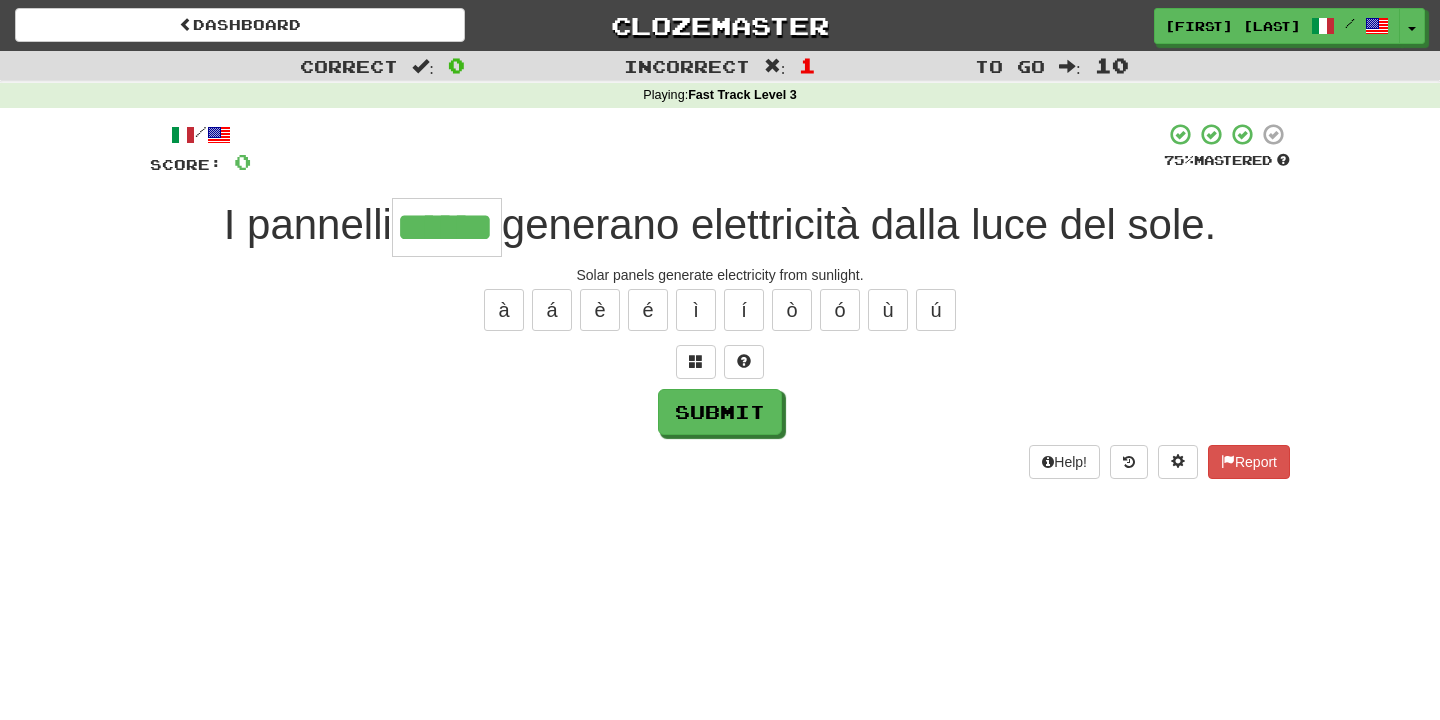 type on "******" 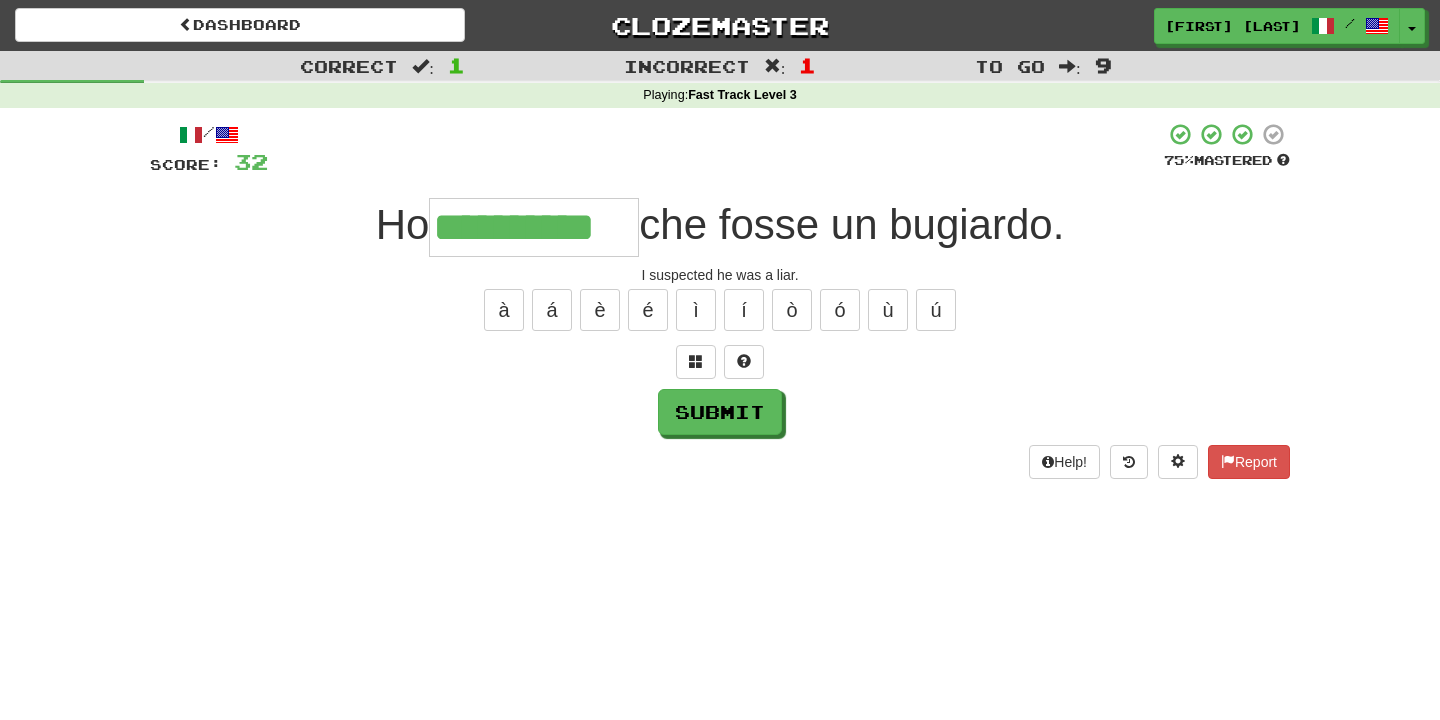 type on "**********" 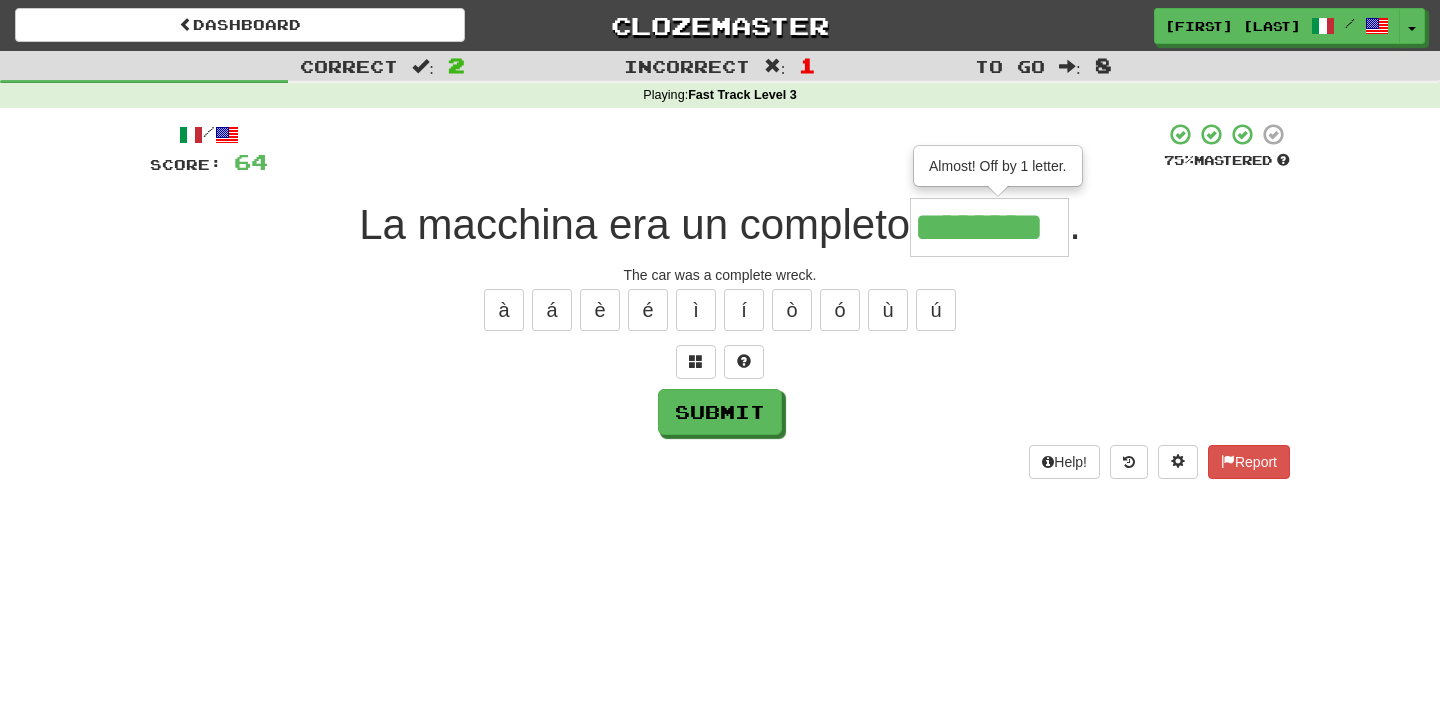 type on "********" 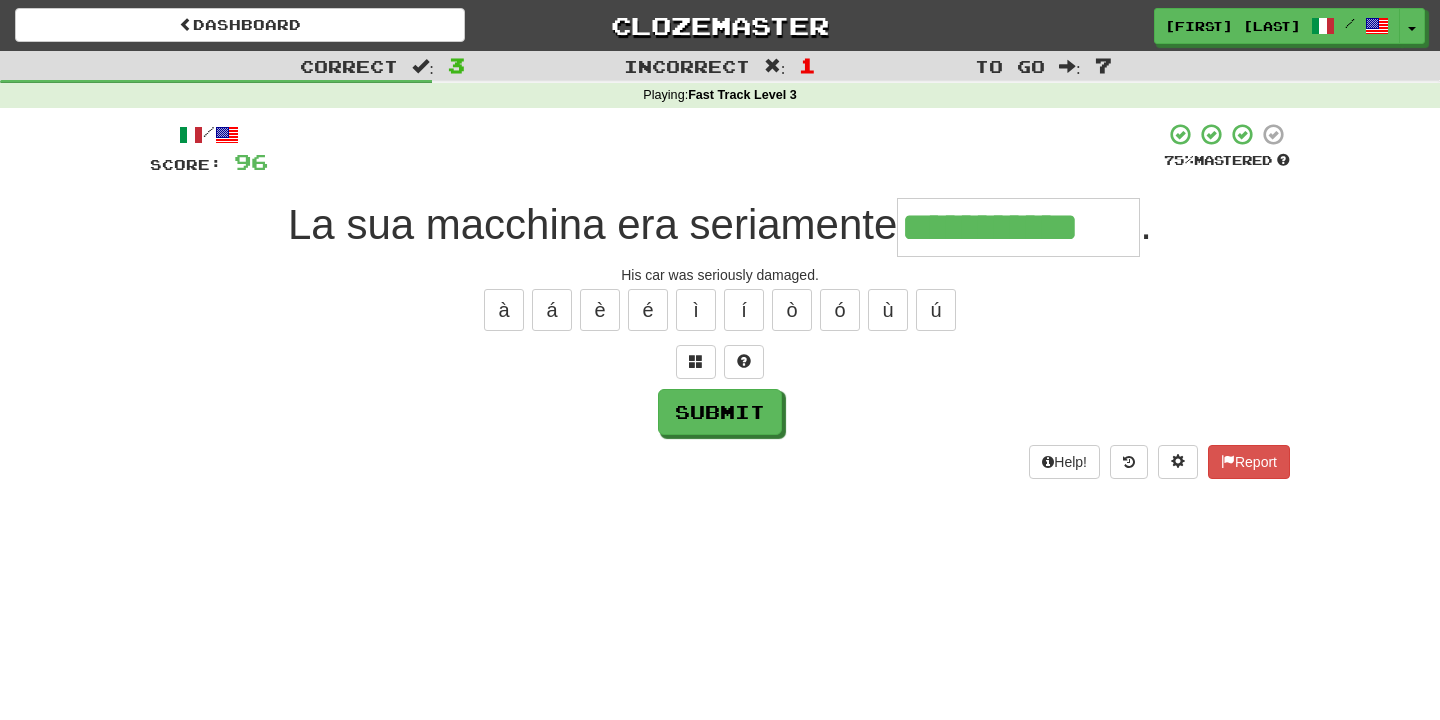 type on "**********" 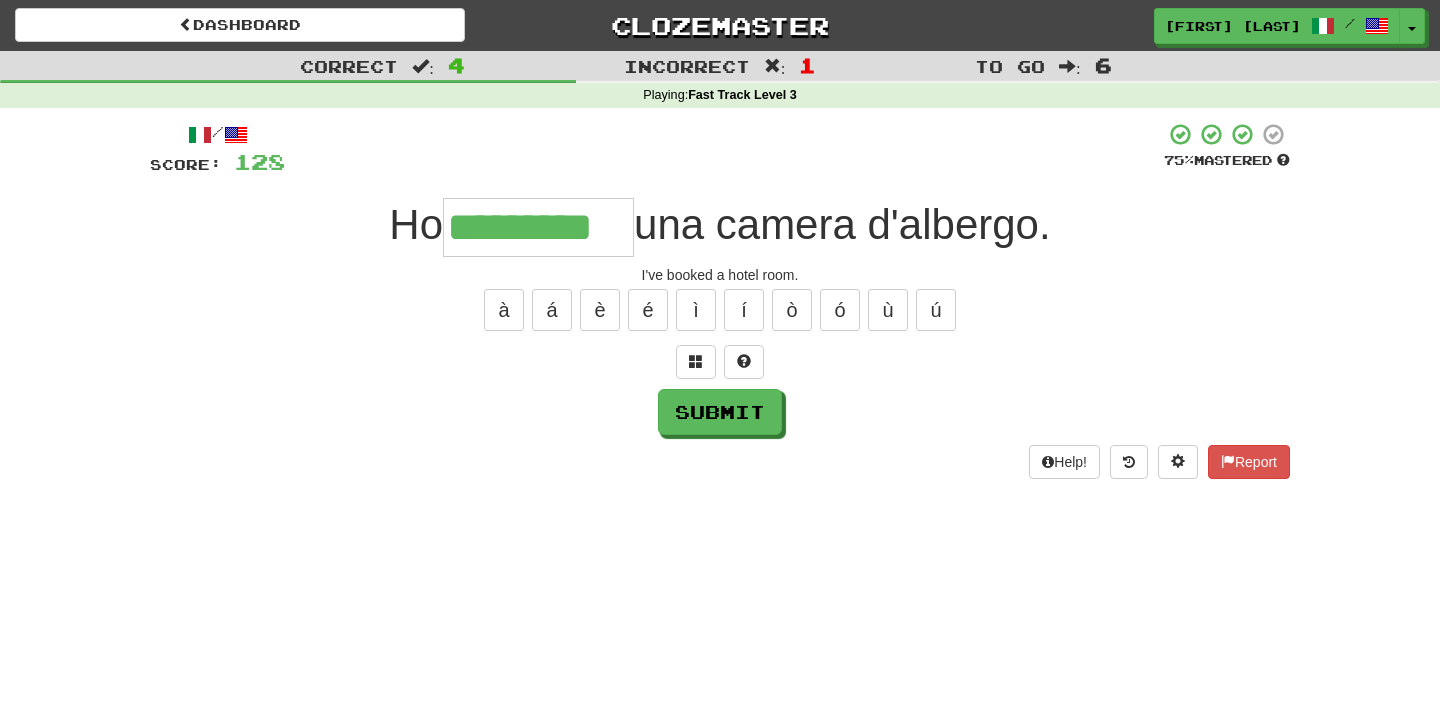 type on "*********" 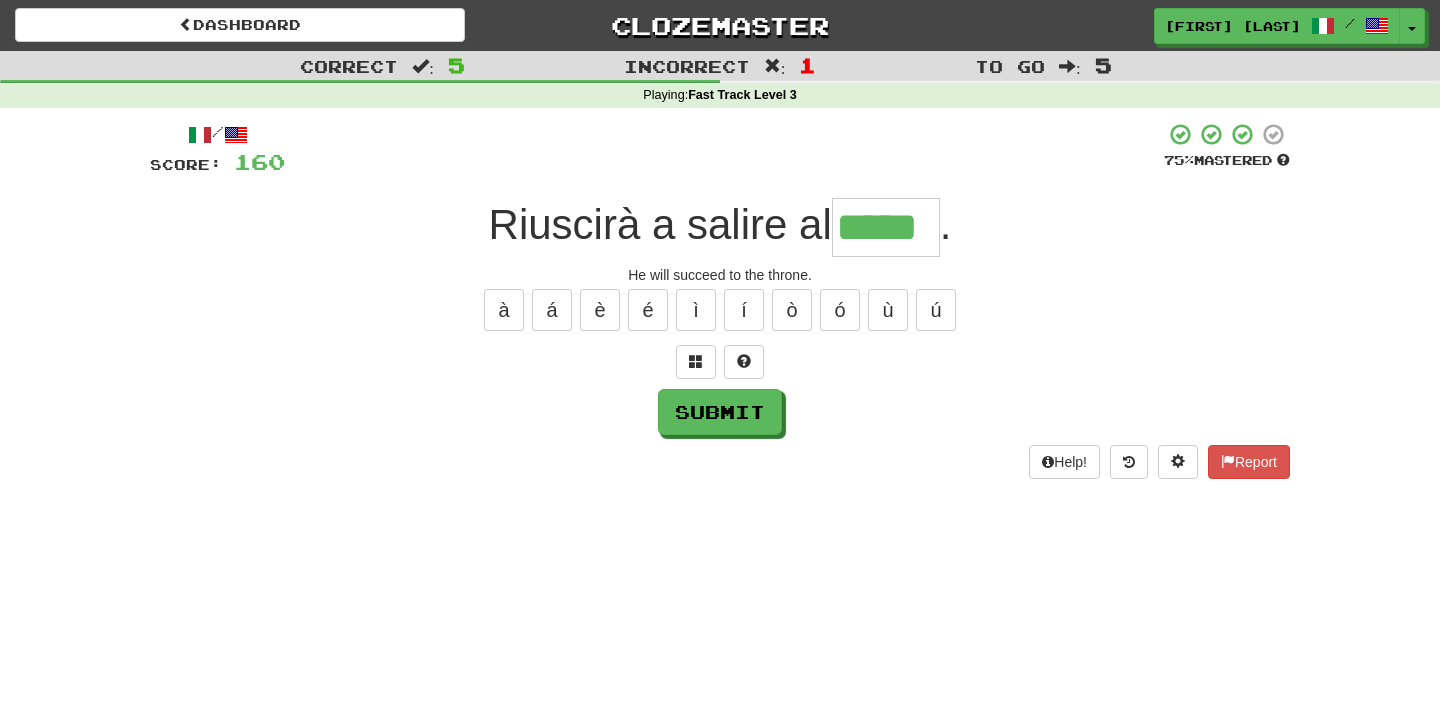 type on "*****" 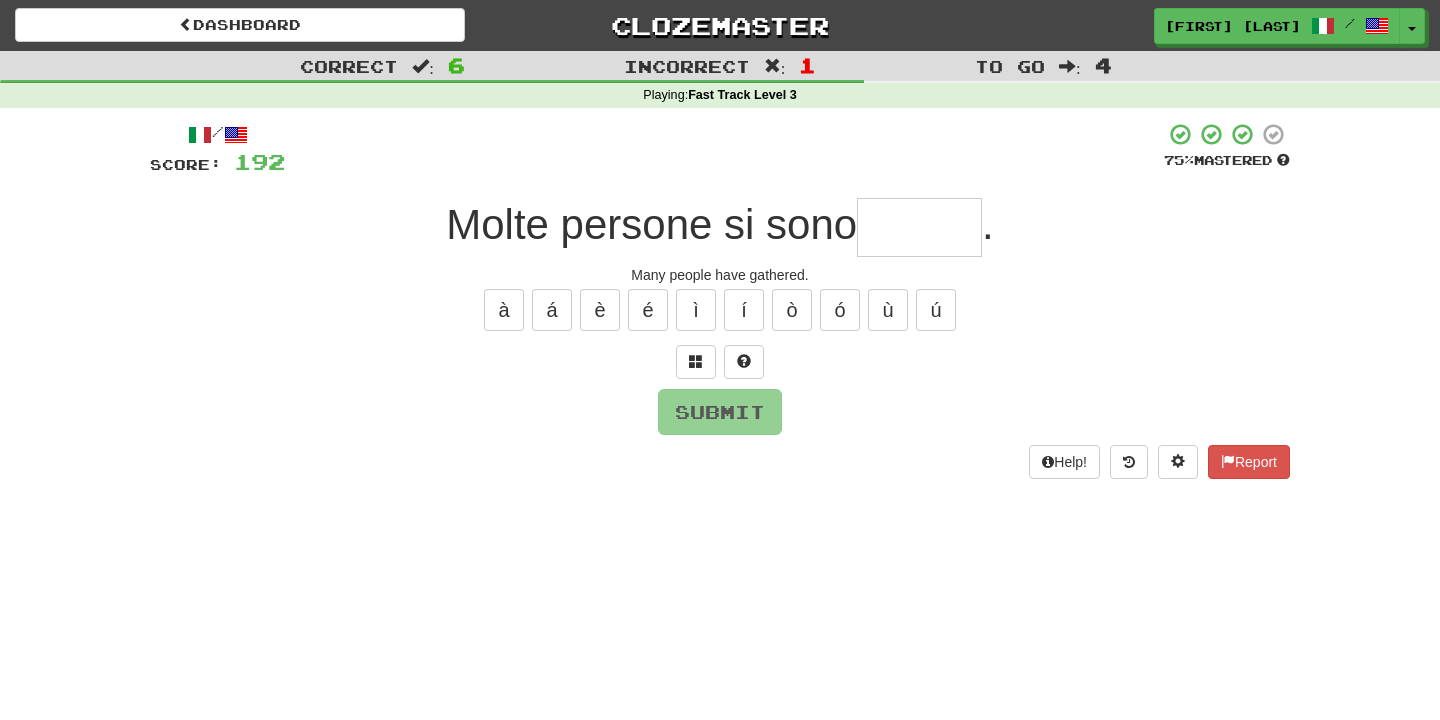 type on "*******" 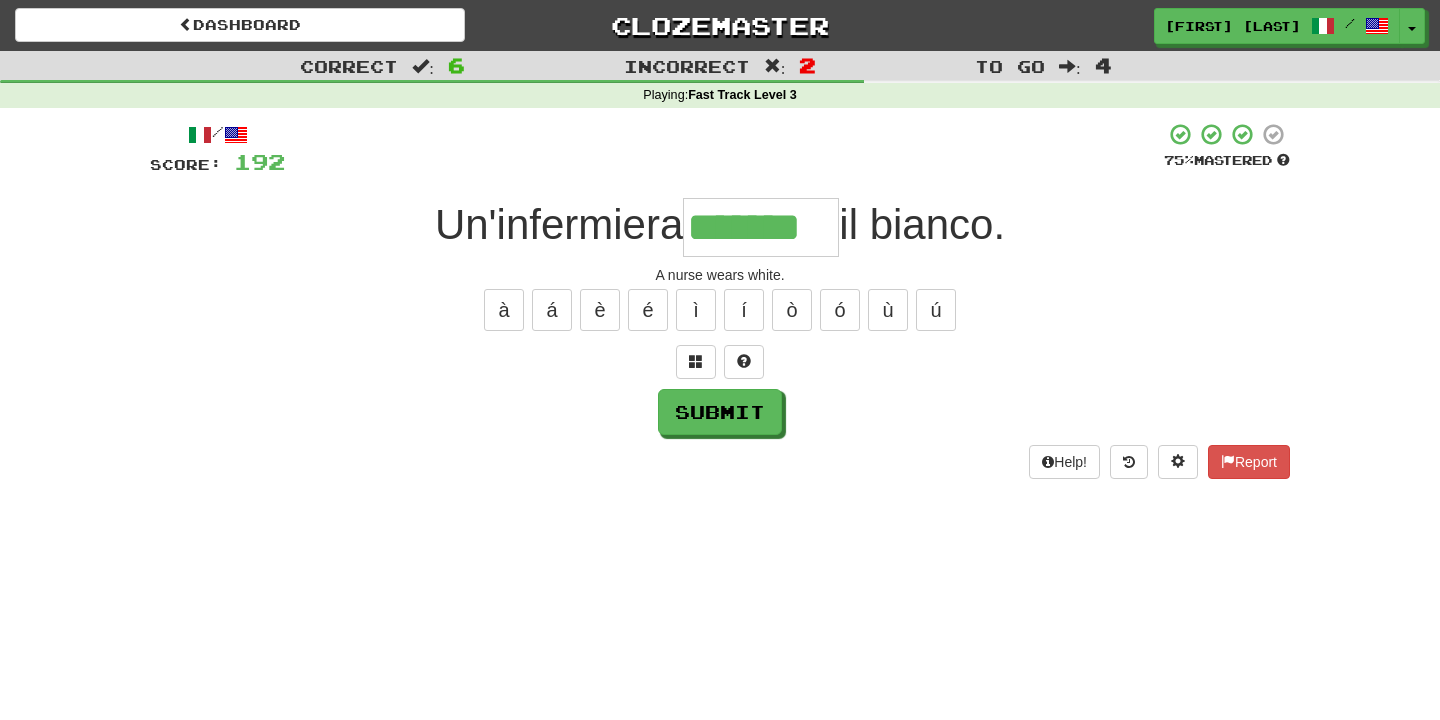 type on "*******" 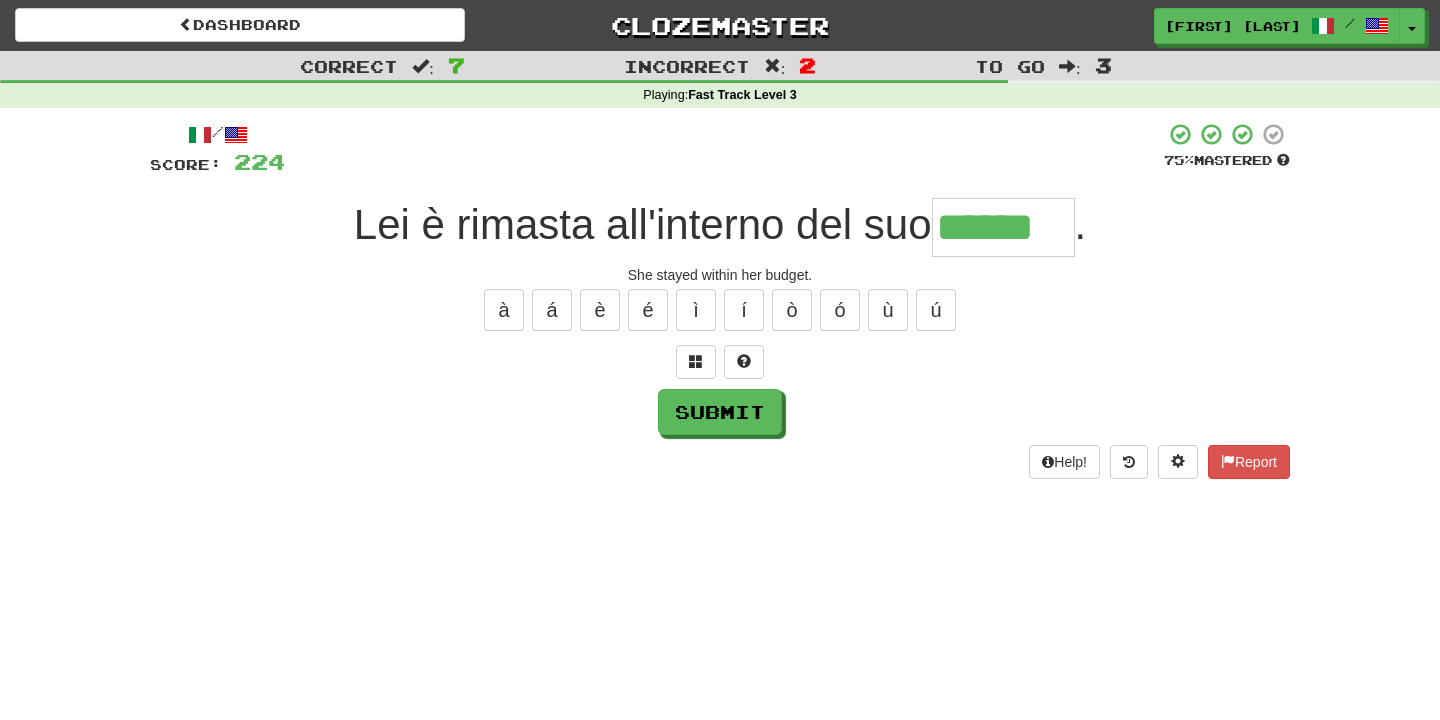 type on "******" 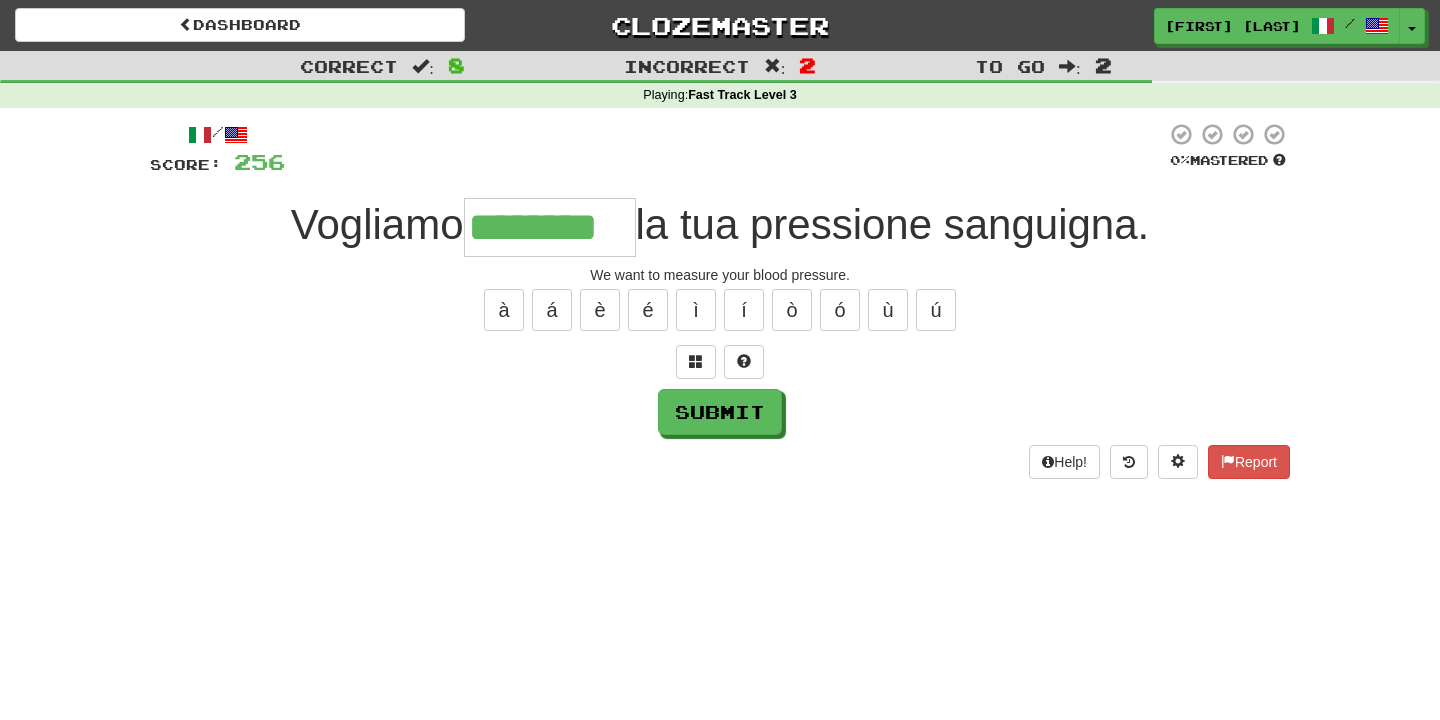 type on "********" 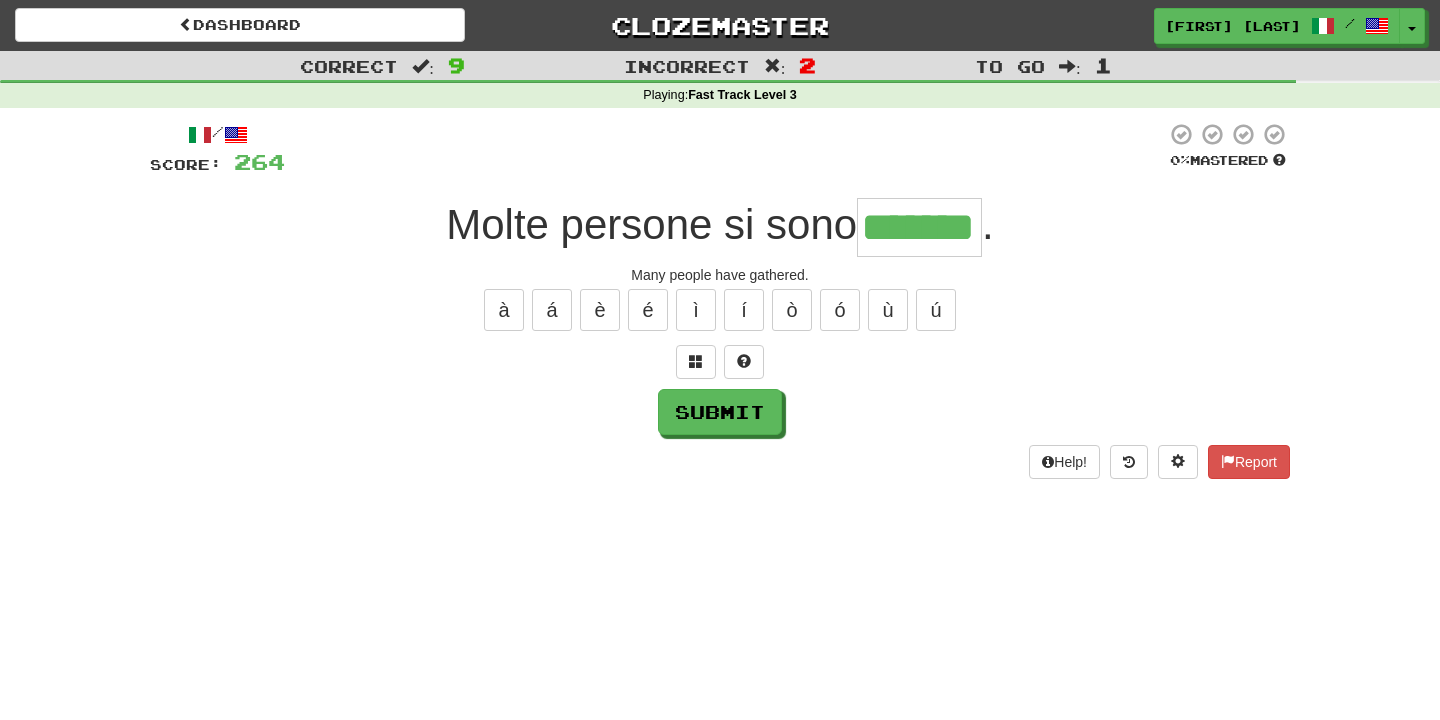 type on "*******" 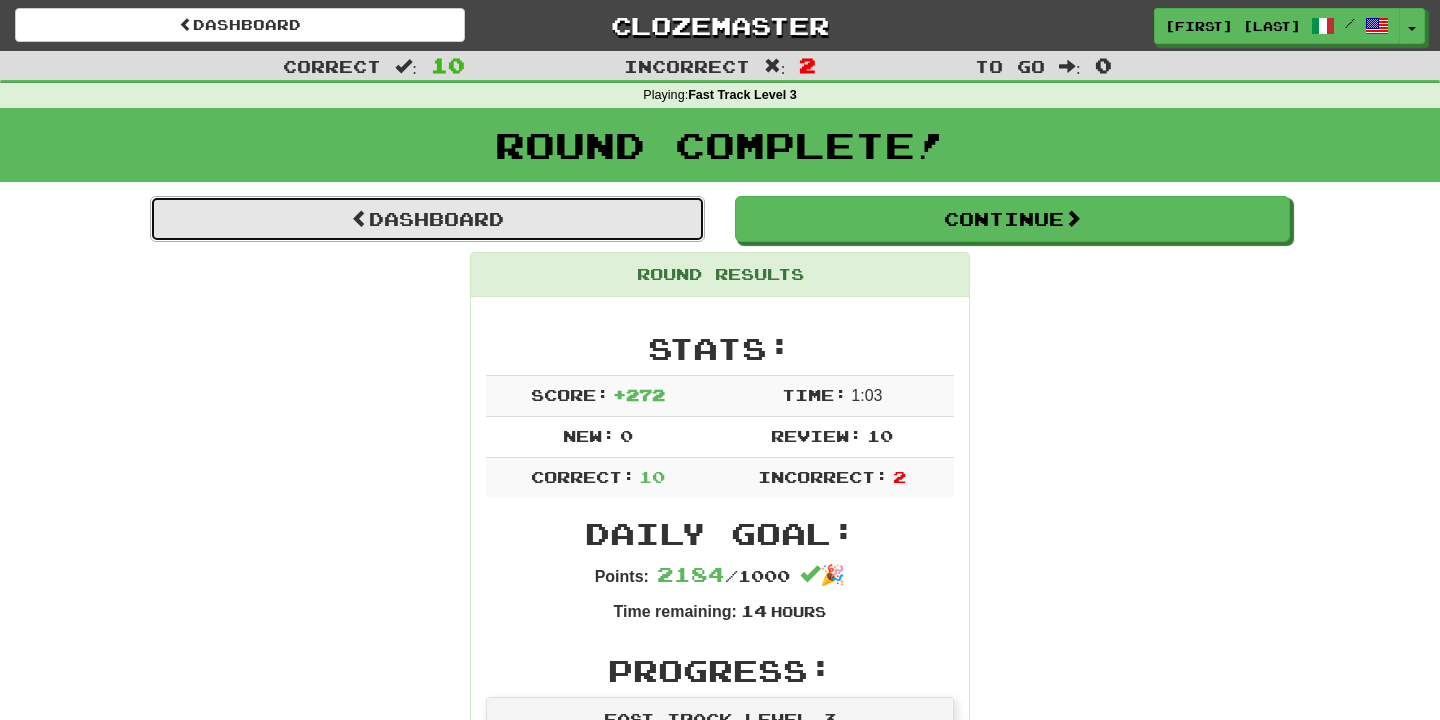 click on "Dashboard" at bounding box center (427, 219) 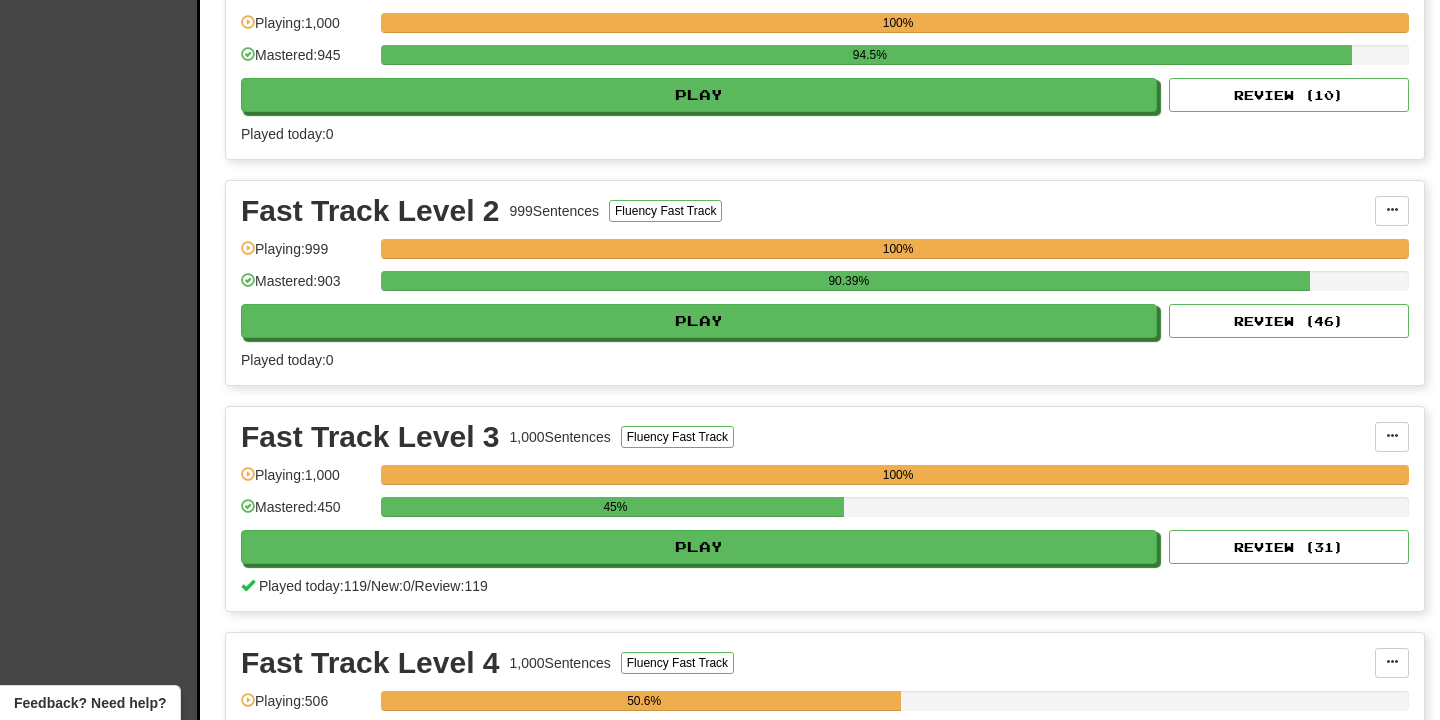 scroll, scrollTop: 548, scrollLeft: 0, axis: vertical 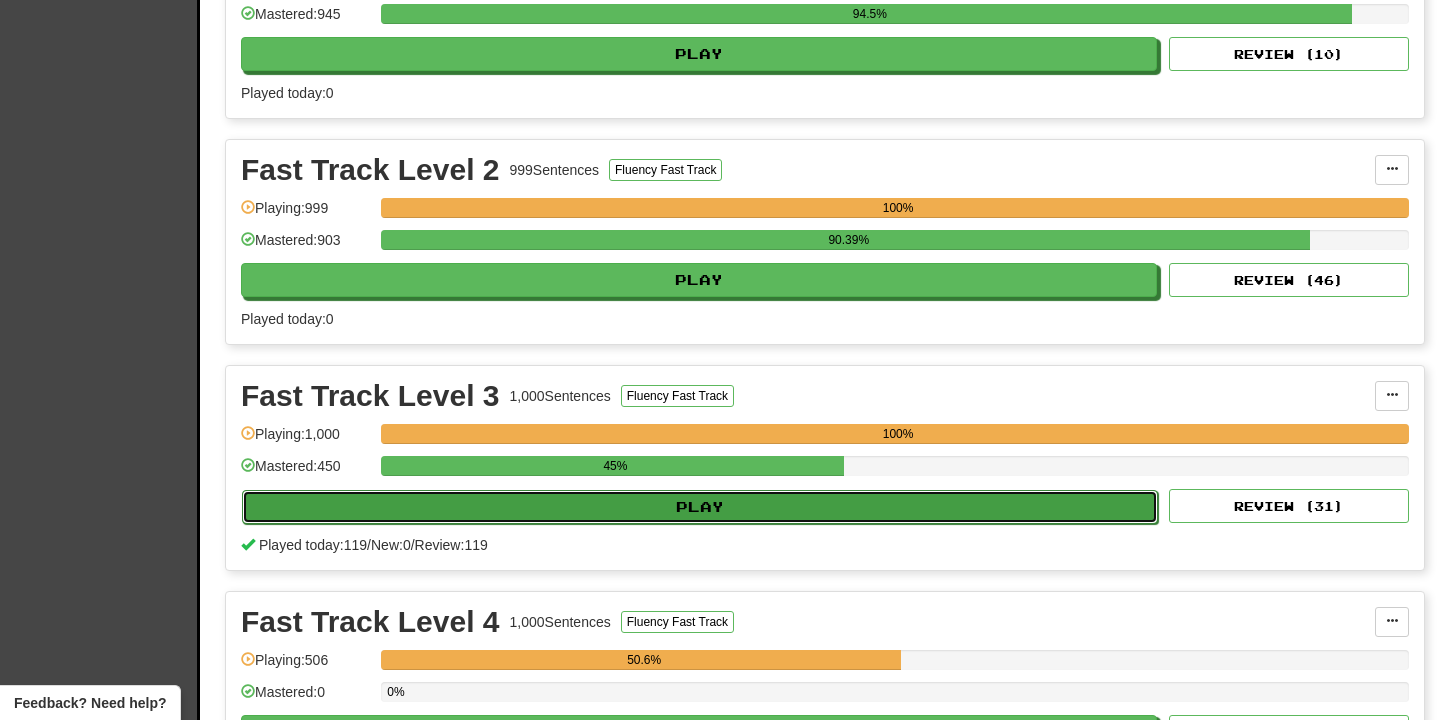 click on "Play" at bounding box center (700, 507) 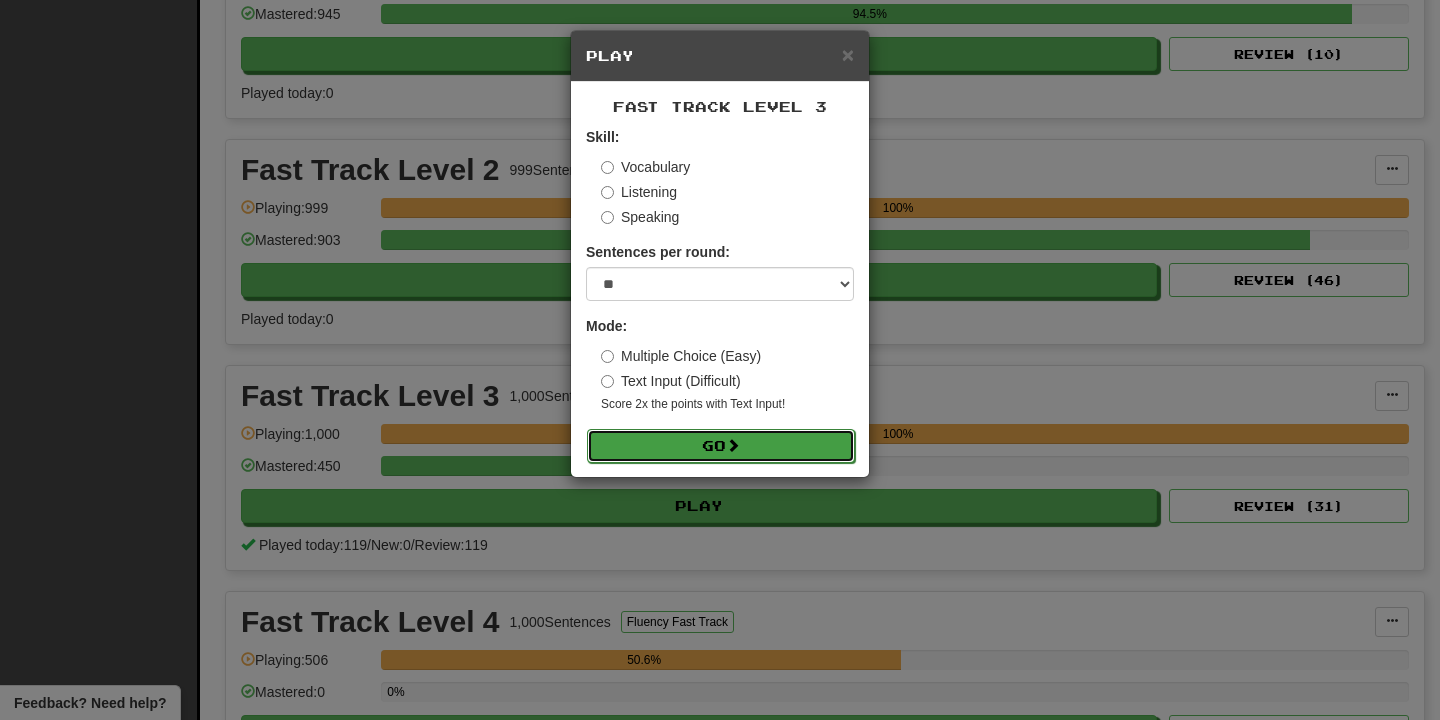 click on "Go" at bounding box center [721, 446] 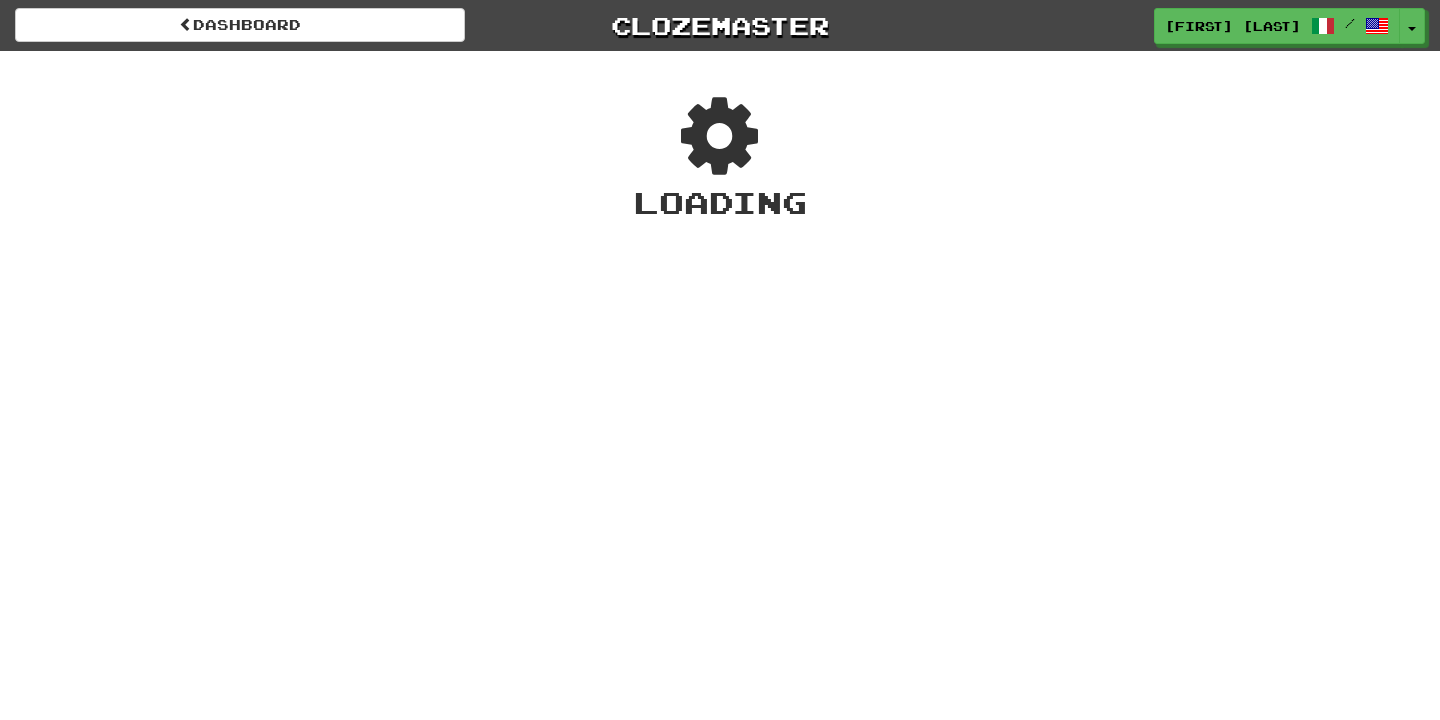 scroll, scrollTop: 0, scrollLeft: 0, axis: both 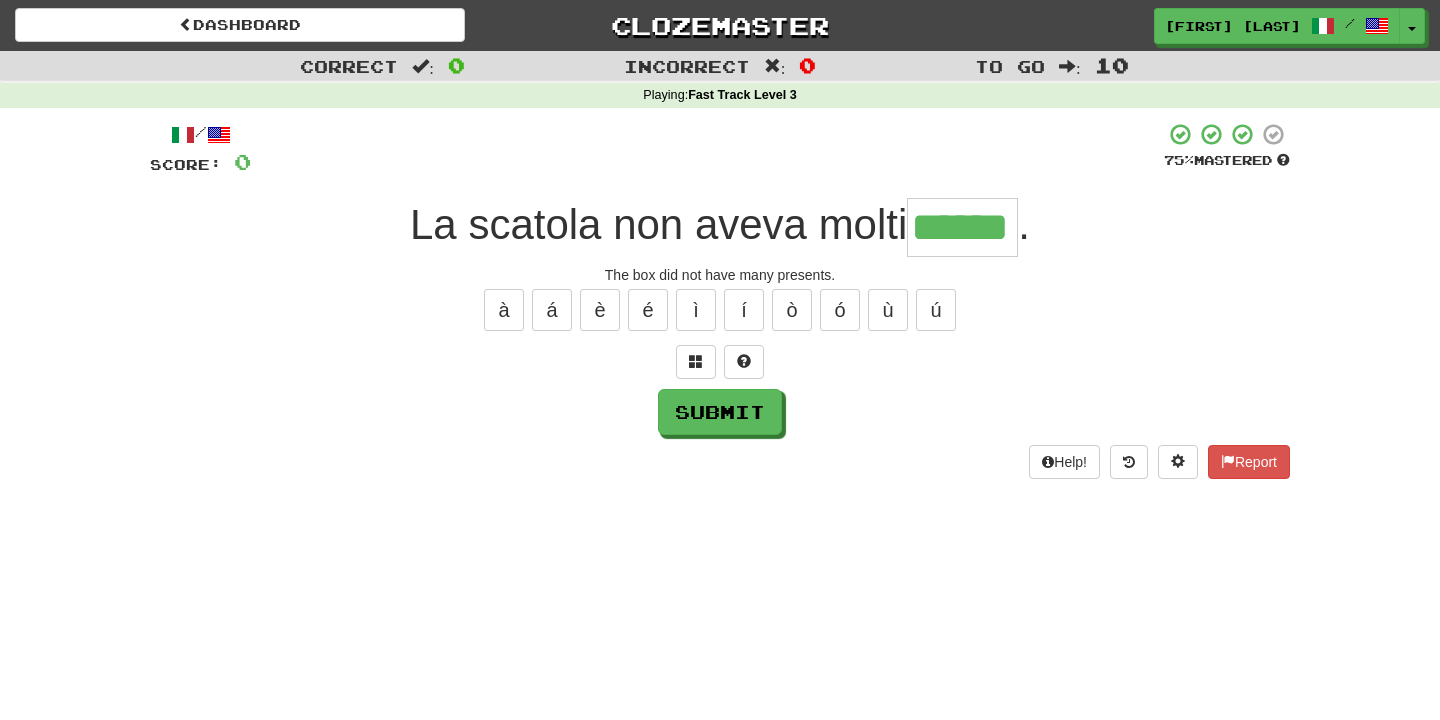 type on "******" 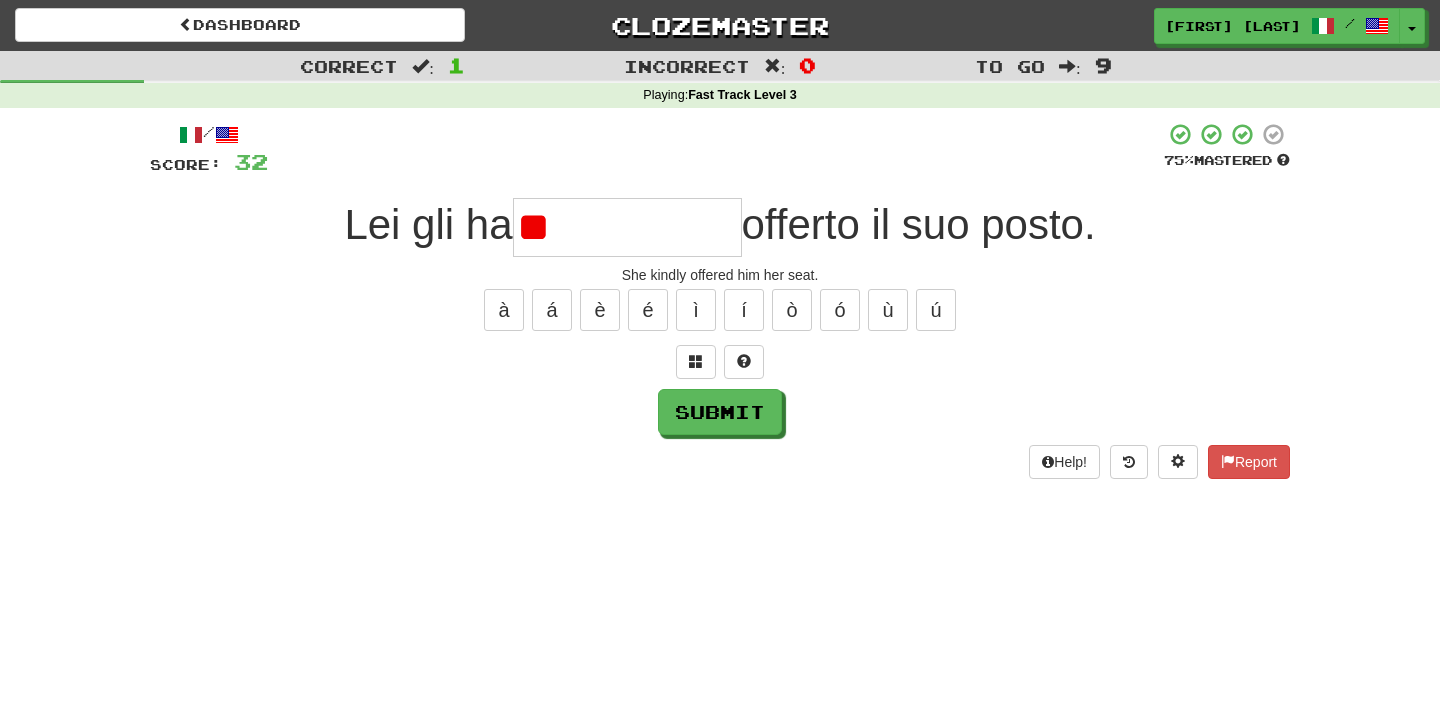 type on "*" 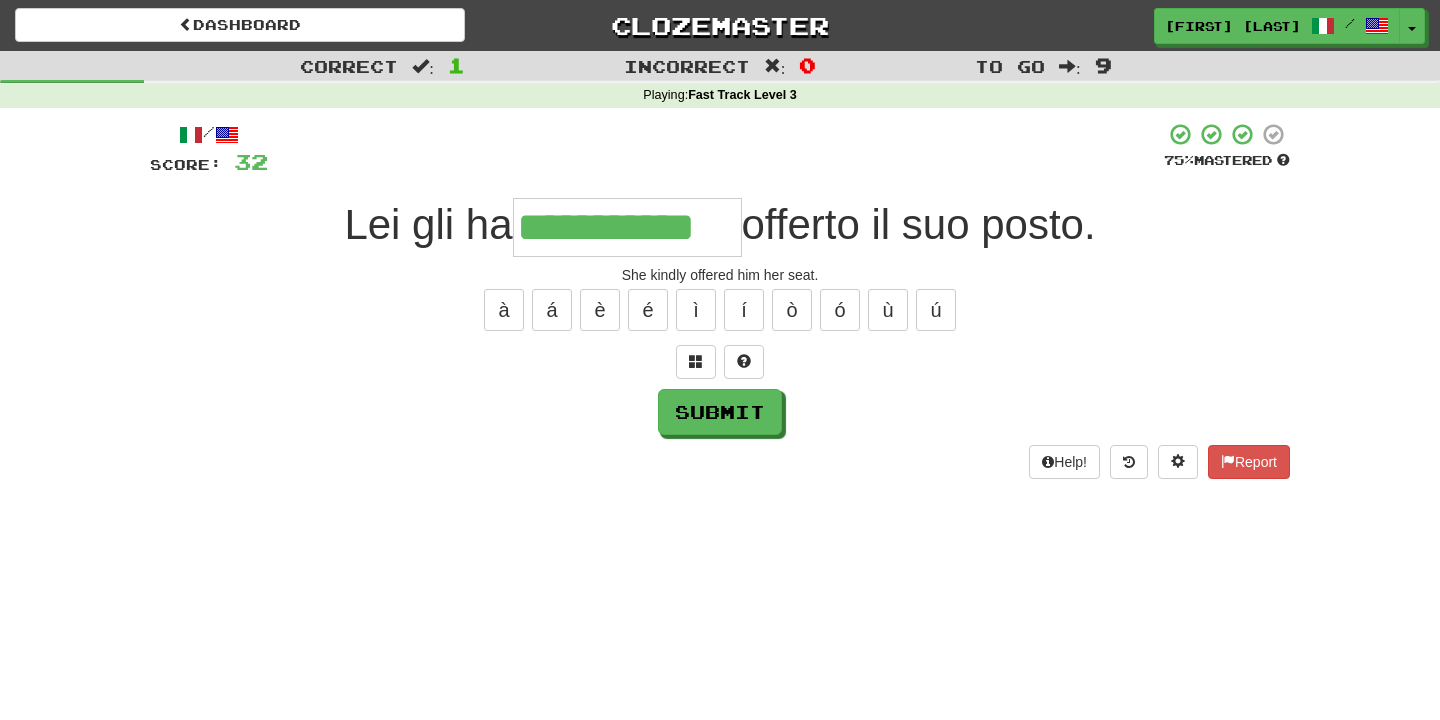 type on "**********" 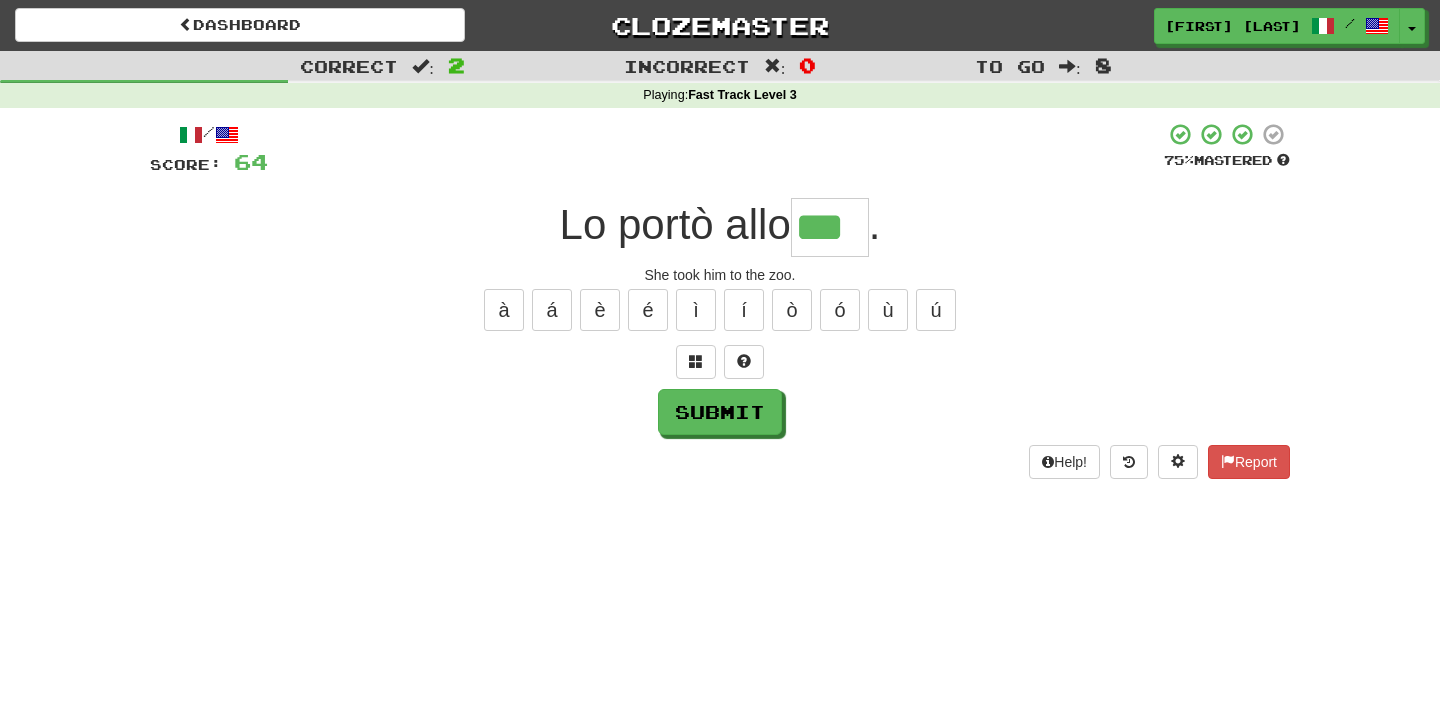type on "***" 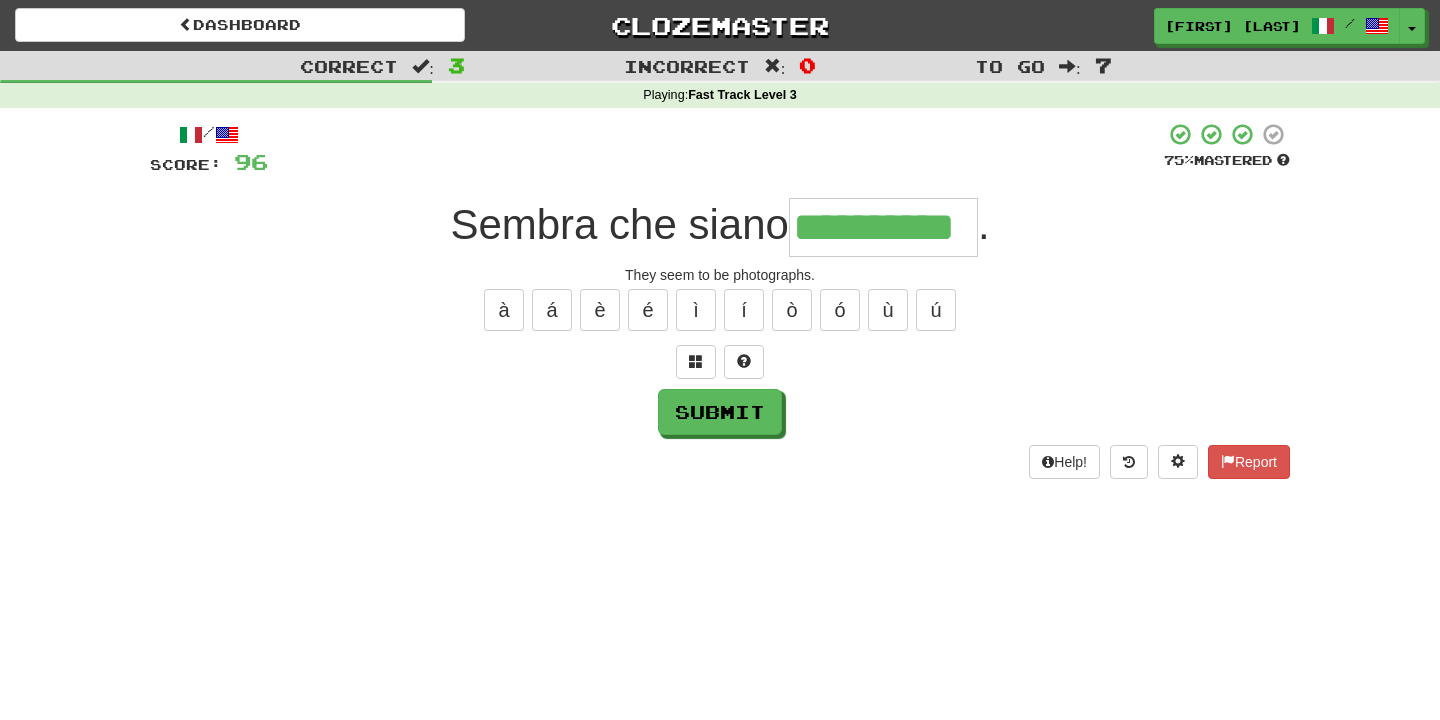 type on "**********" 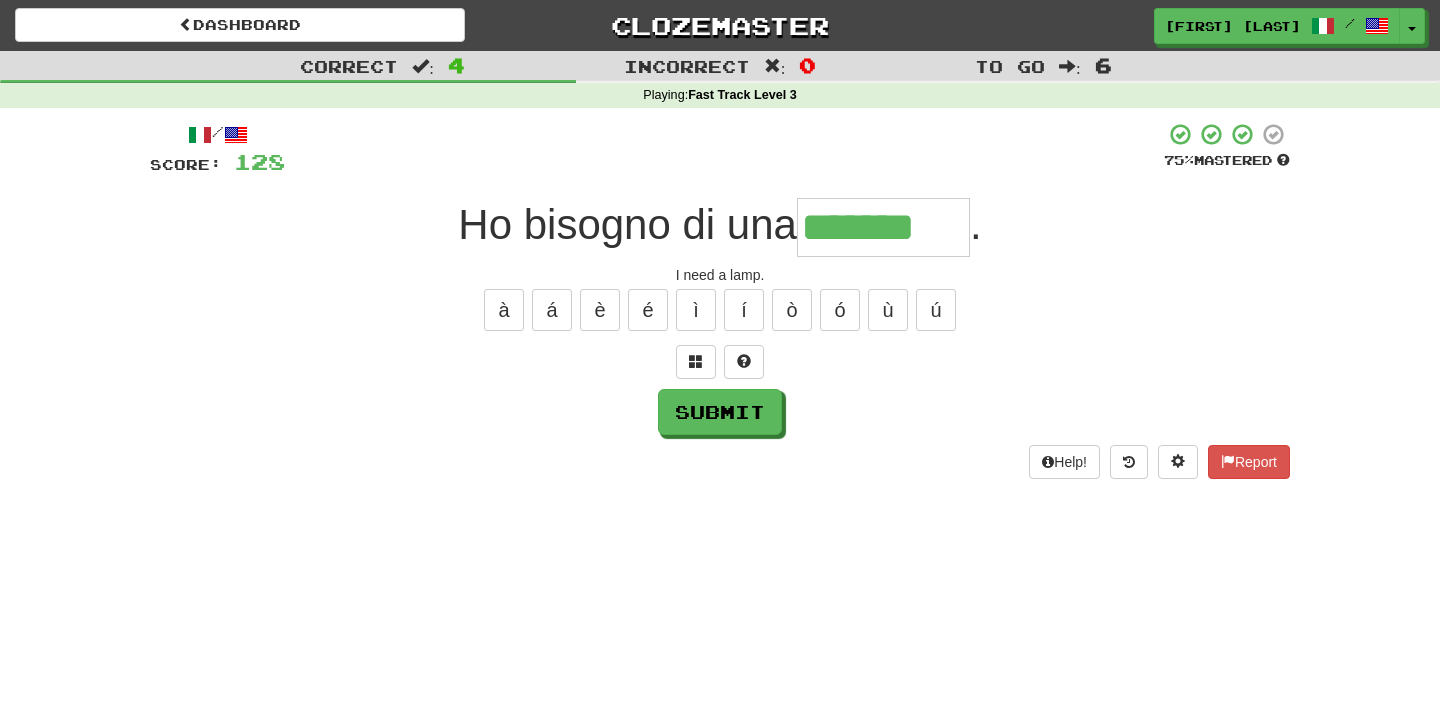 type on "*******" 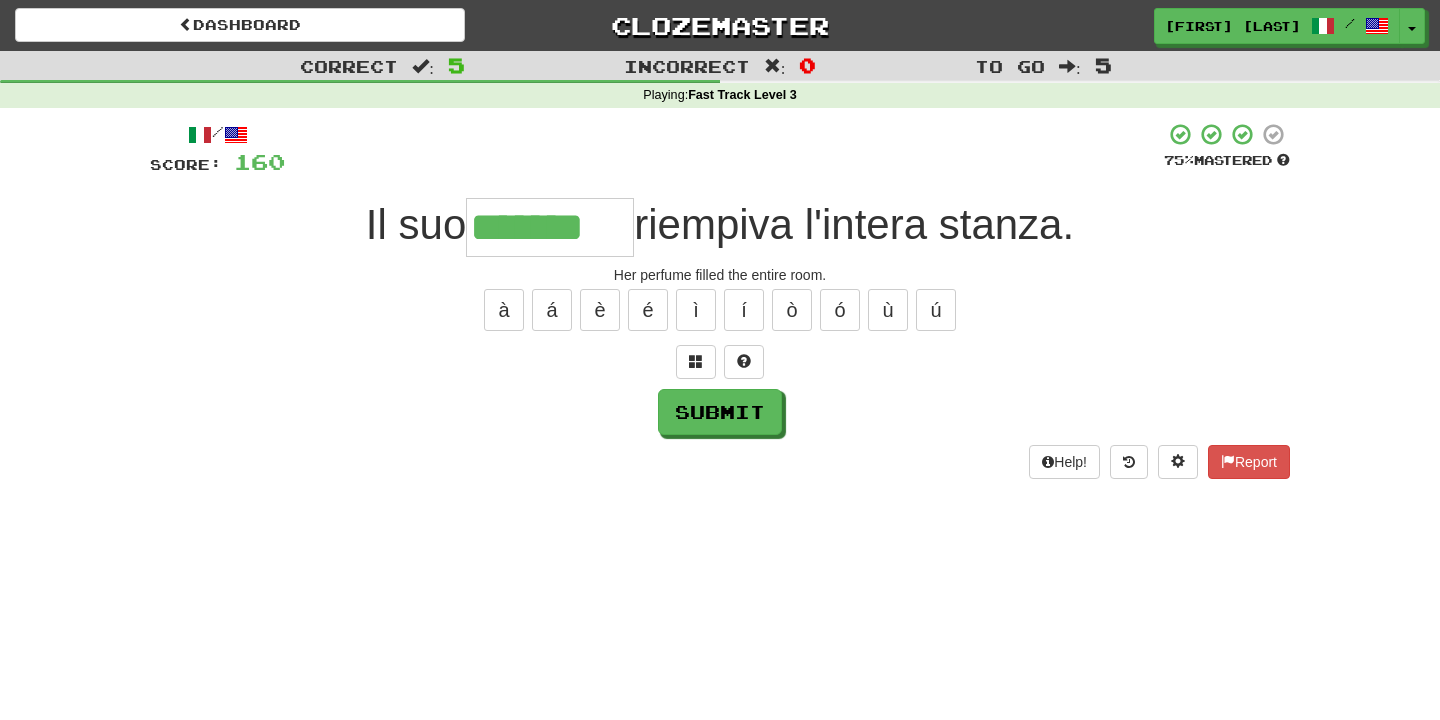 type on "*******" 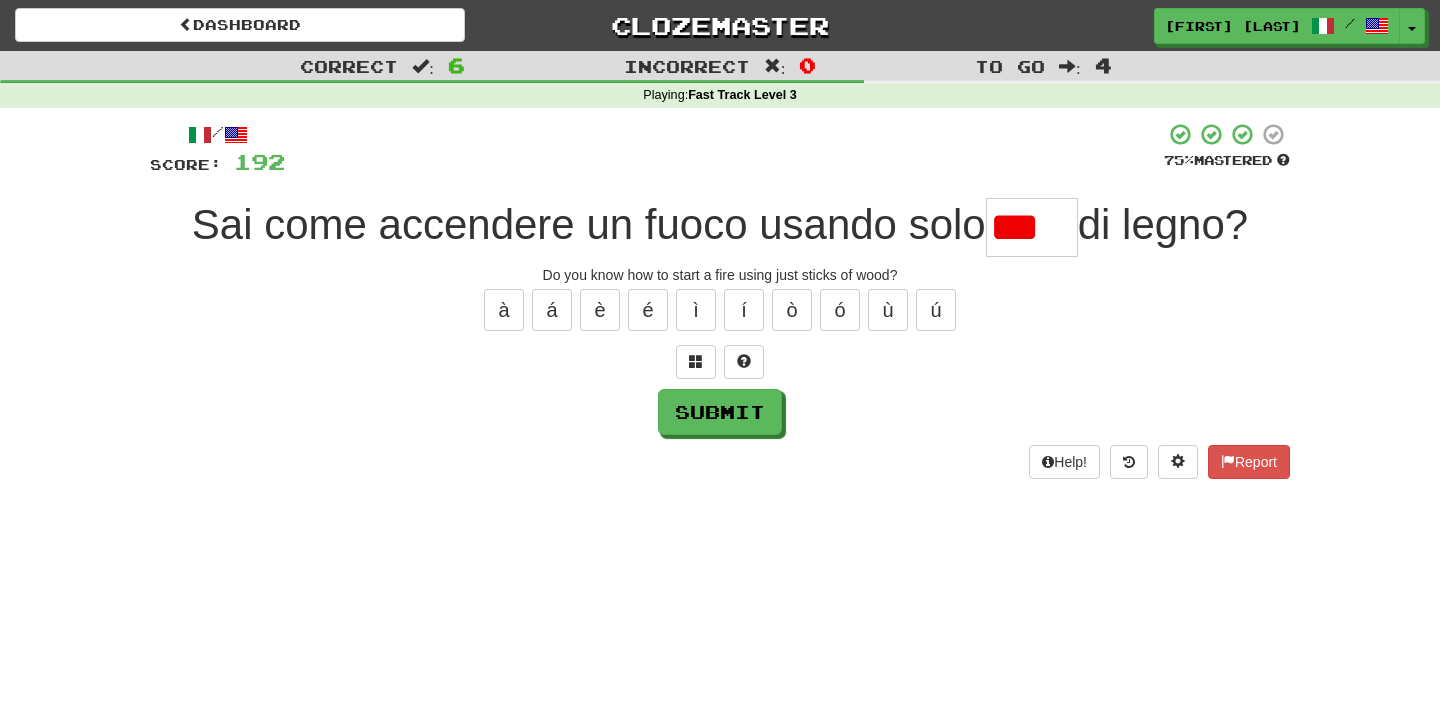 scroll, scrollTop: 0, scrollLeft: 0, axis: both 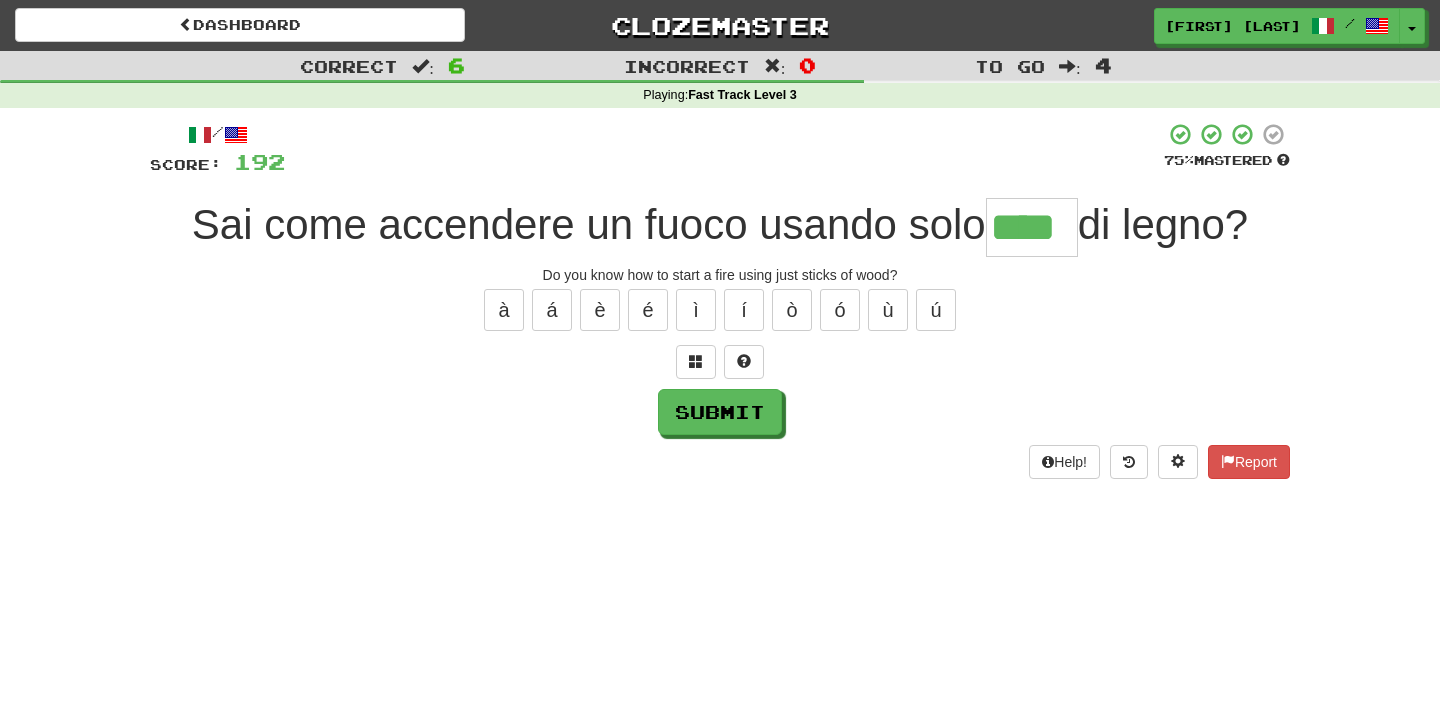 type on "****" 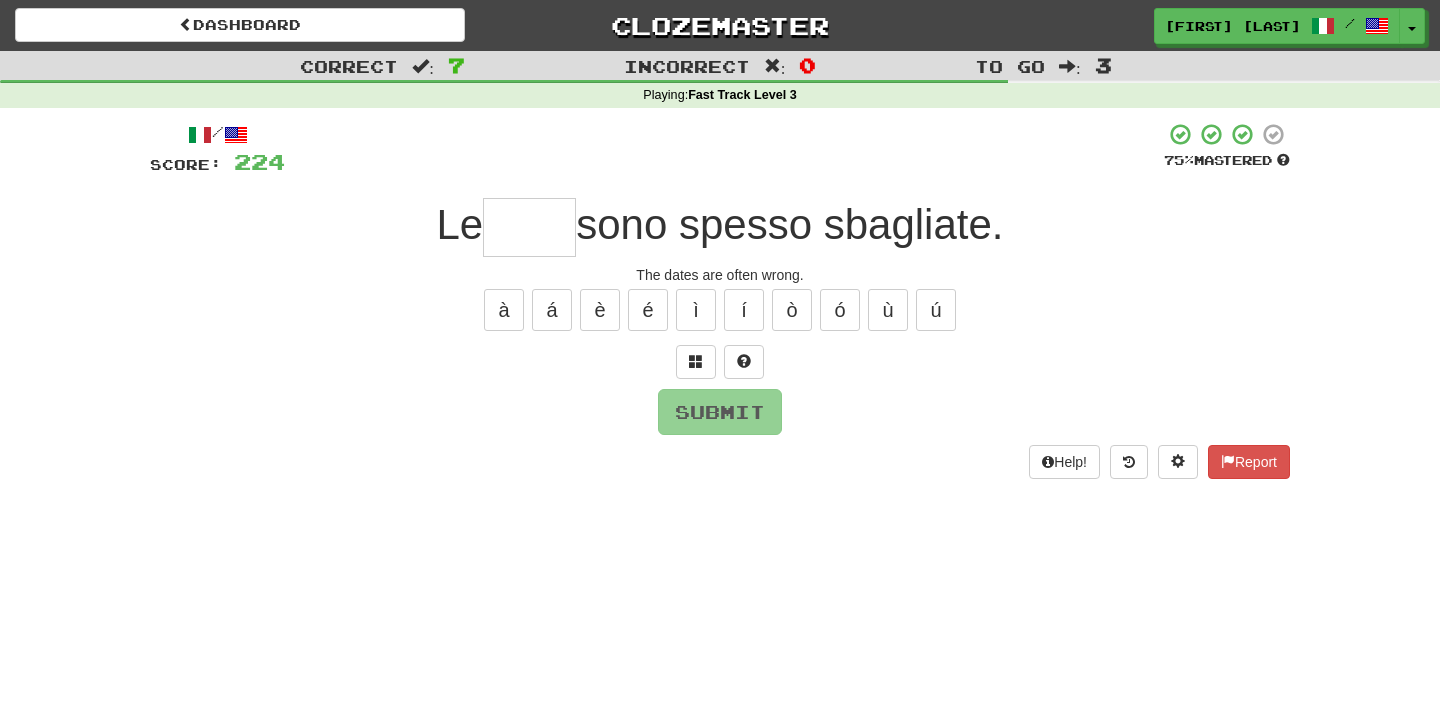 type on "*" 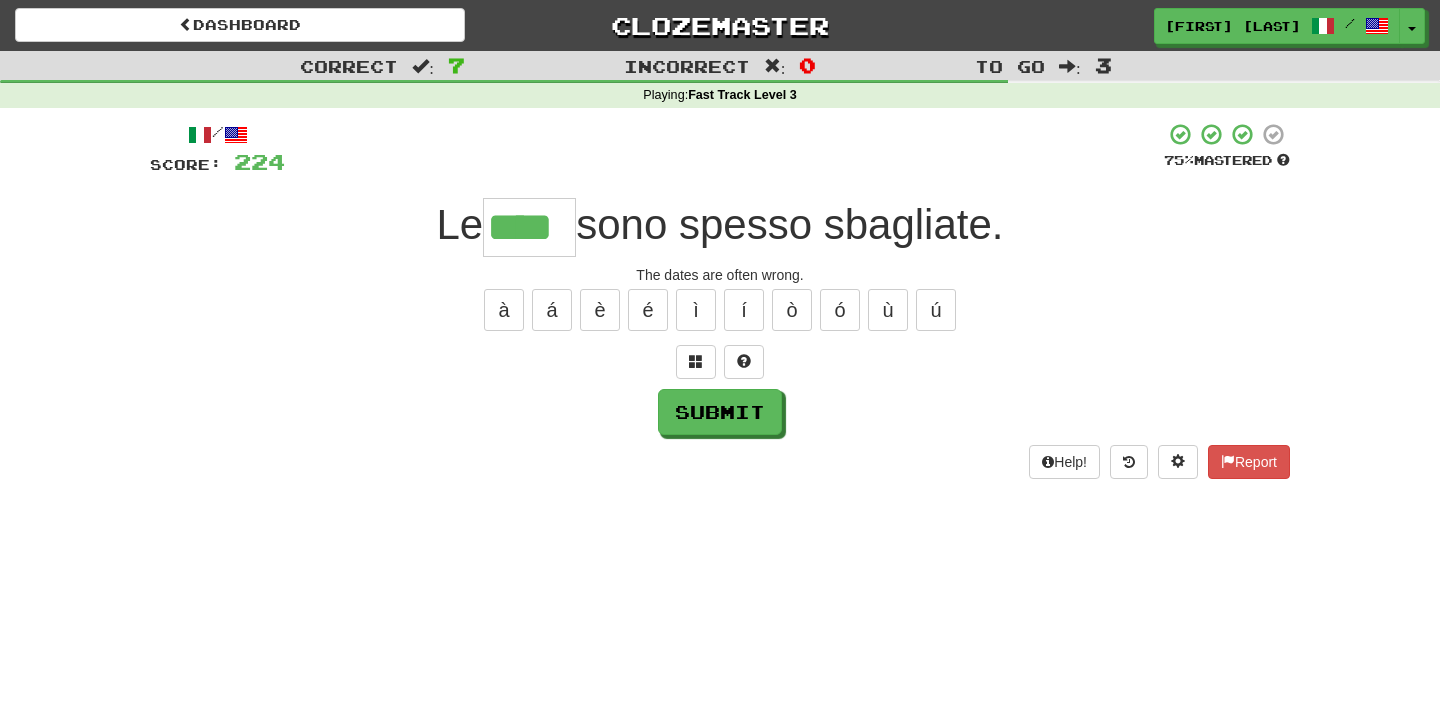 type on "****" 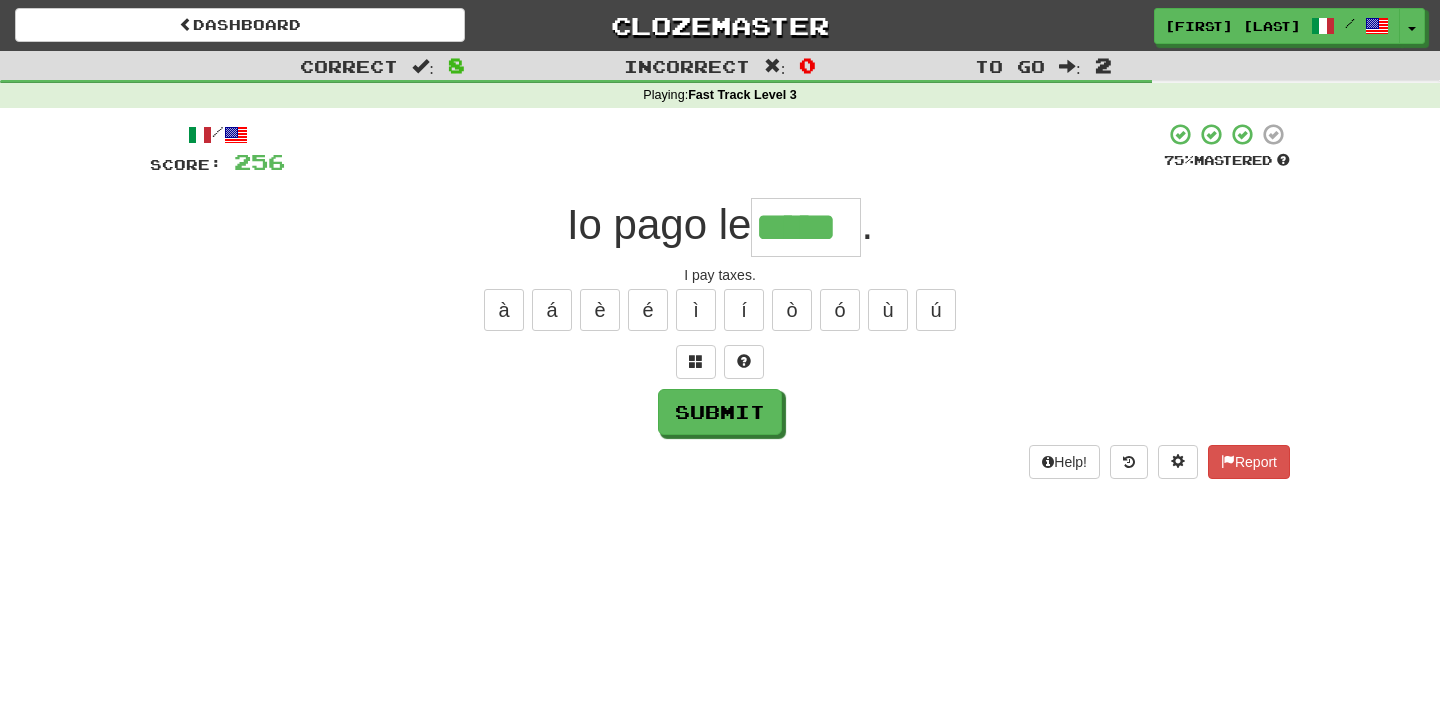 type on "*****" 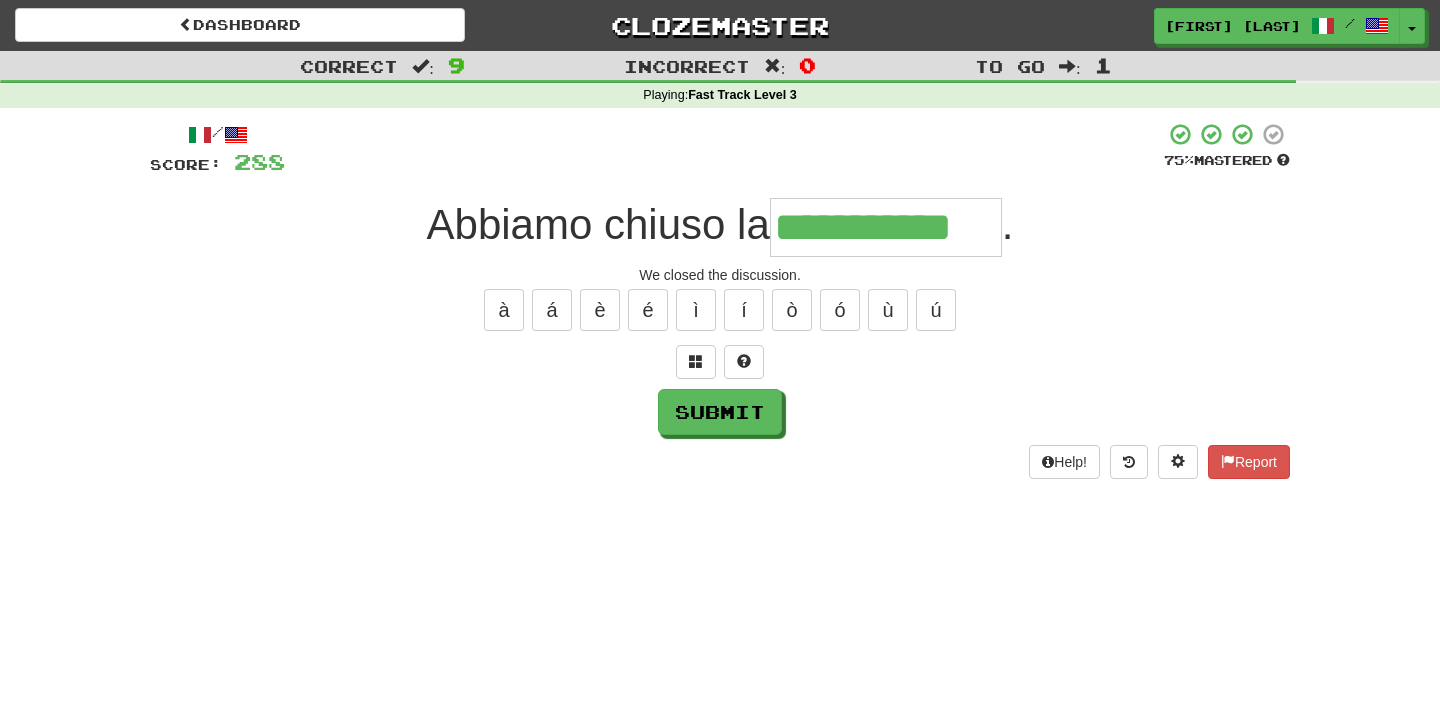 type on "**********" 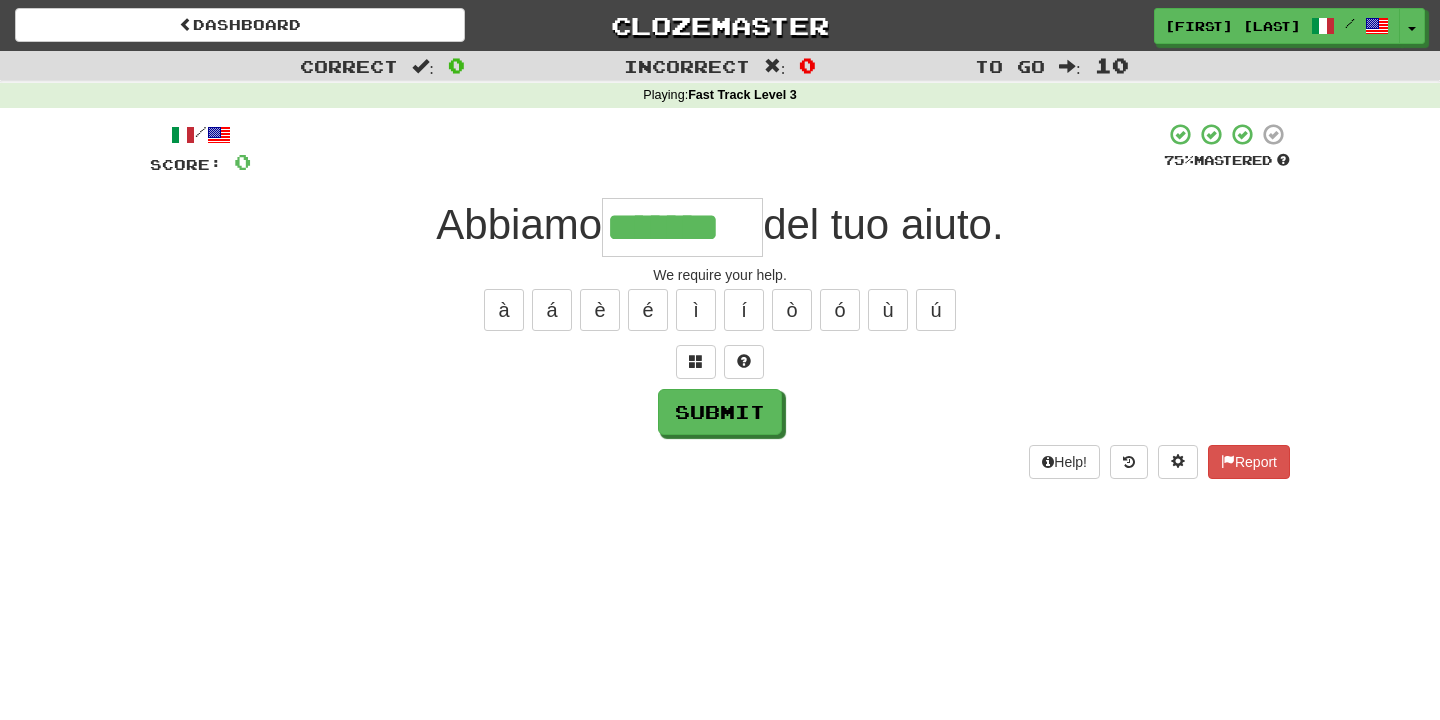 type on "*******" 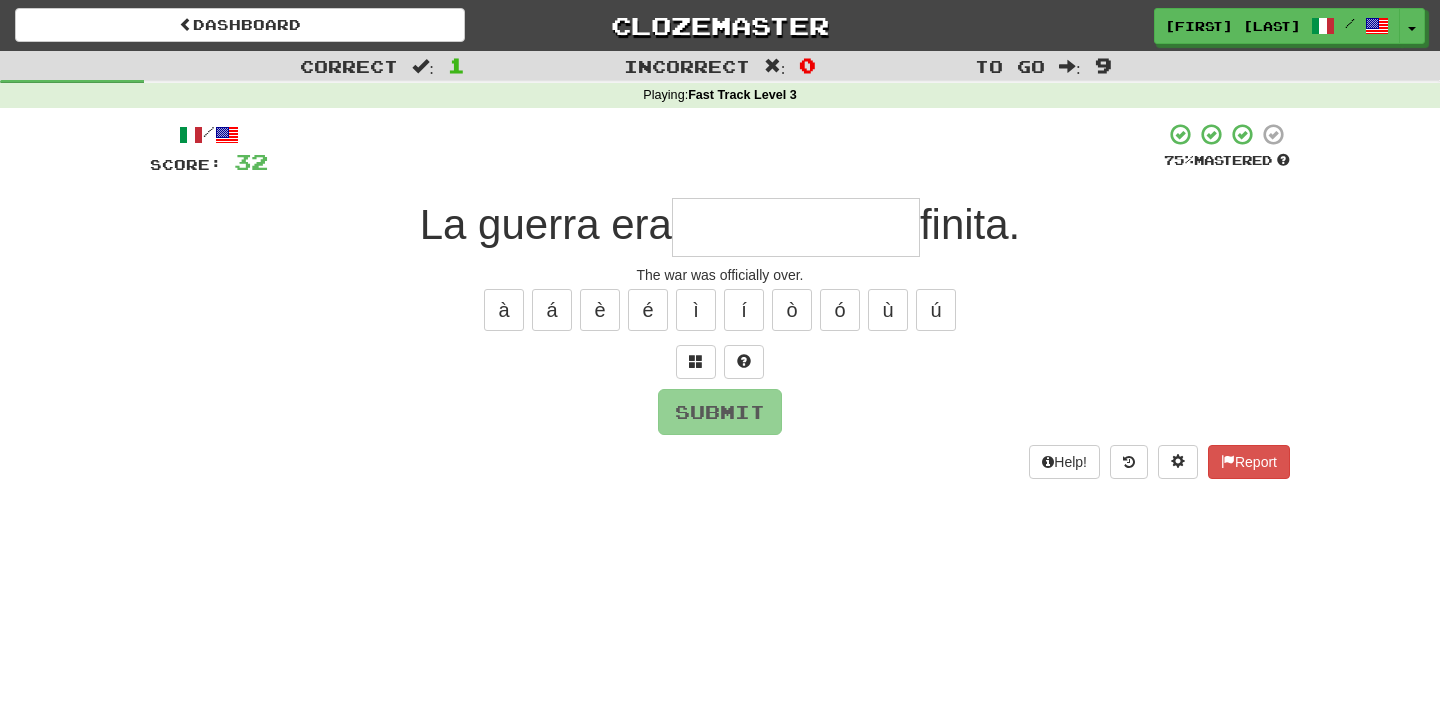 type on "*" 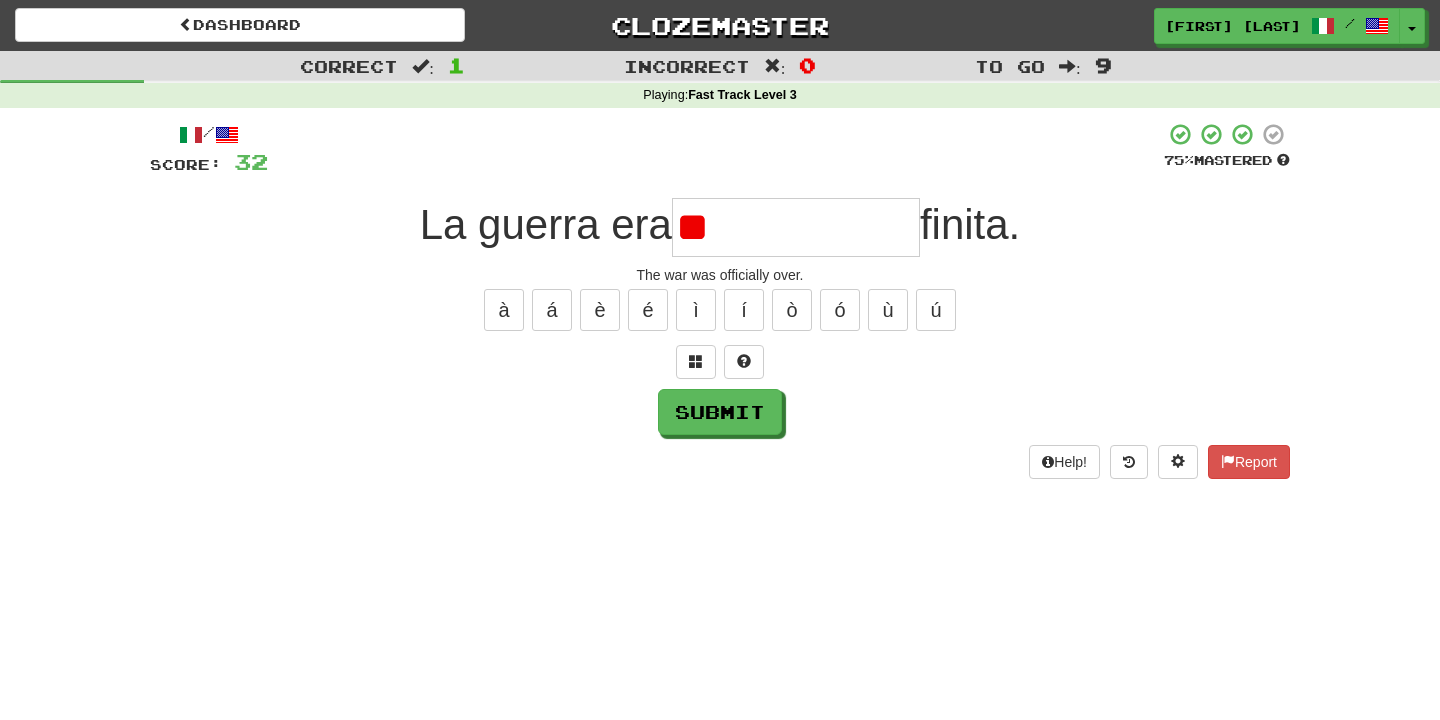 type on "*" 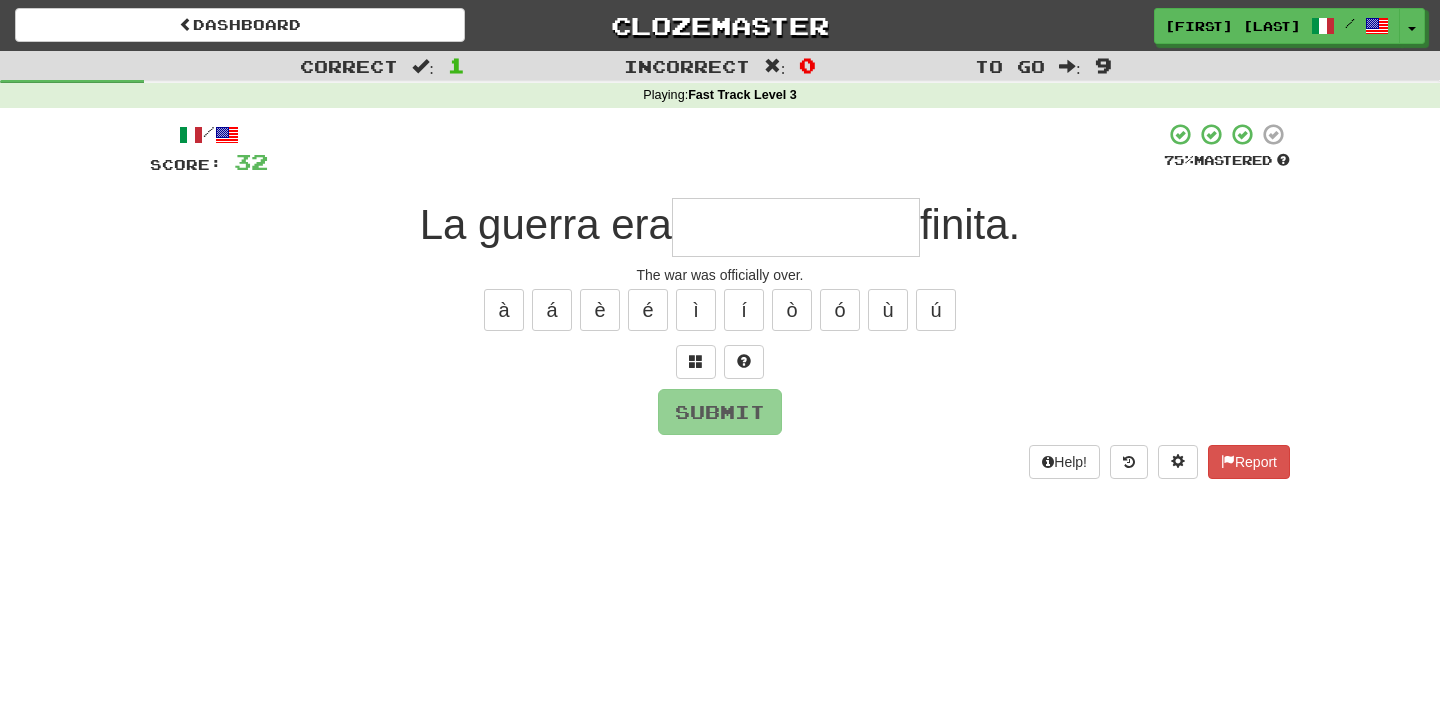 type on "*" 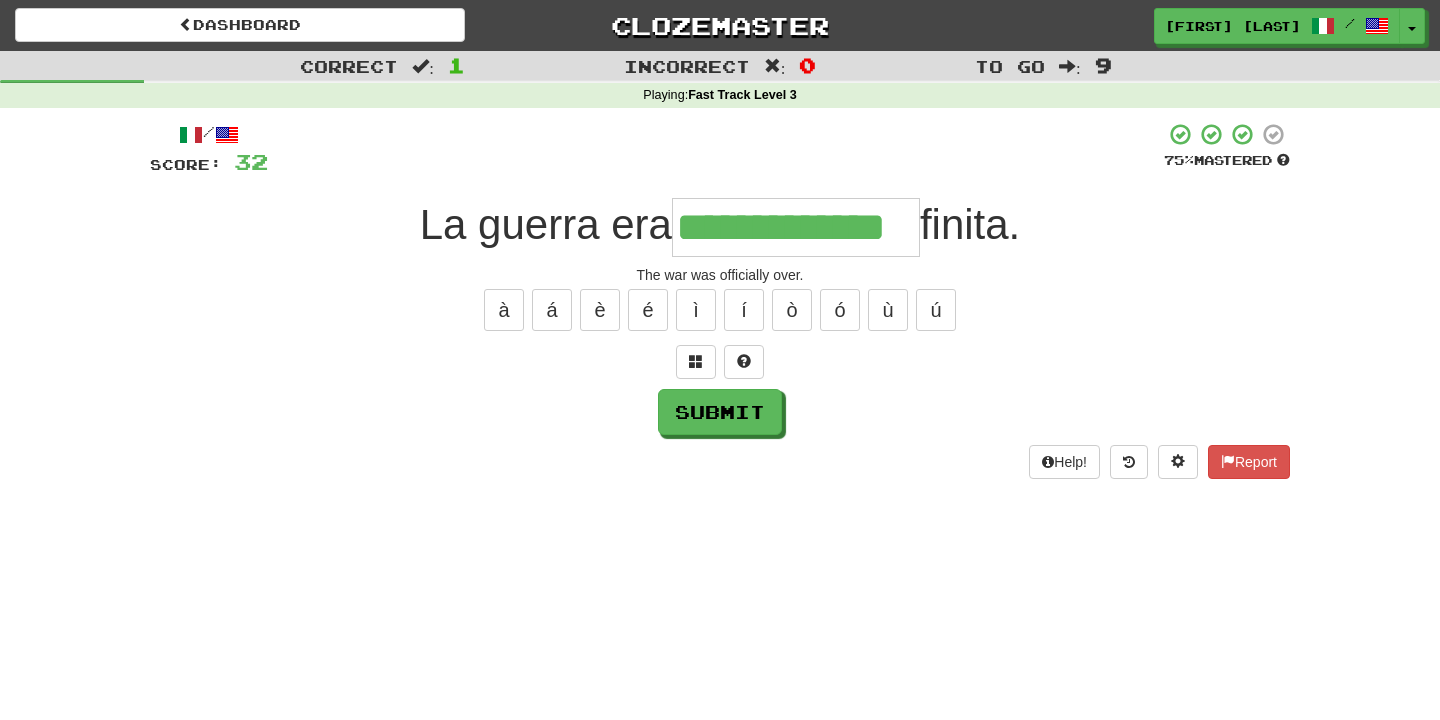type on "**********" 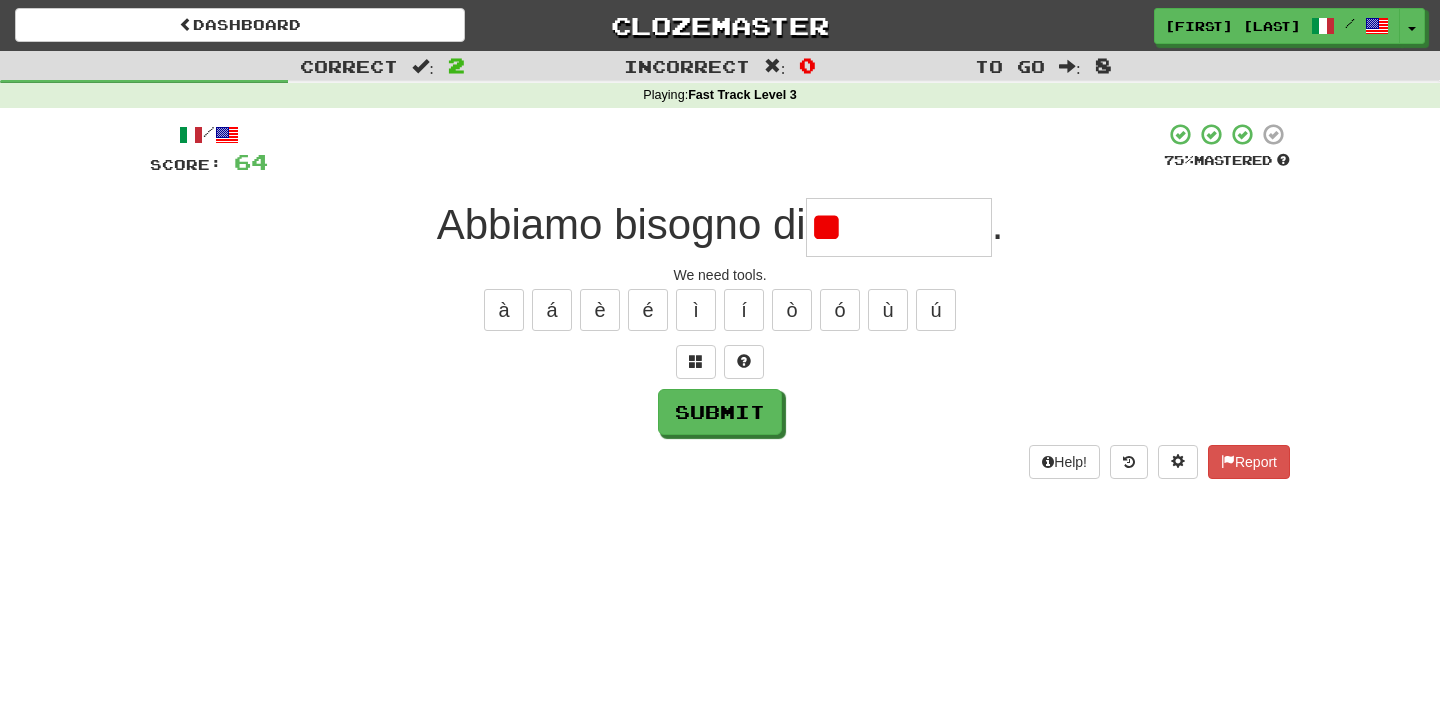 type on "*" 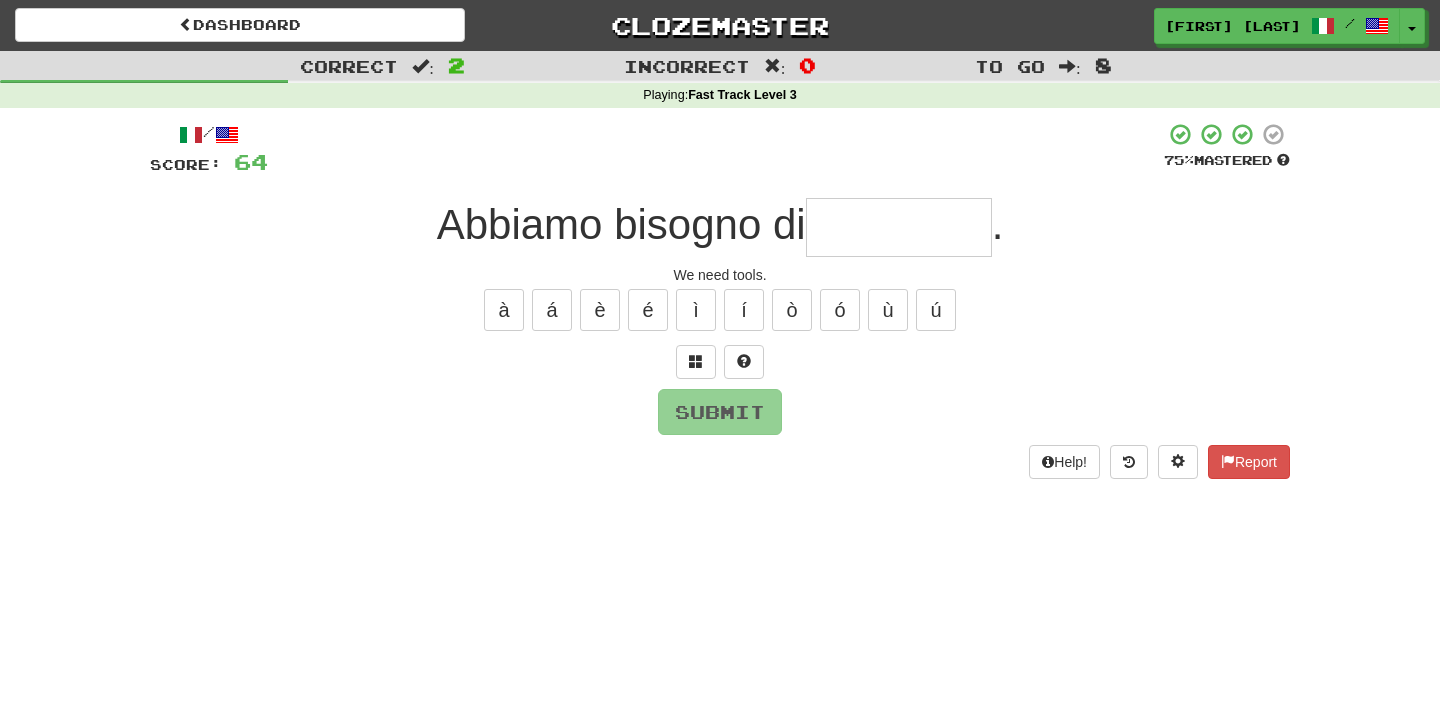 type on "*********" 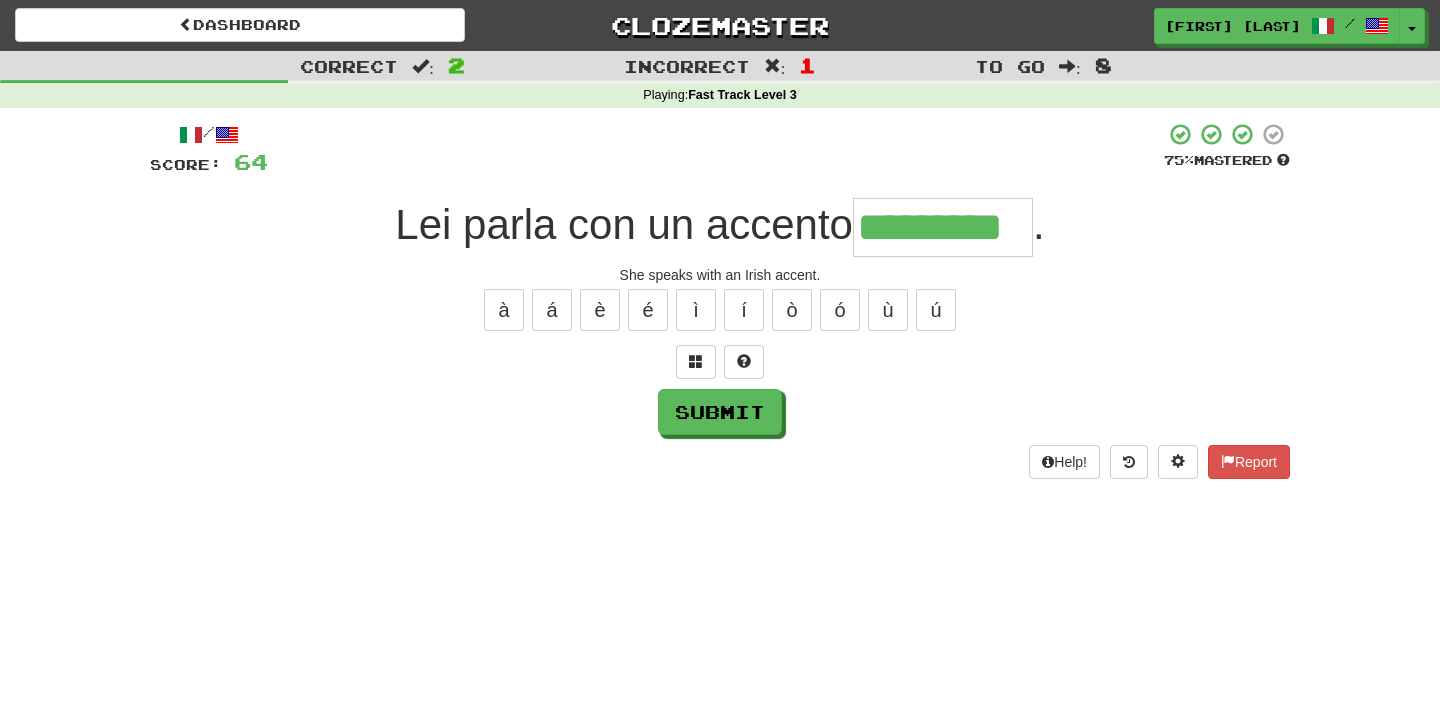 type on "*********" 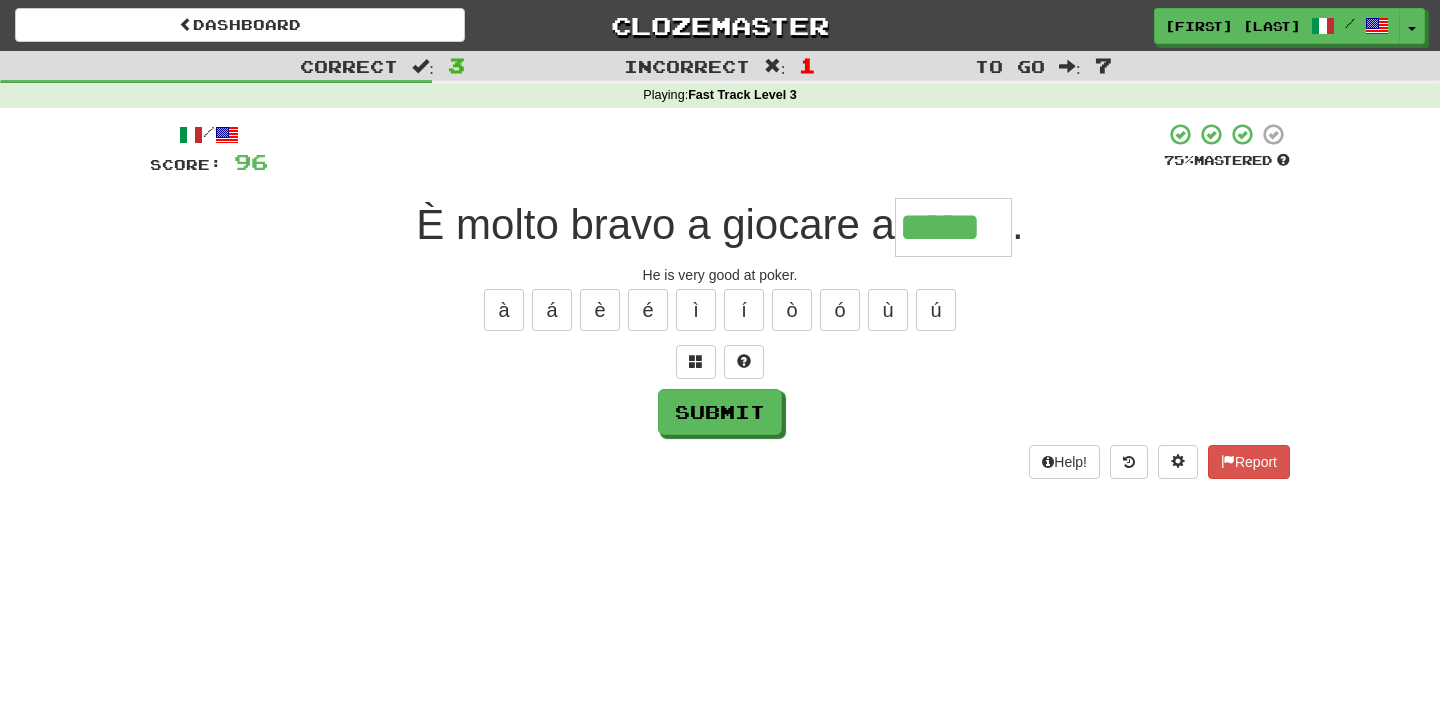 type on "*****" 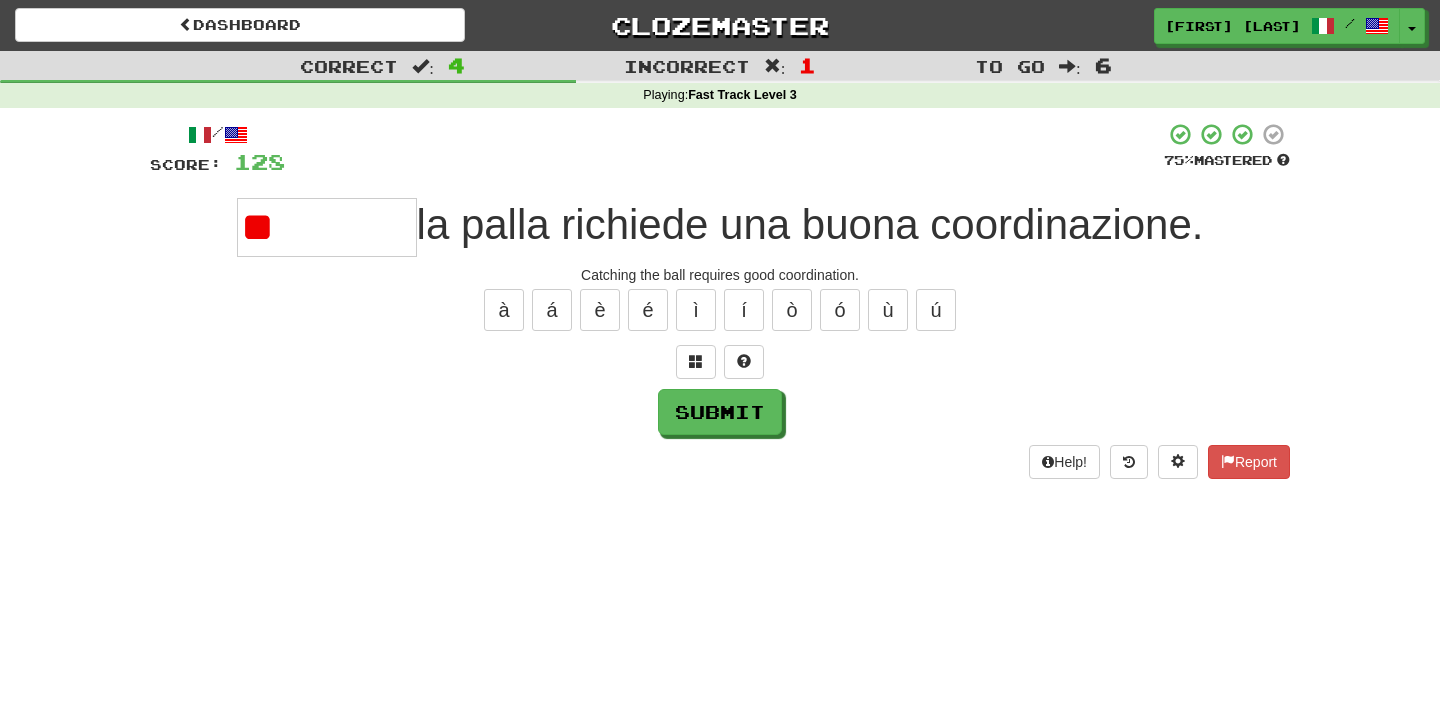 type on "*" 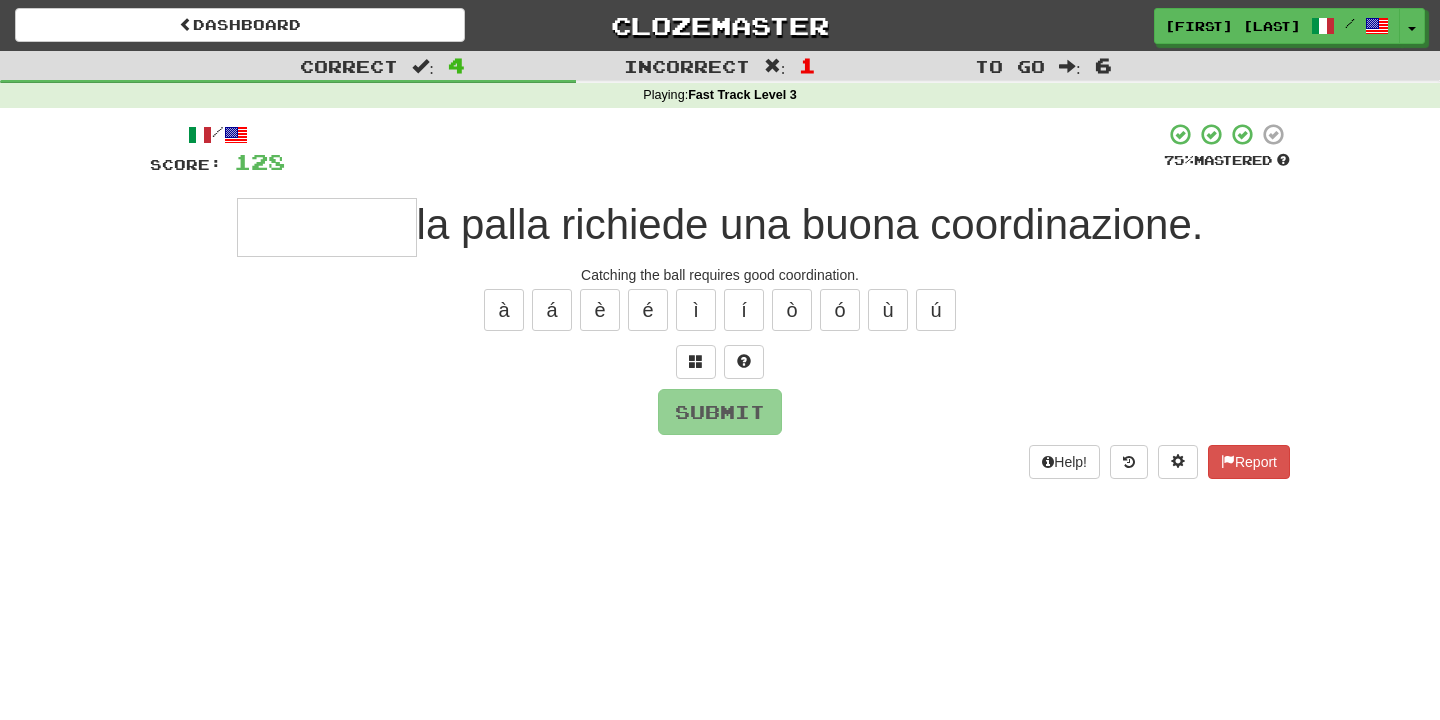 type on "********" 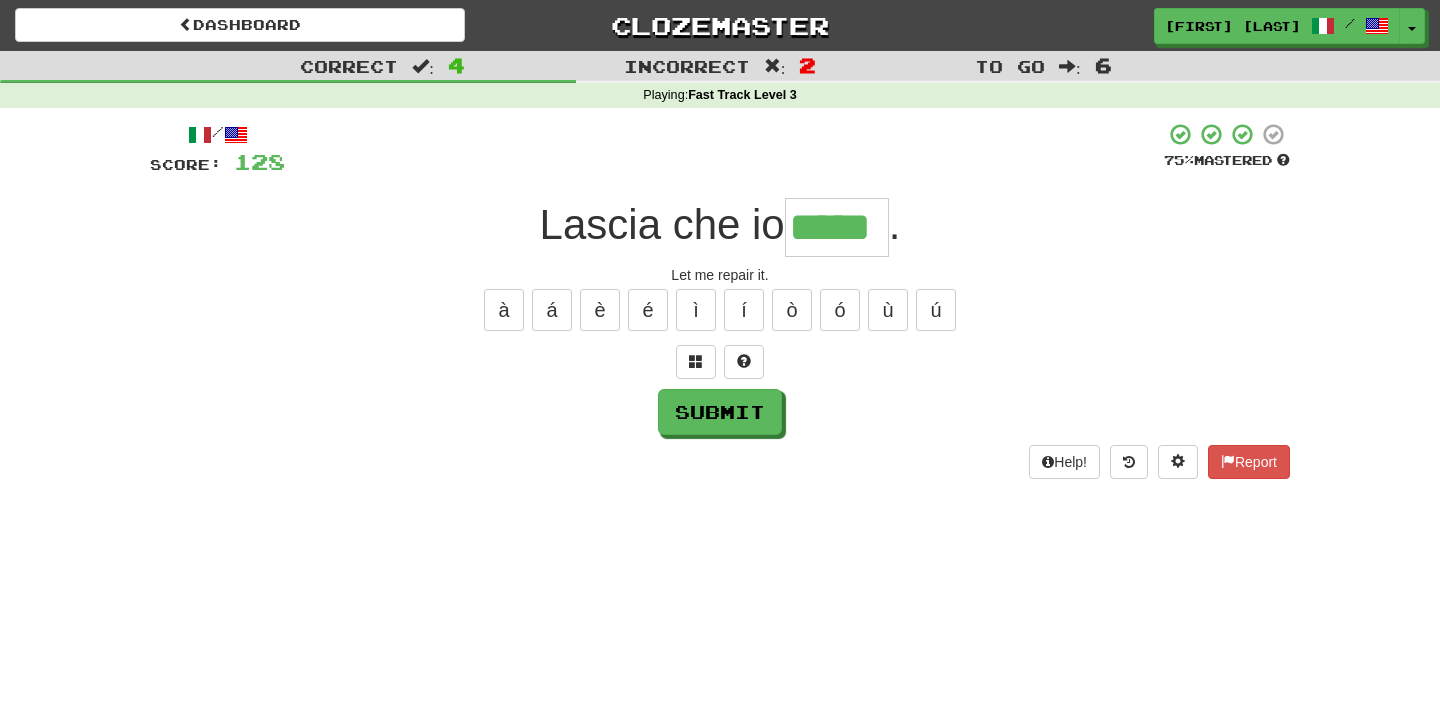 scroll, scrollTop: 0, scrollLeft: 0, axis: both 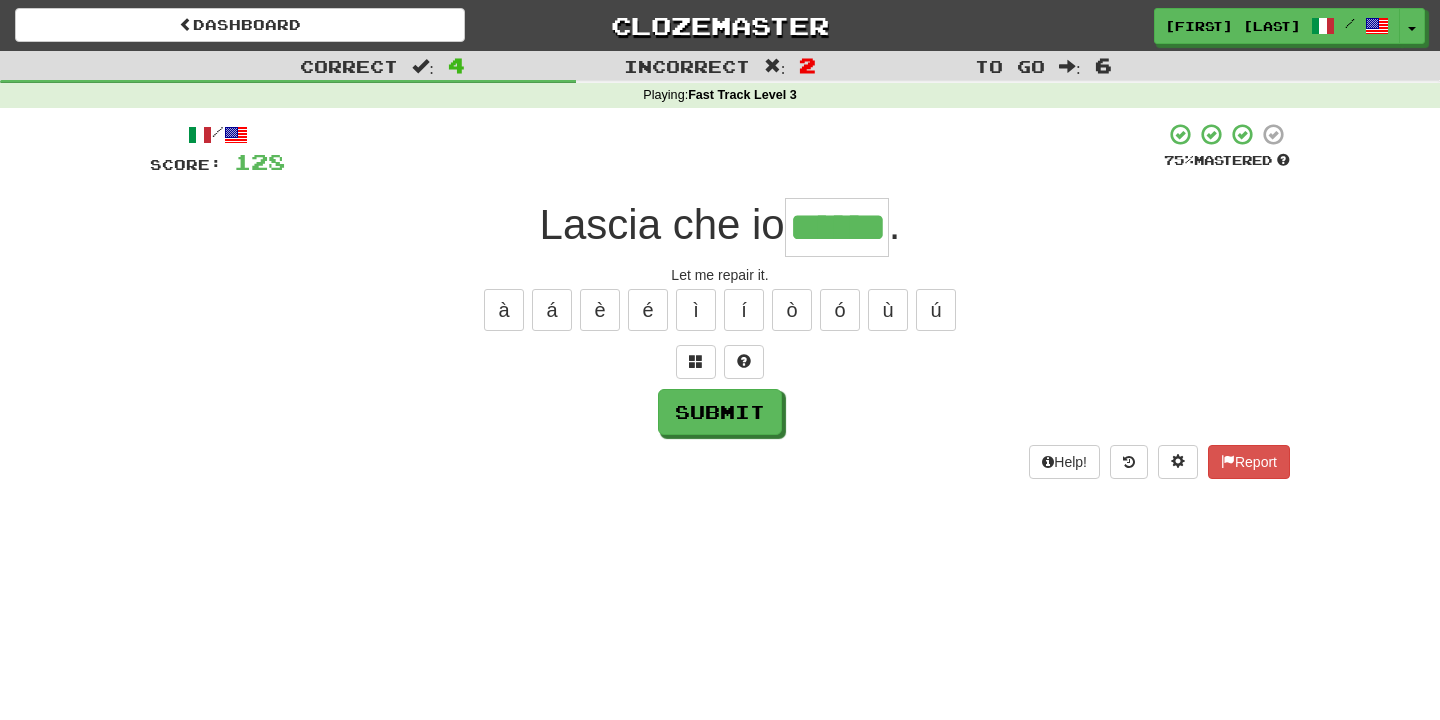 type on "******" 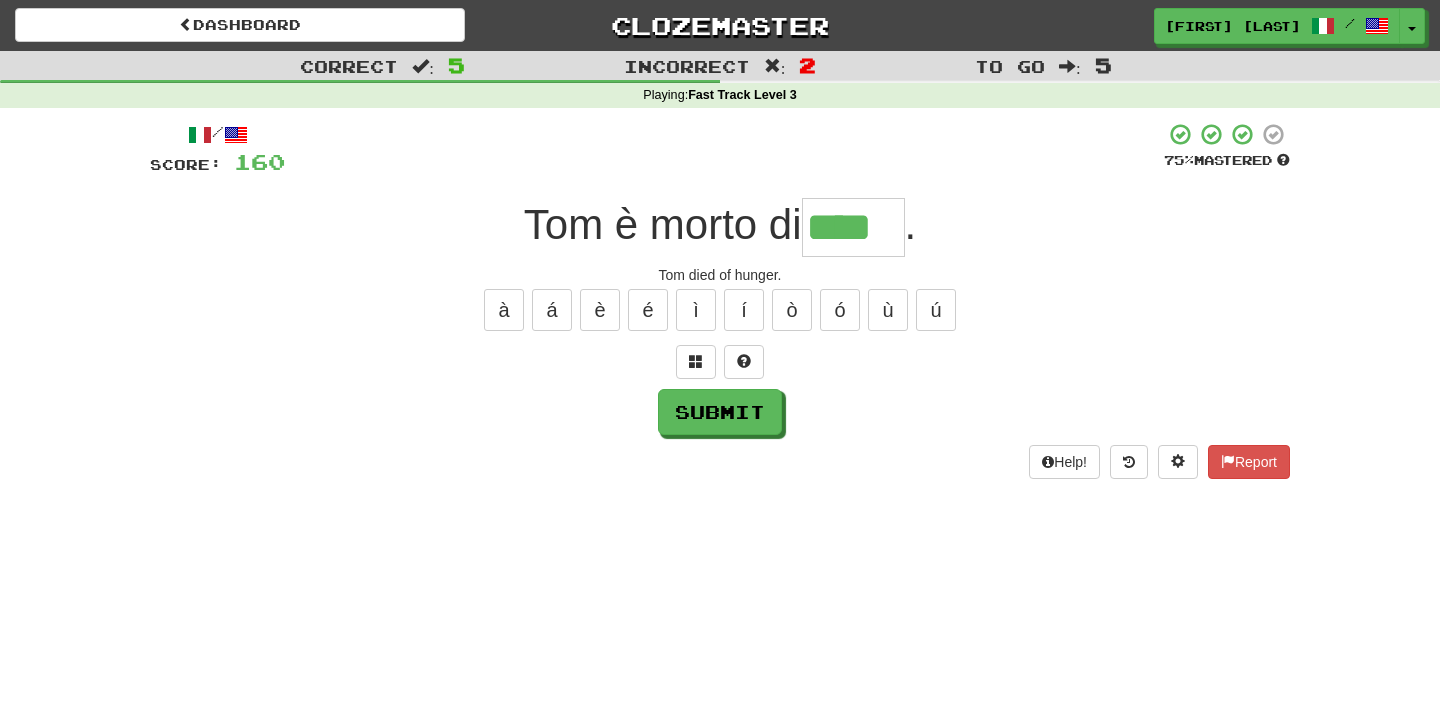 type on "****" 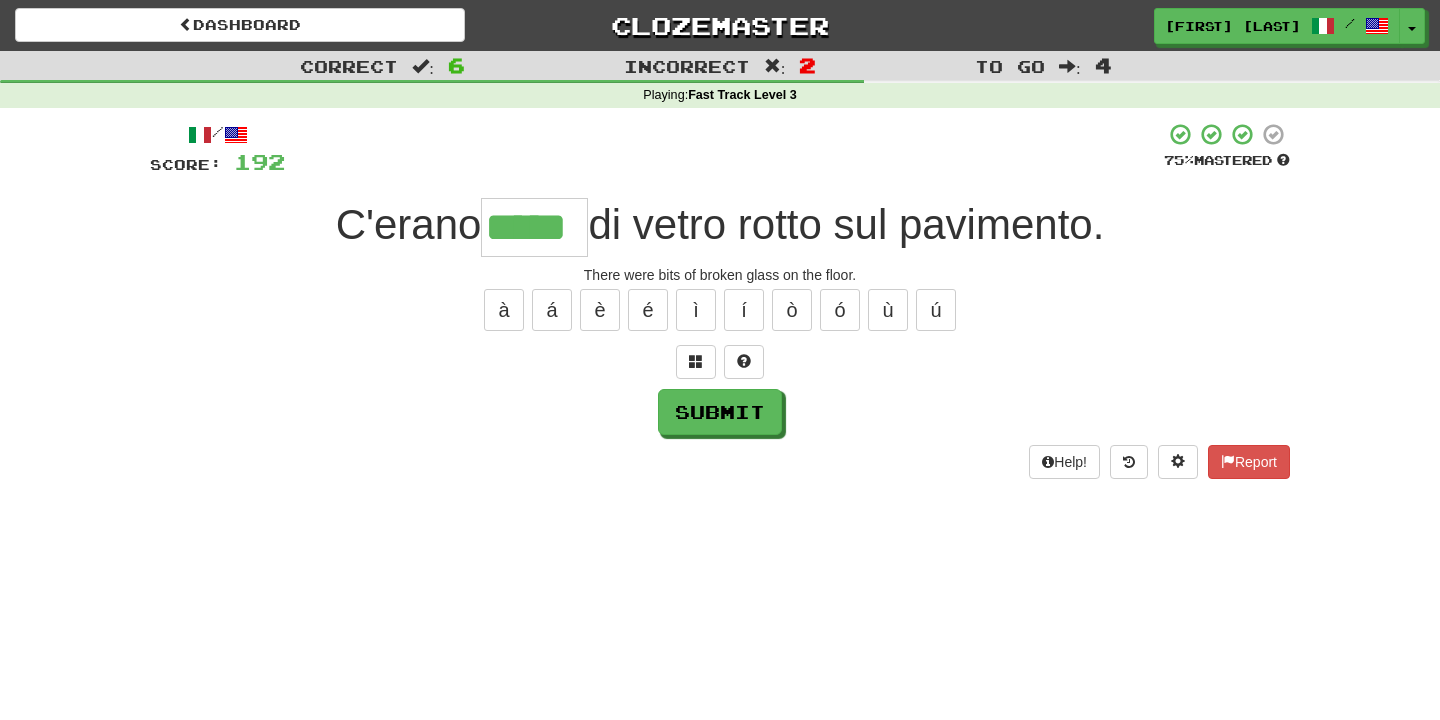 type on "*****" 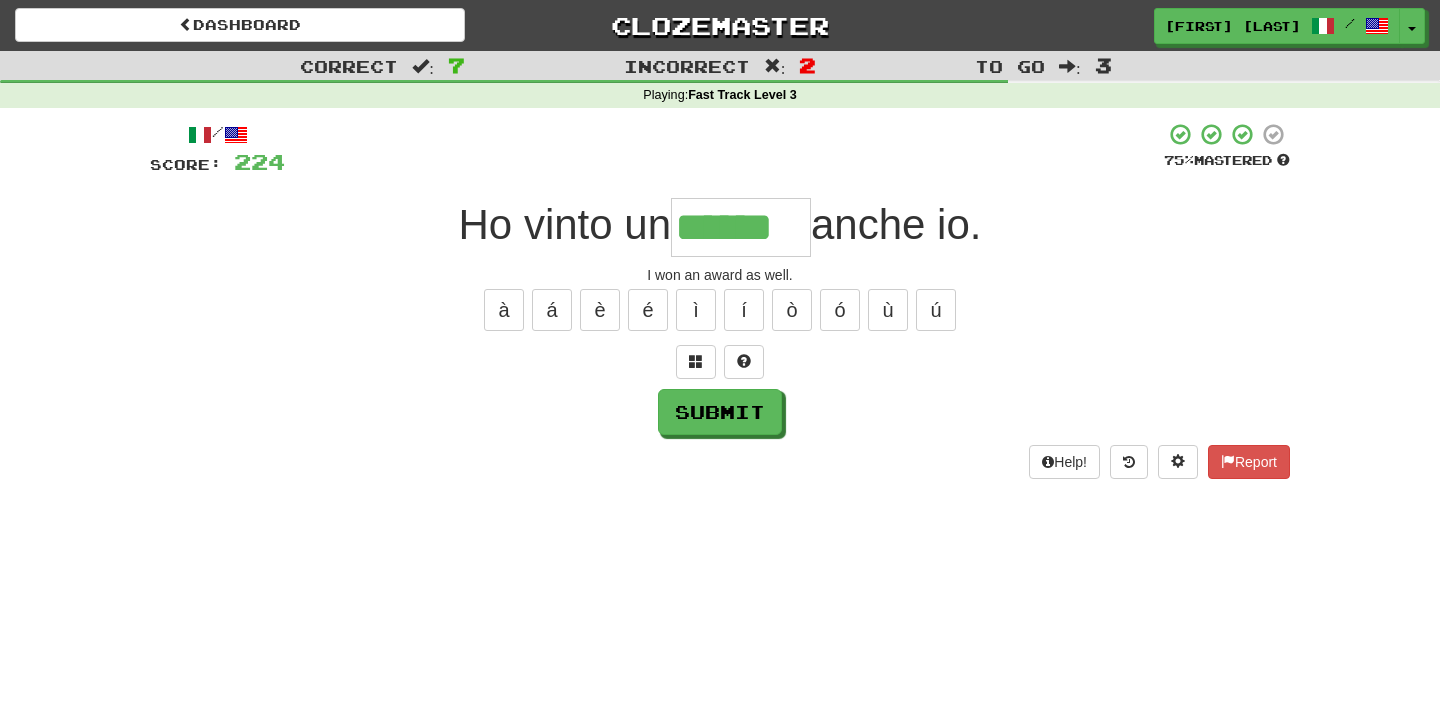 type on "******" 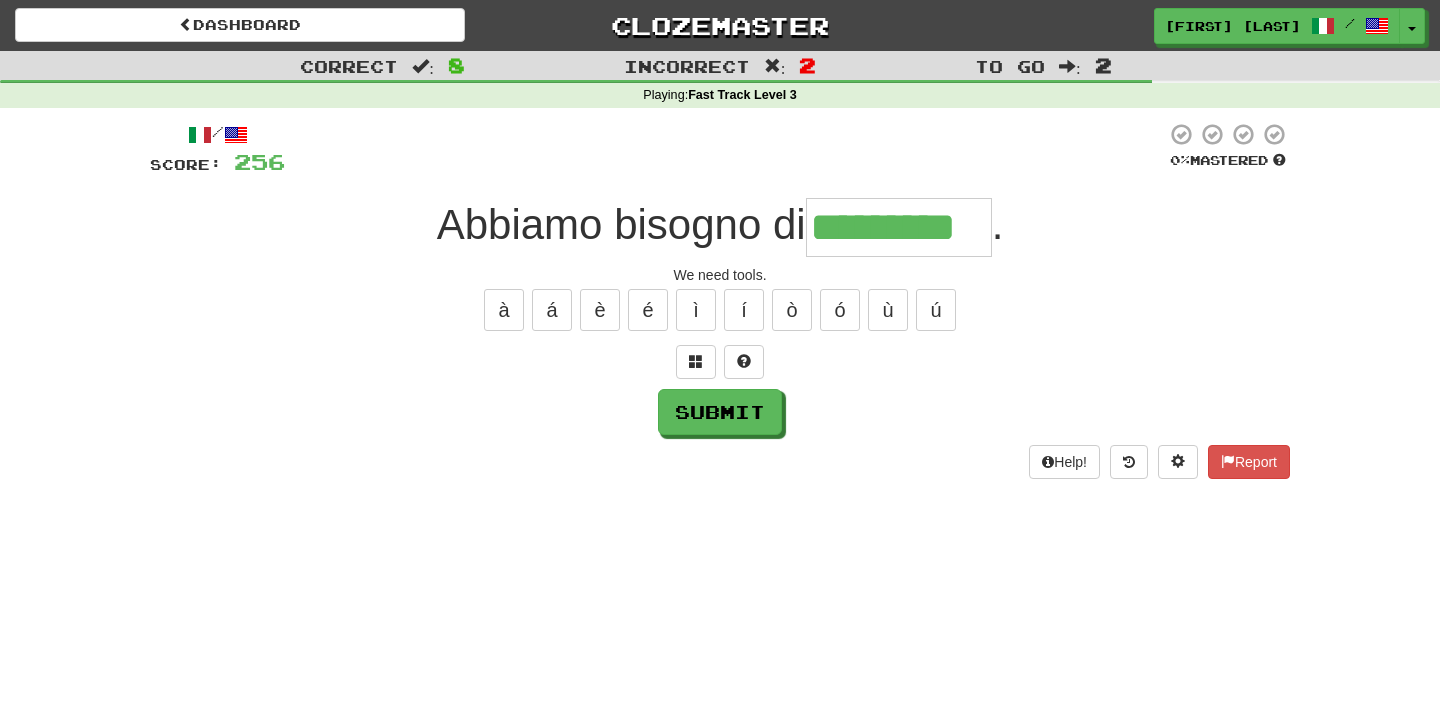 type on "*********" 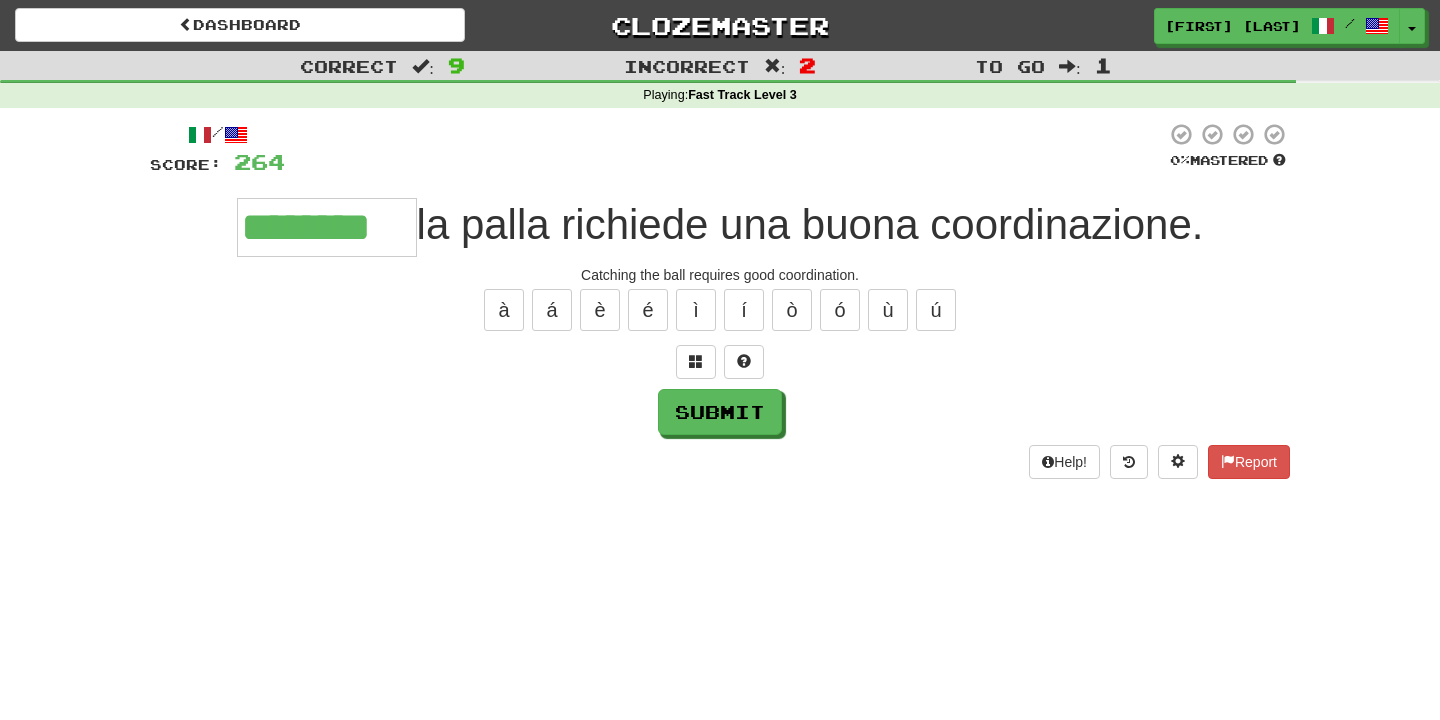 type on "********" 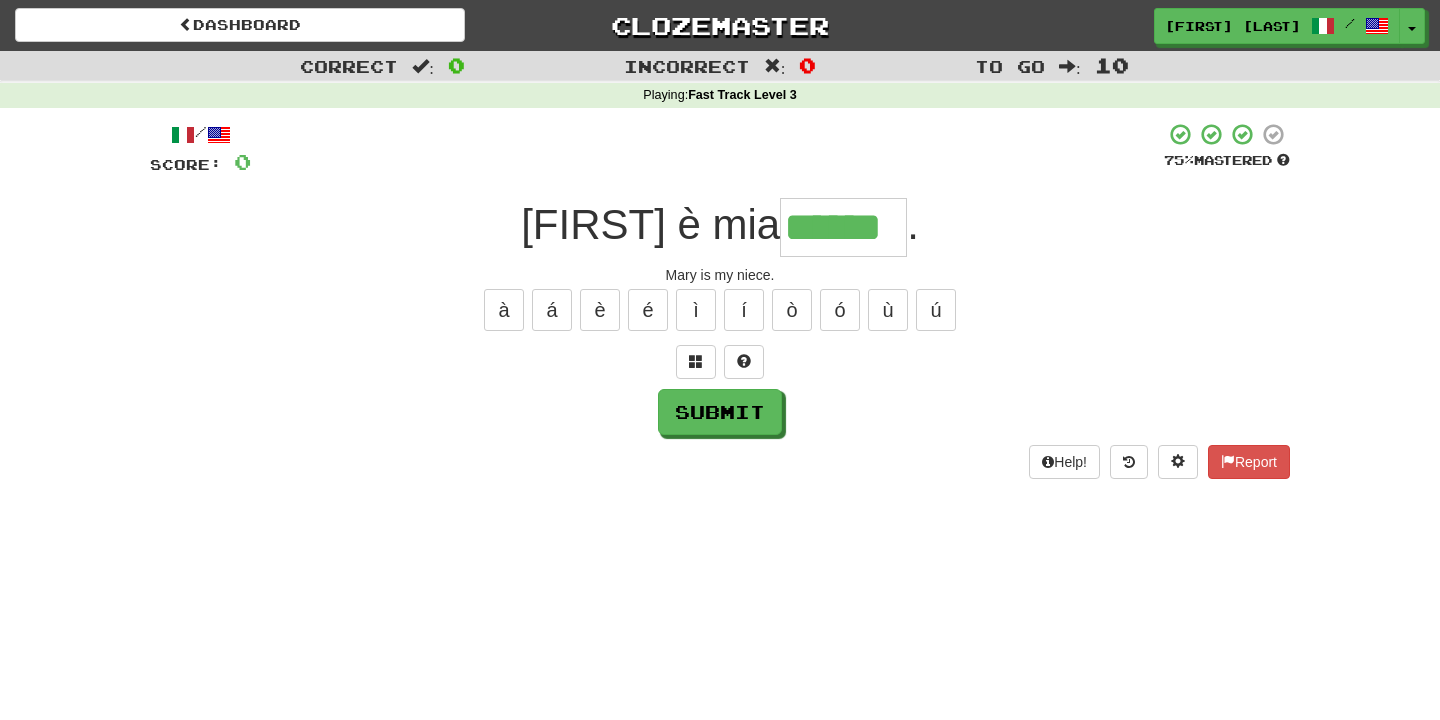 type on "******" 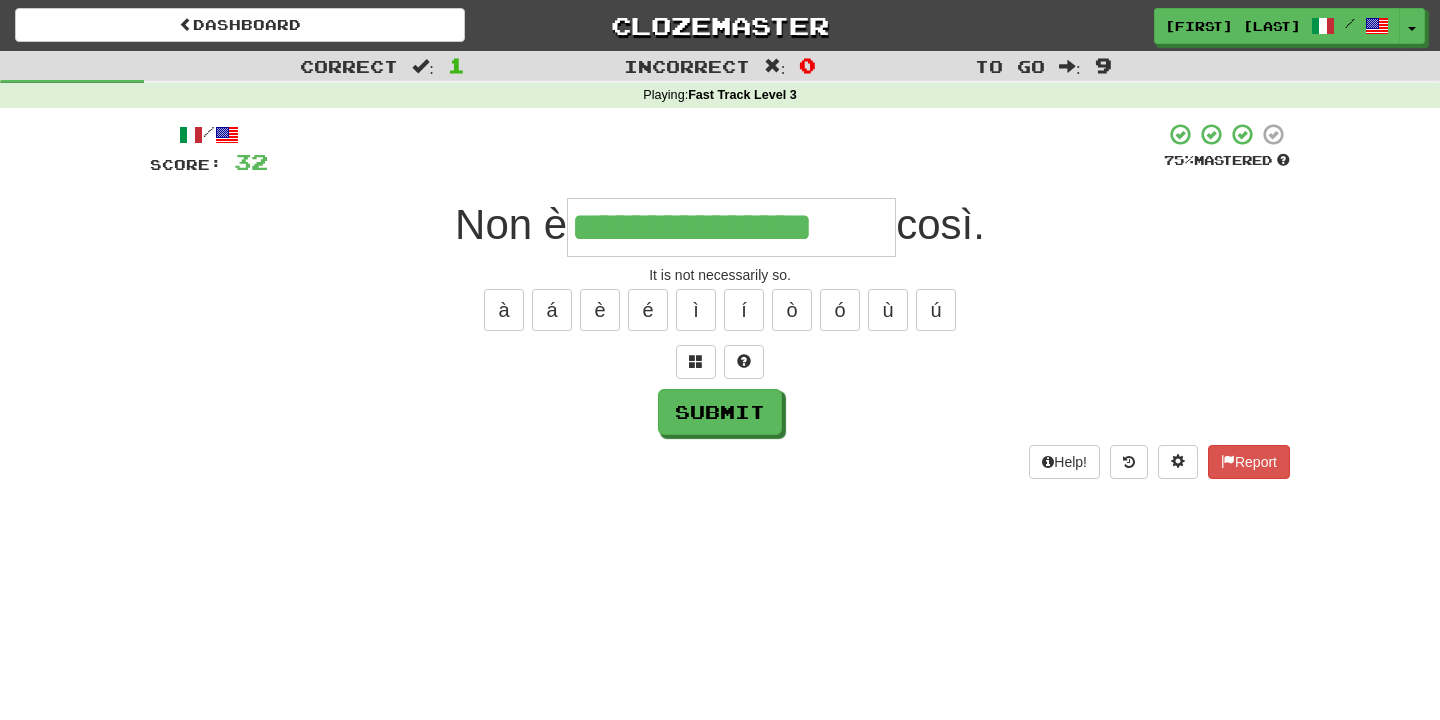 type on "**********" 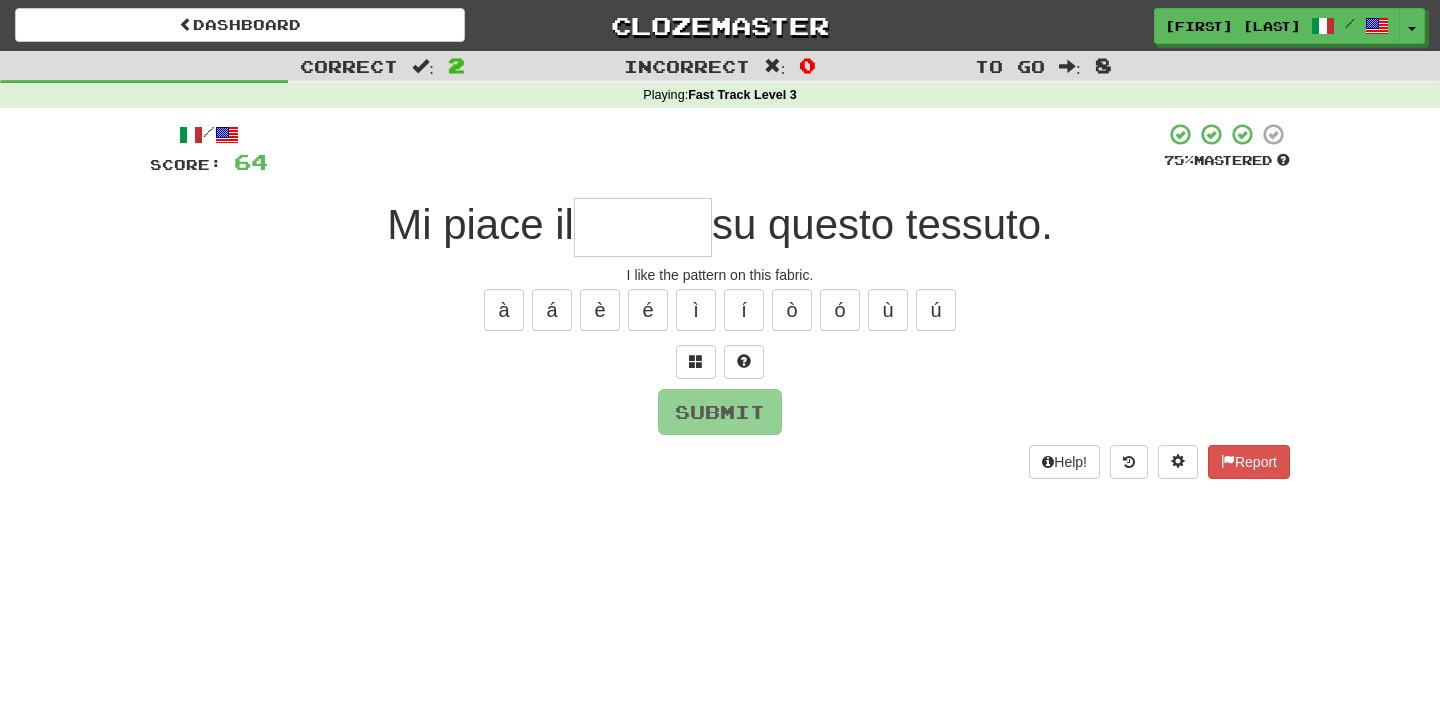 type on "*" 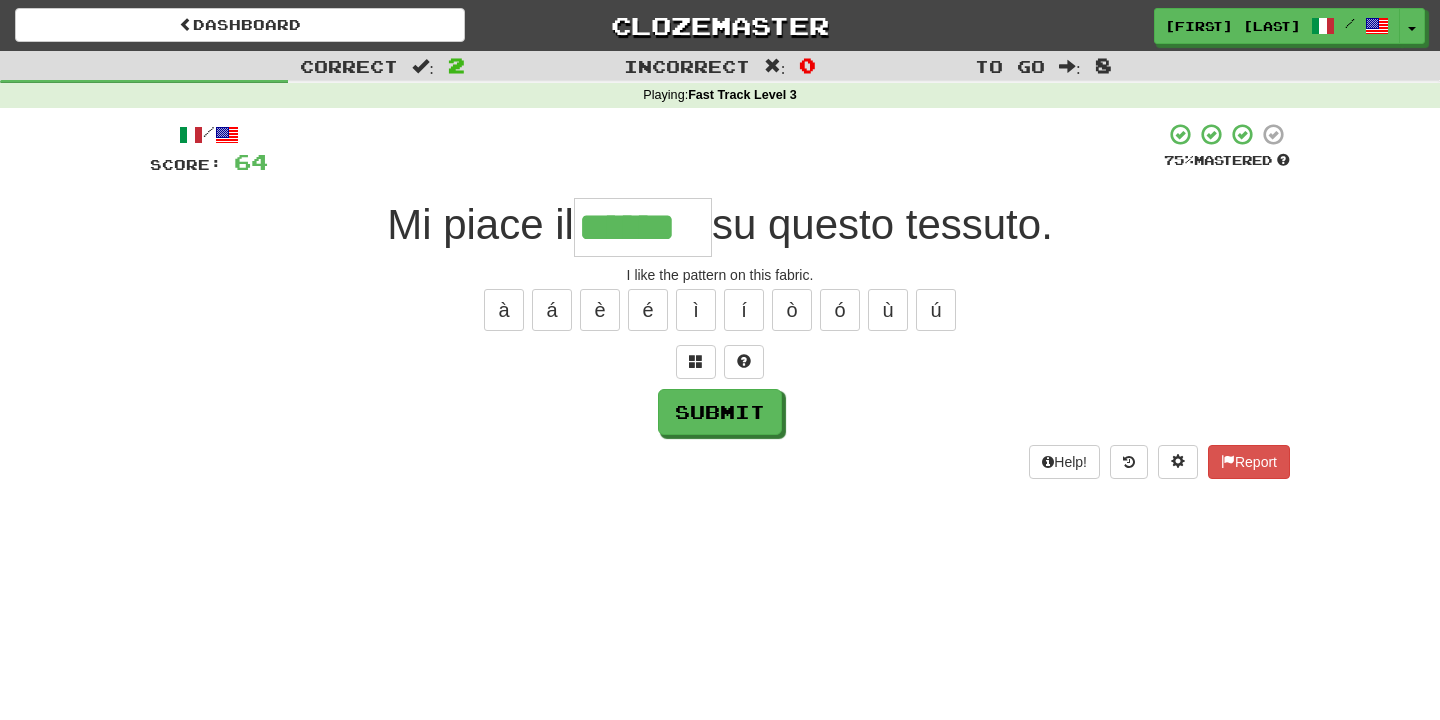 type on "******" 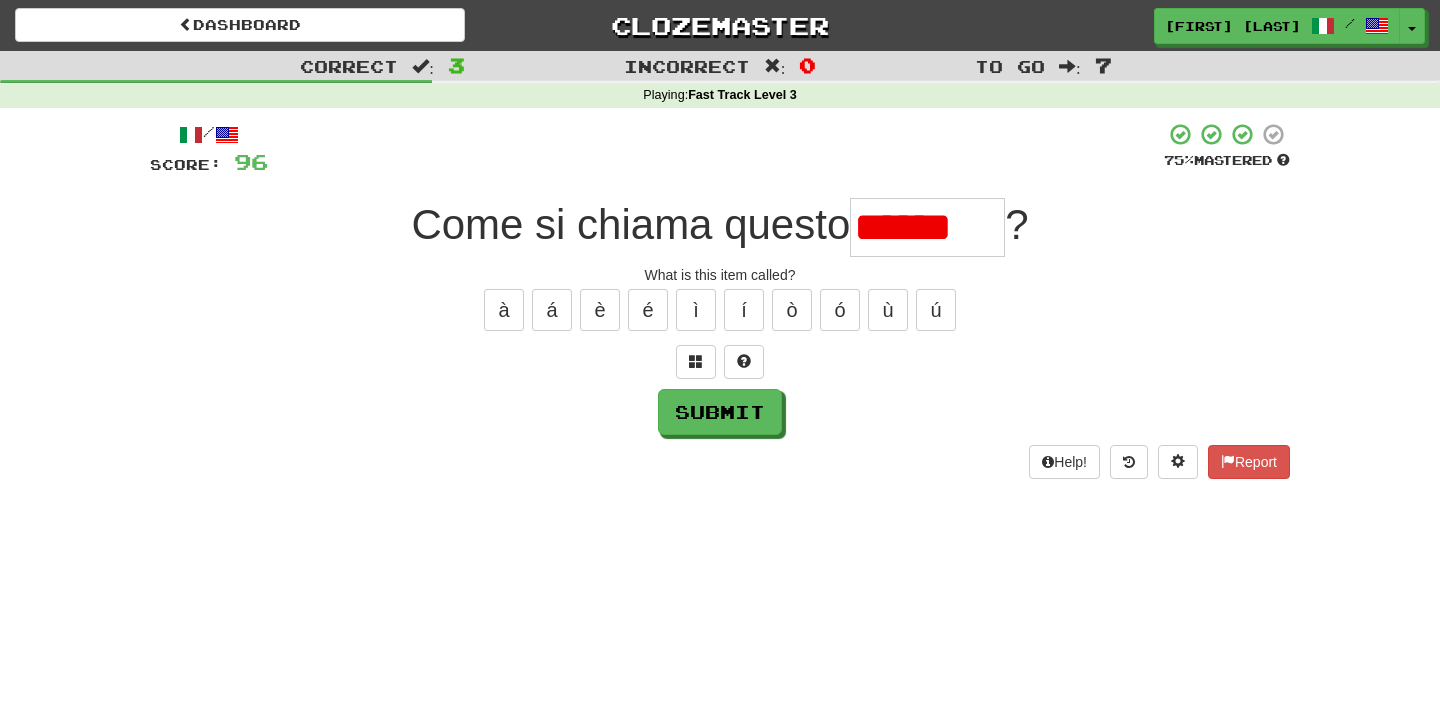 scroll, scrollTop: 0, scrollLeft: 0, axis: both 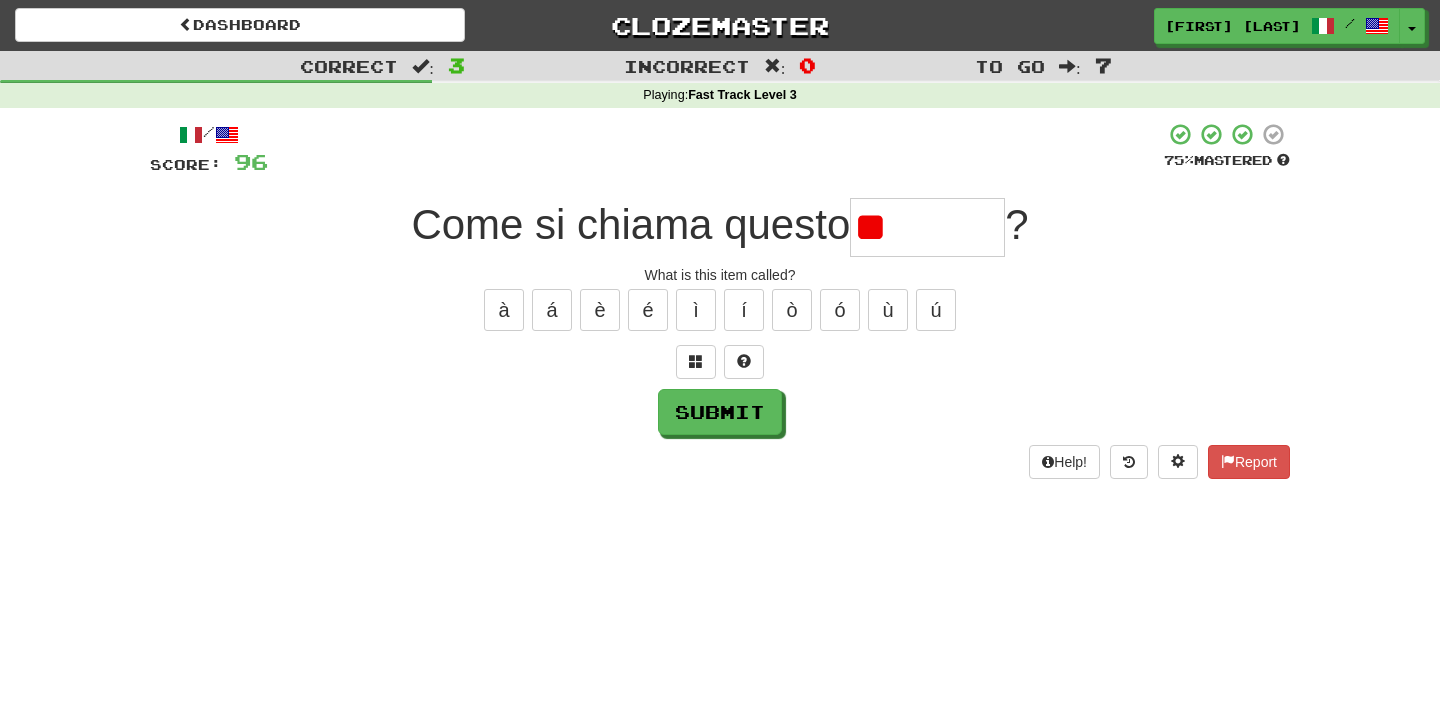 type on "*" 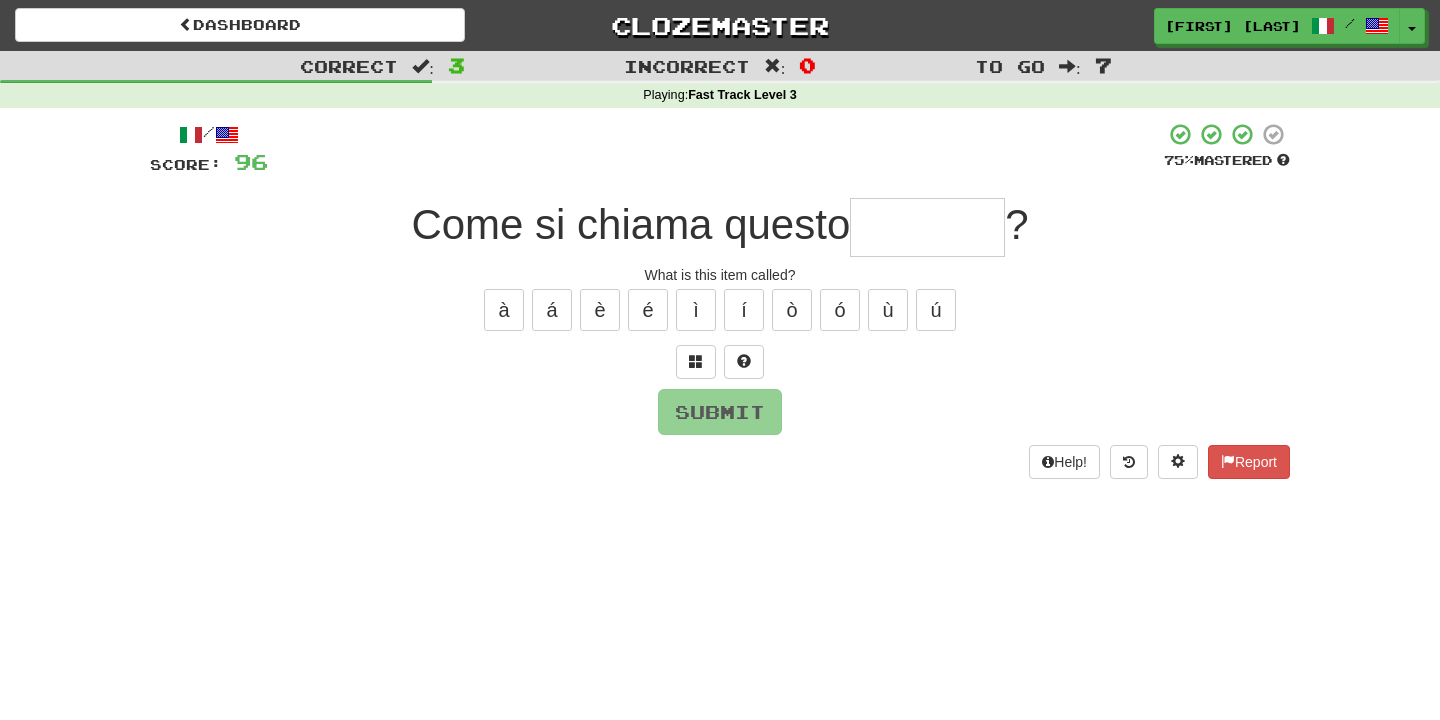 type on "*******" 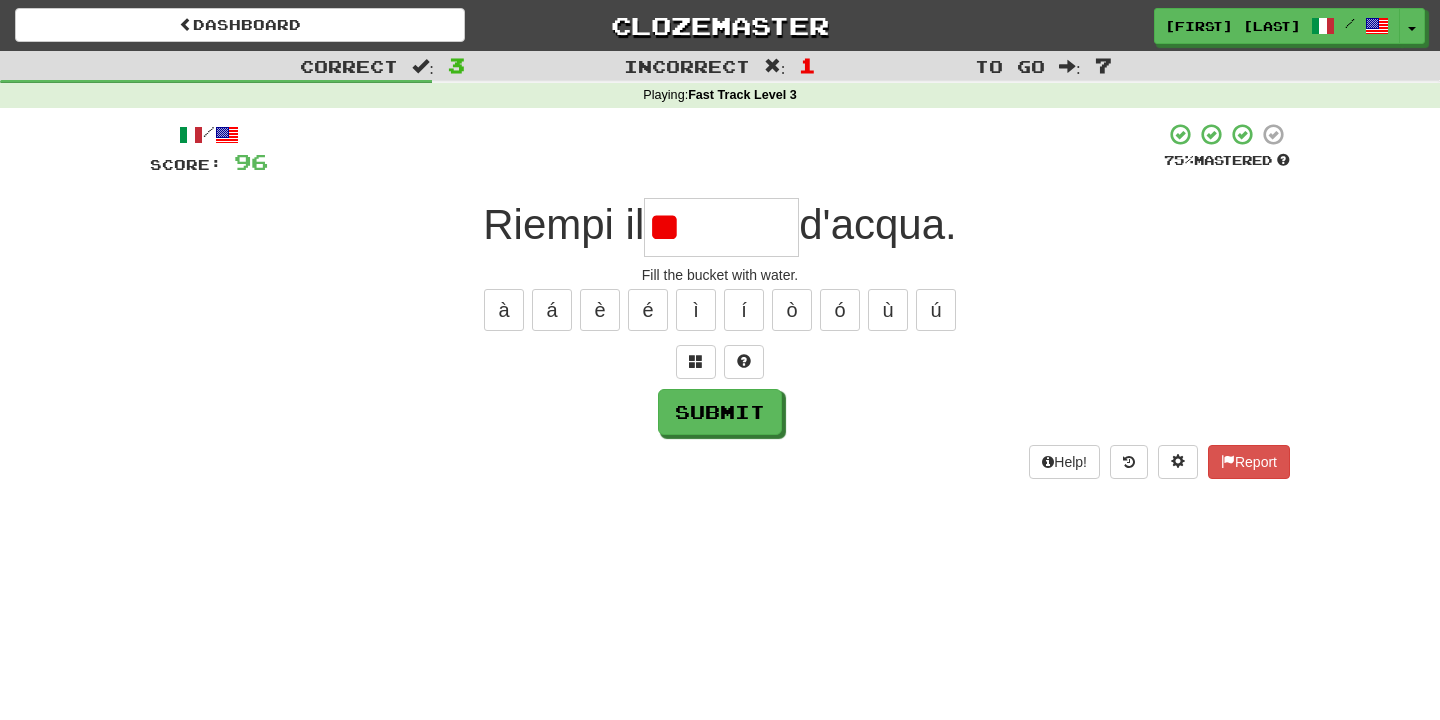 type on "*" 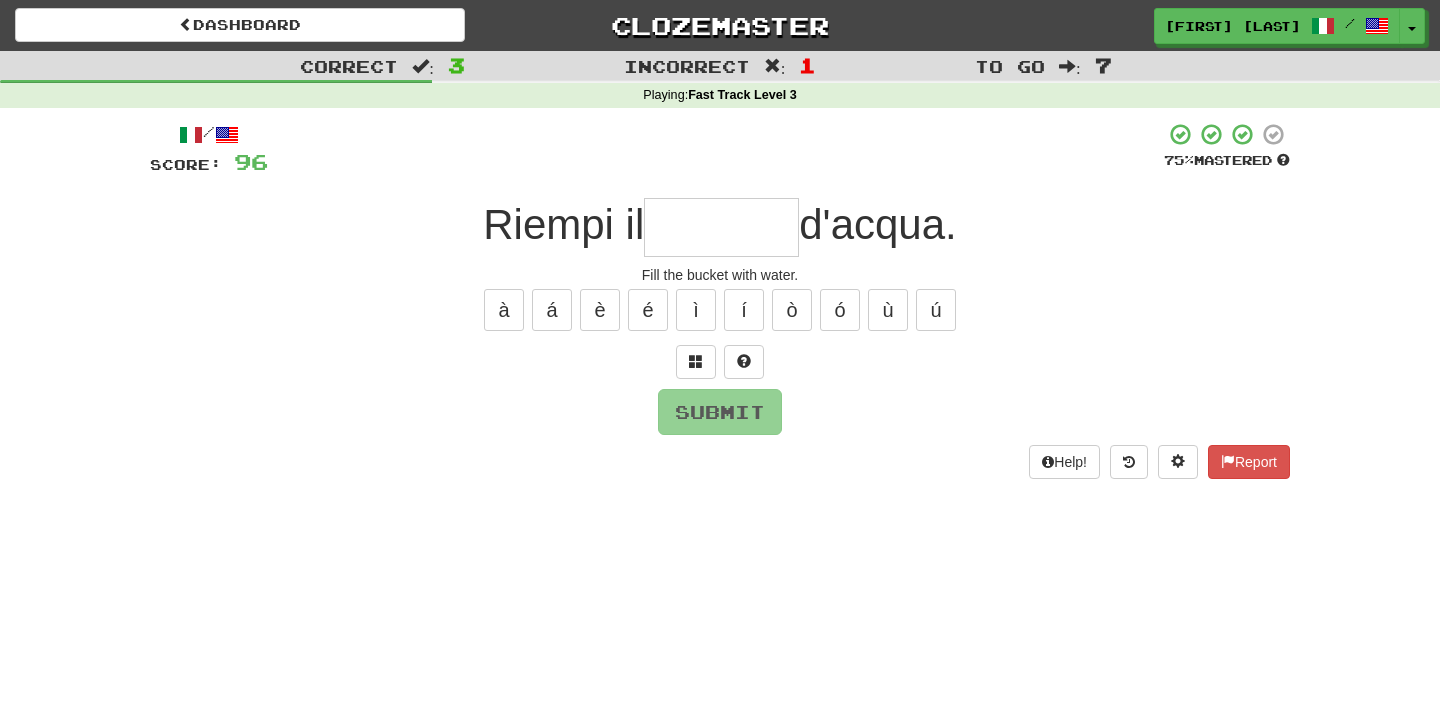 type on "*******" 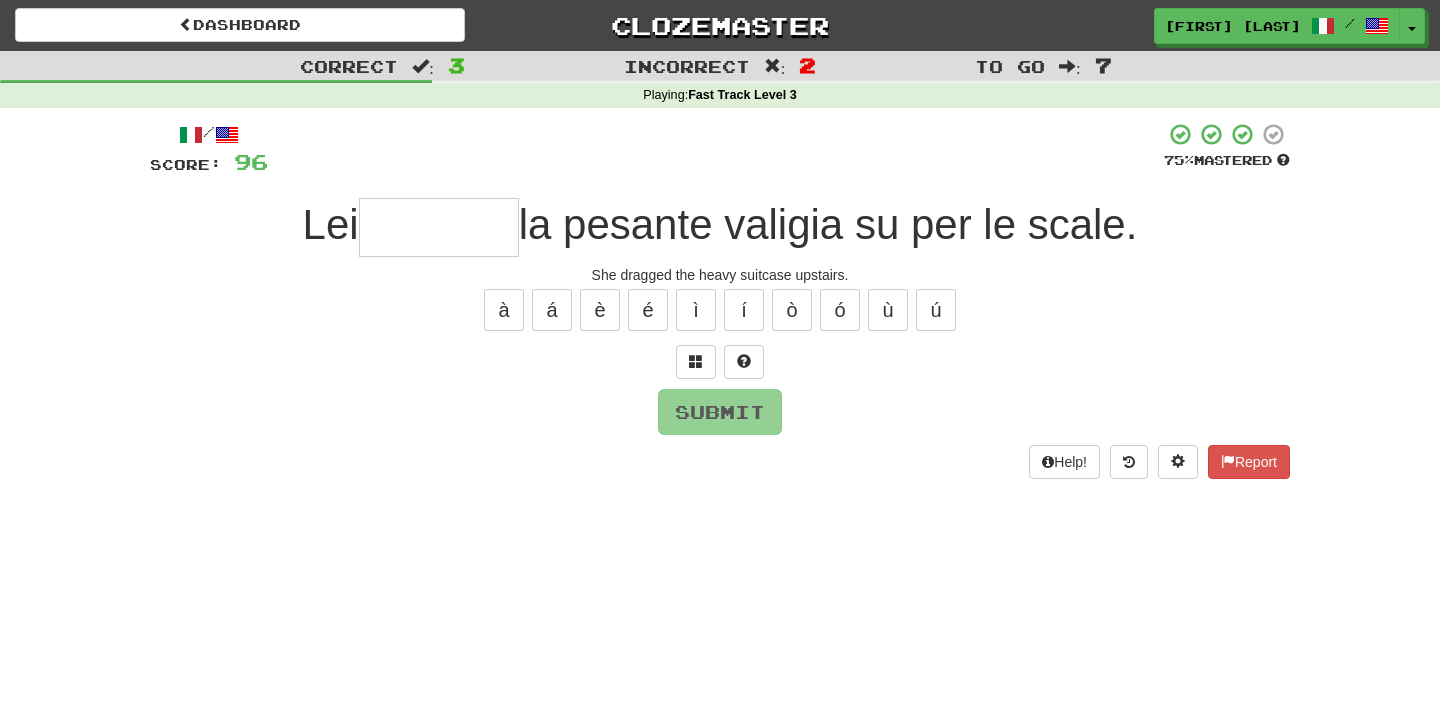 type on "*" 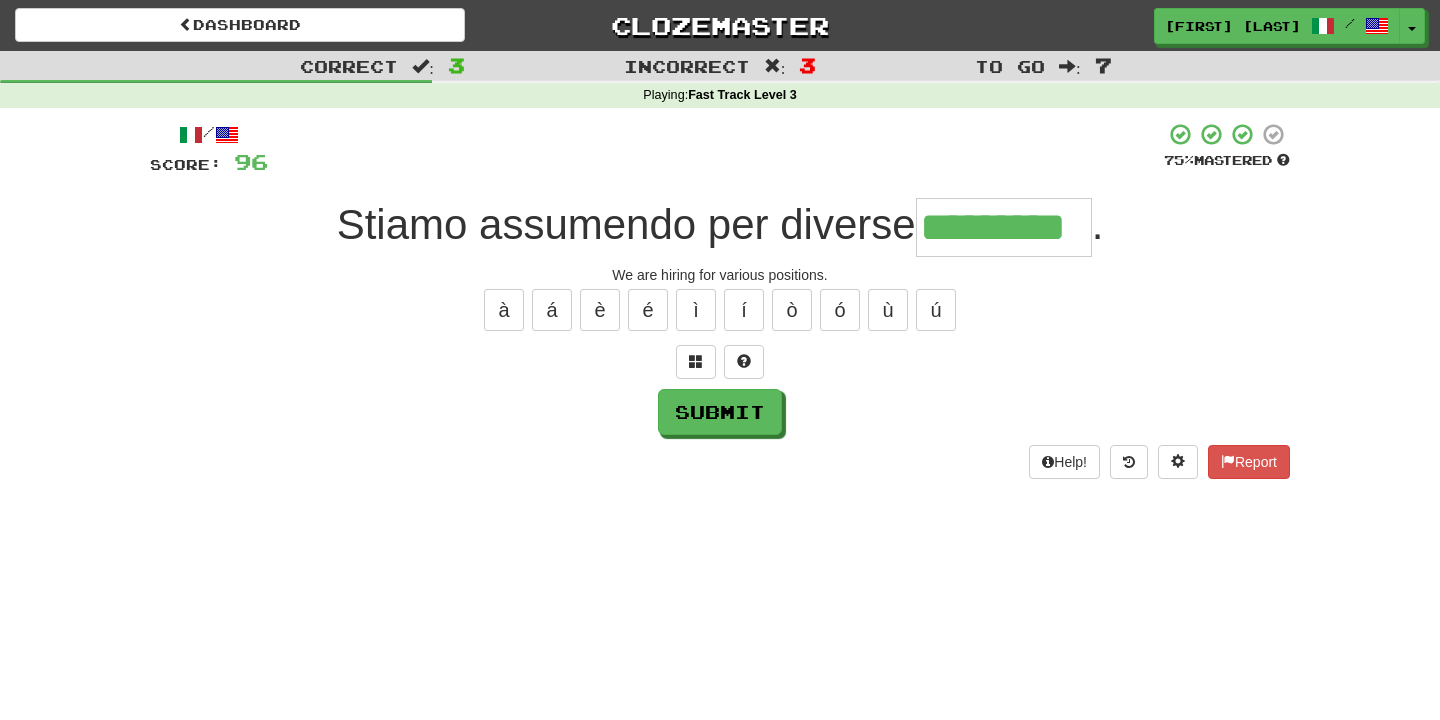 type on "*********" 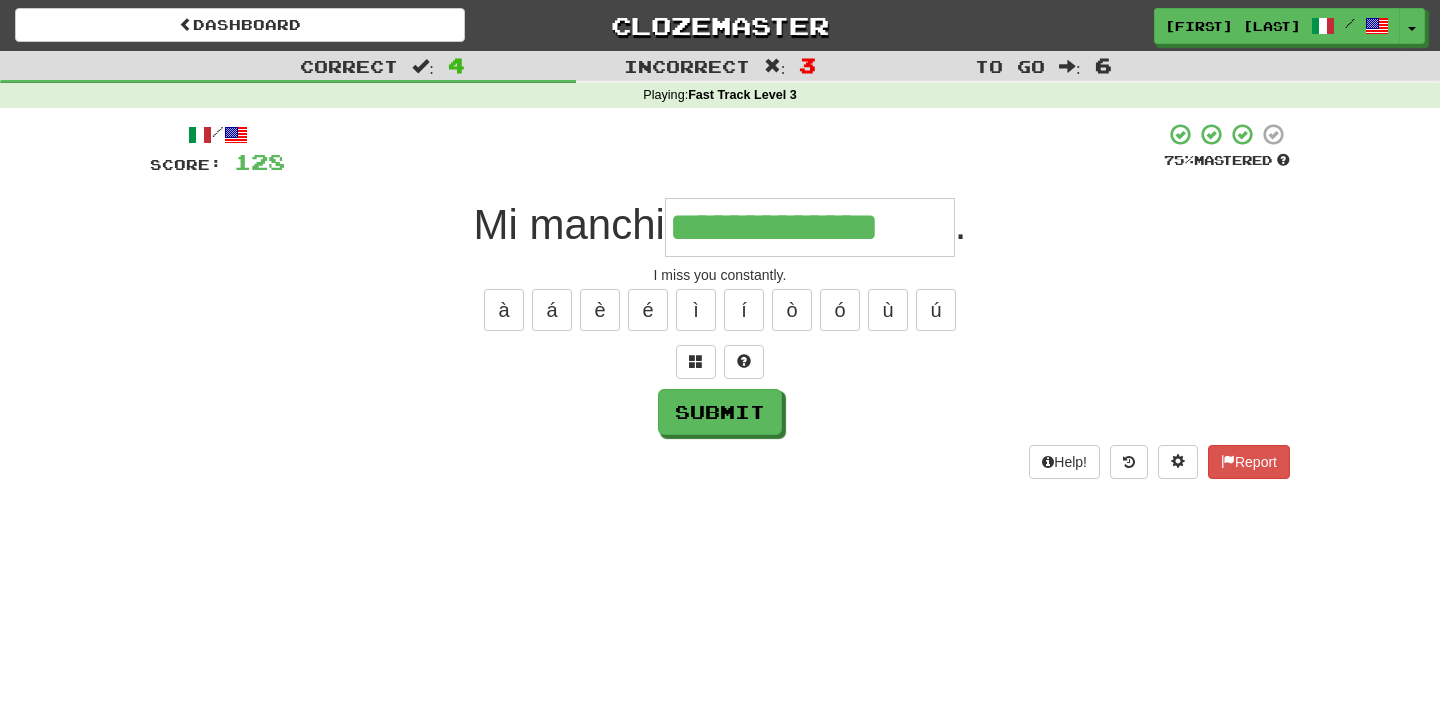 type on "**********" 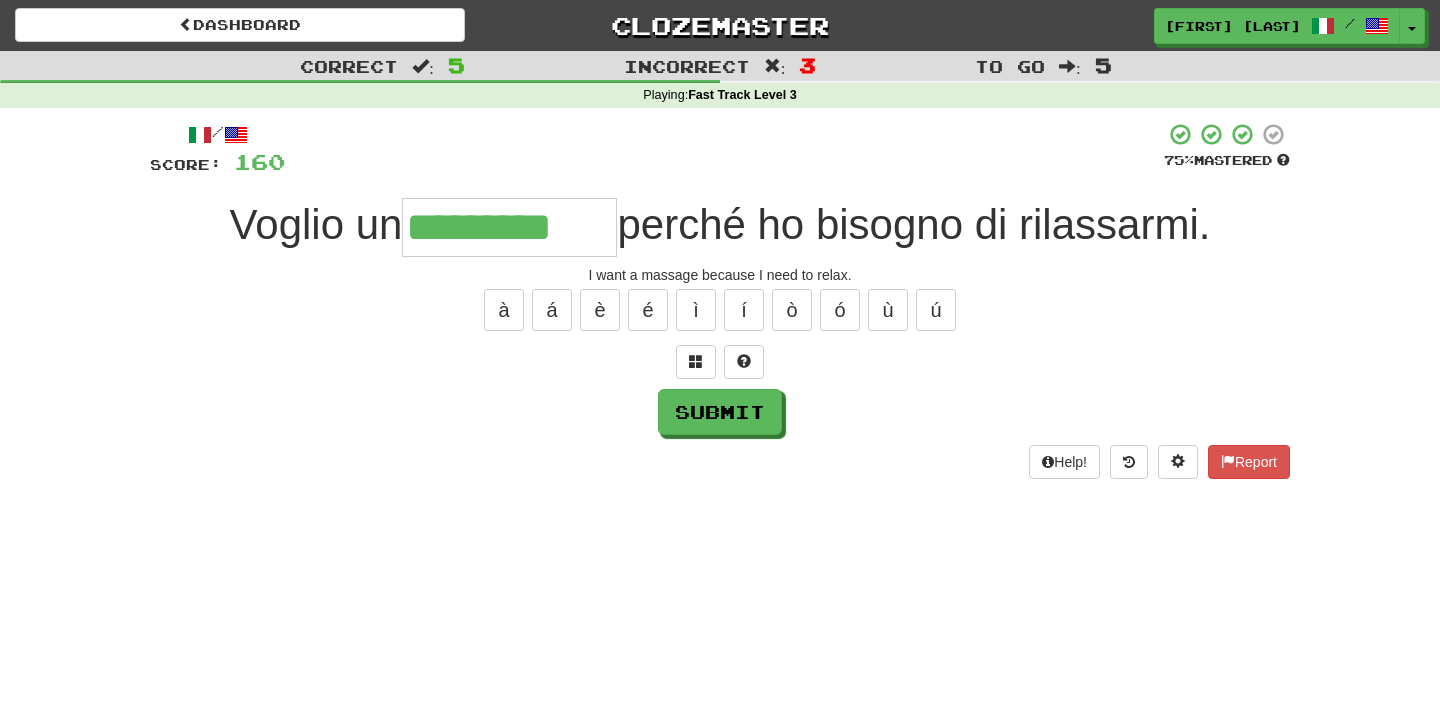 type on "*********" 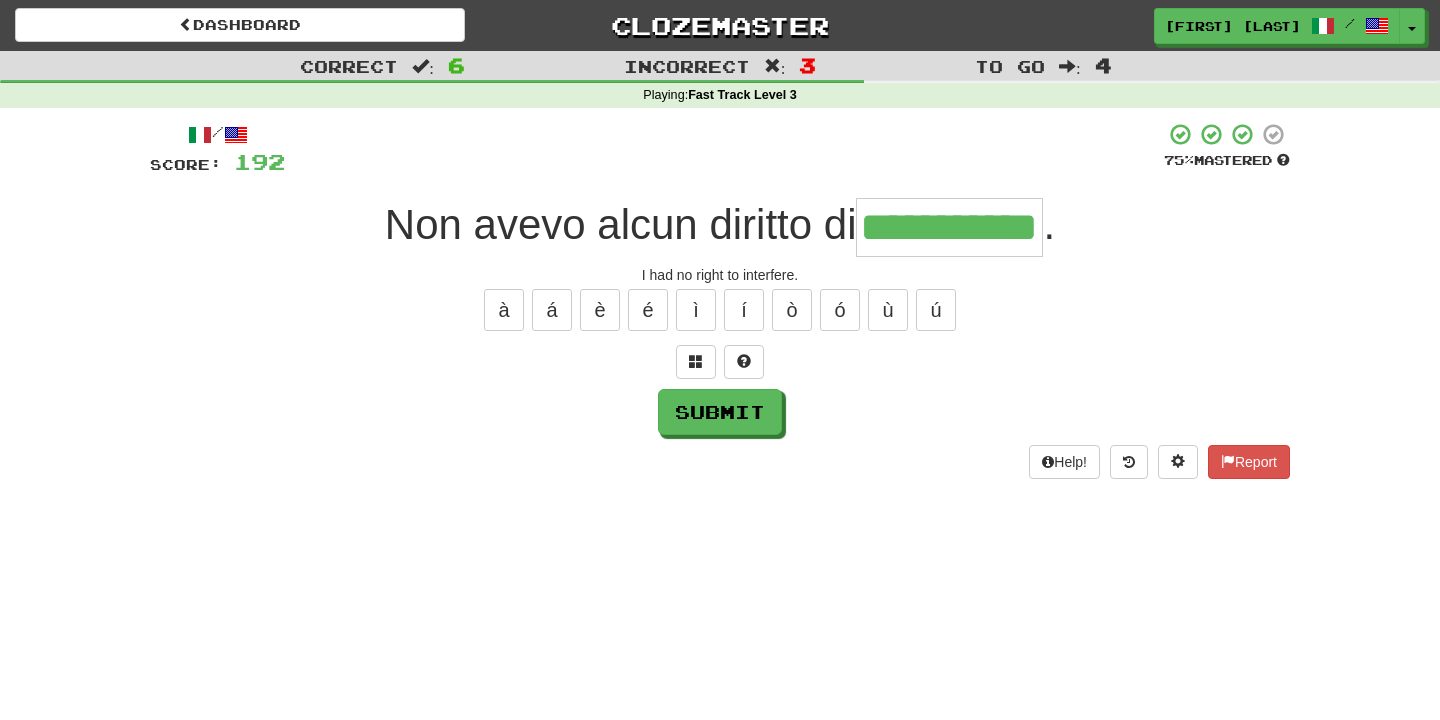 type on "**********" 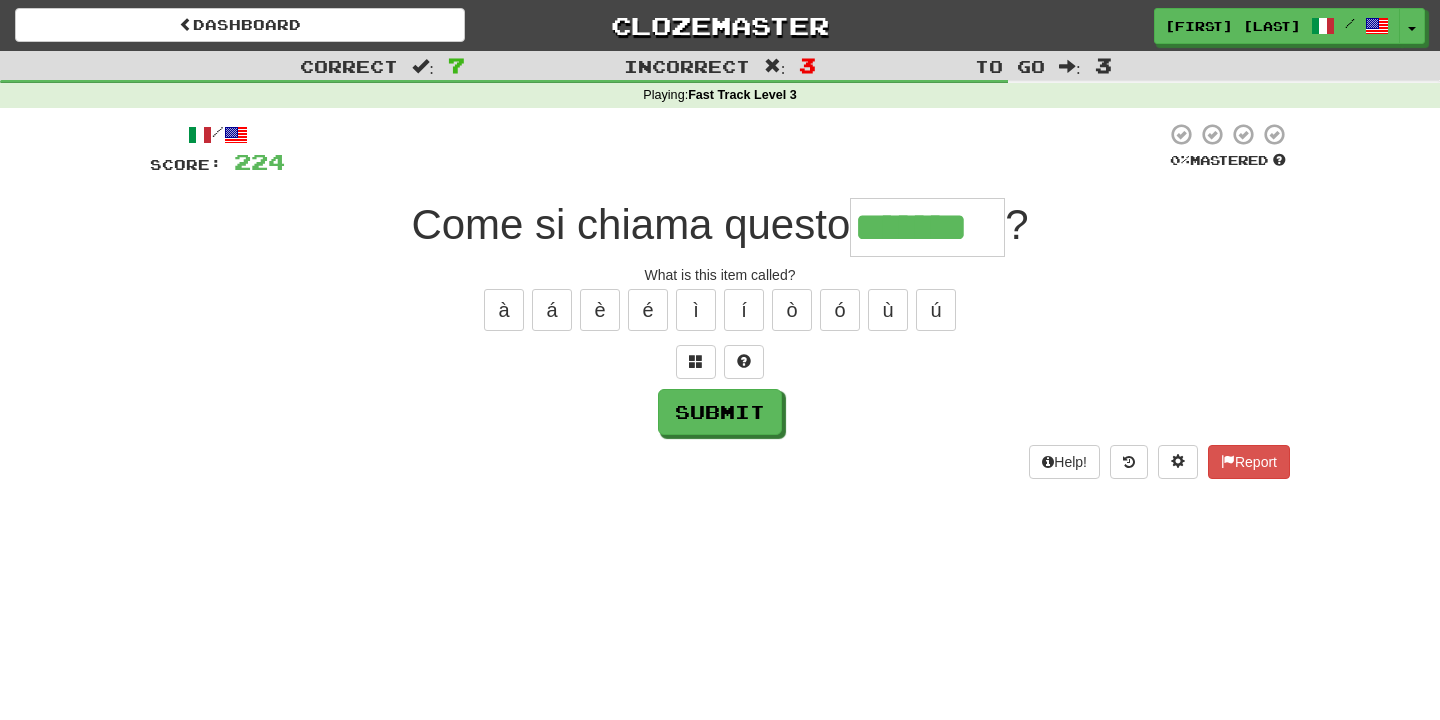 type on "*******" 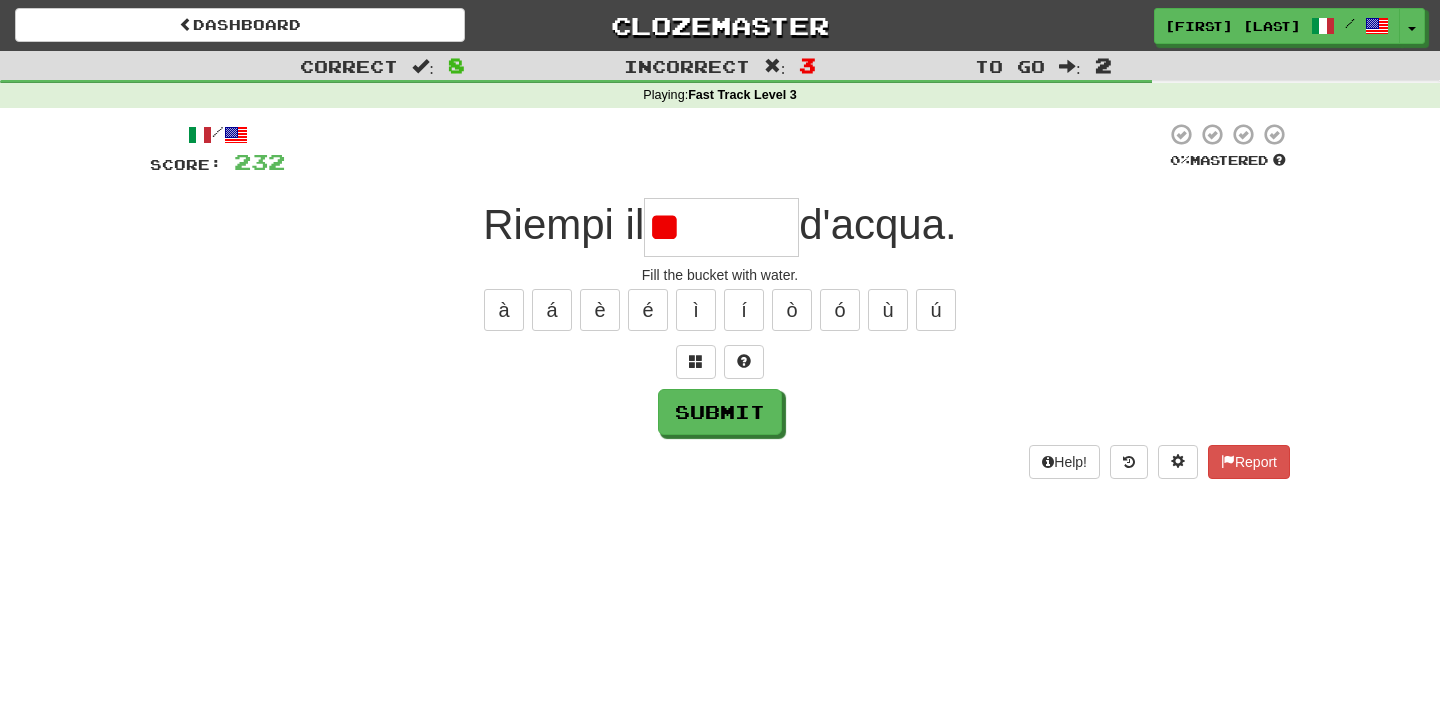 type on "*" 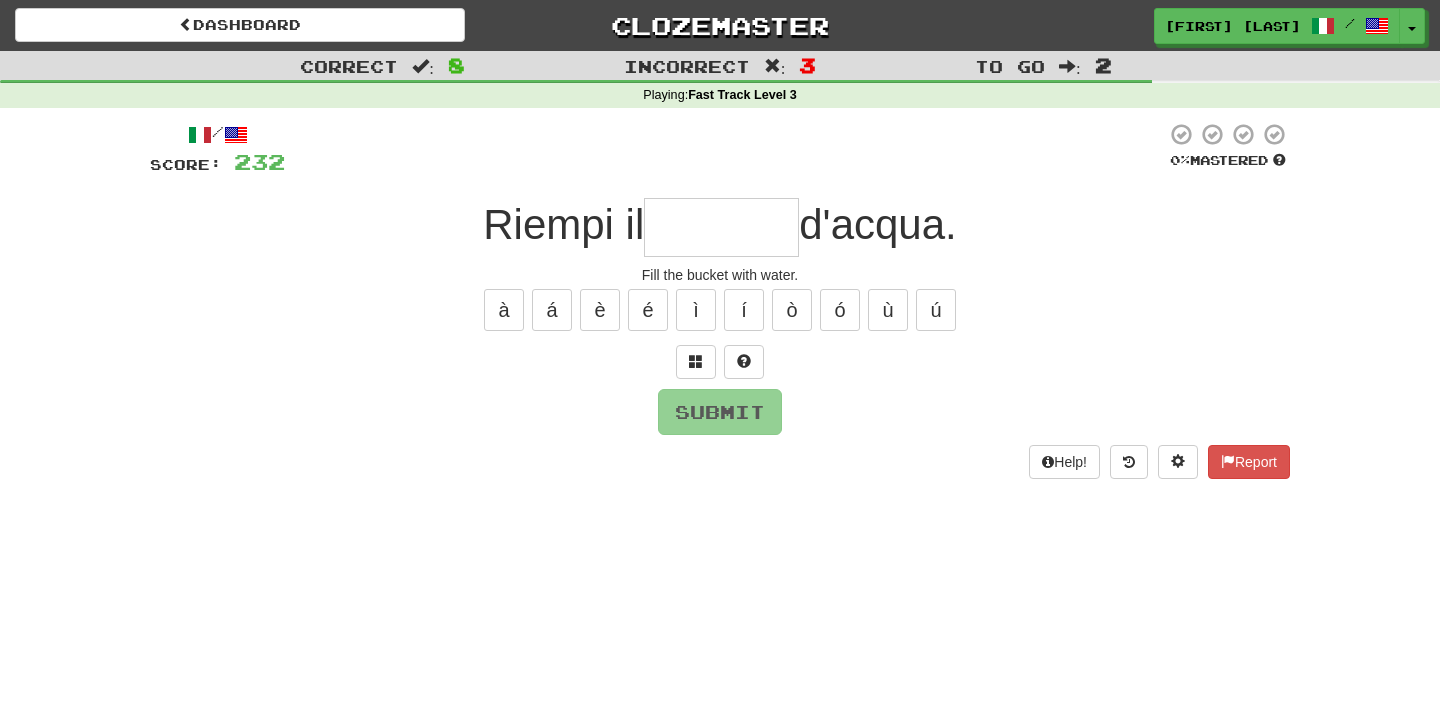 type on "*" 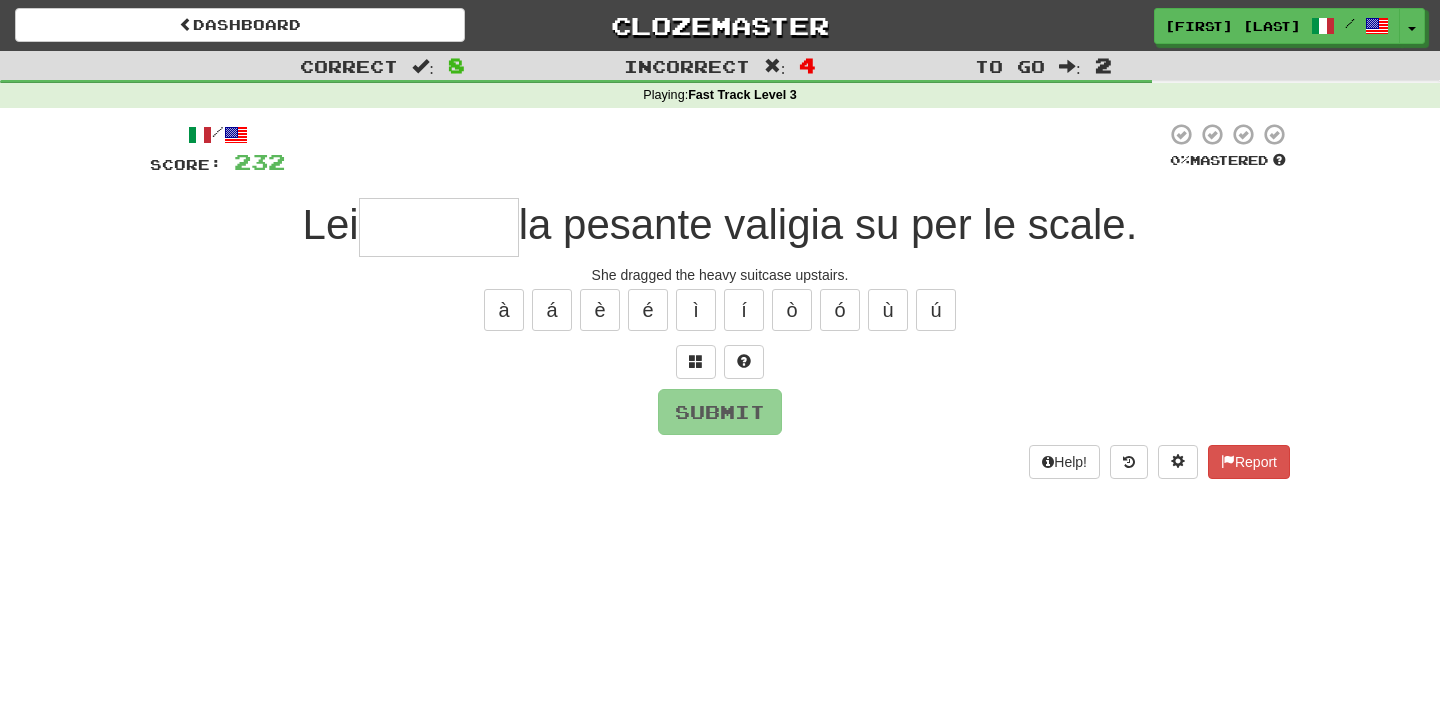 type on "********" 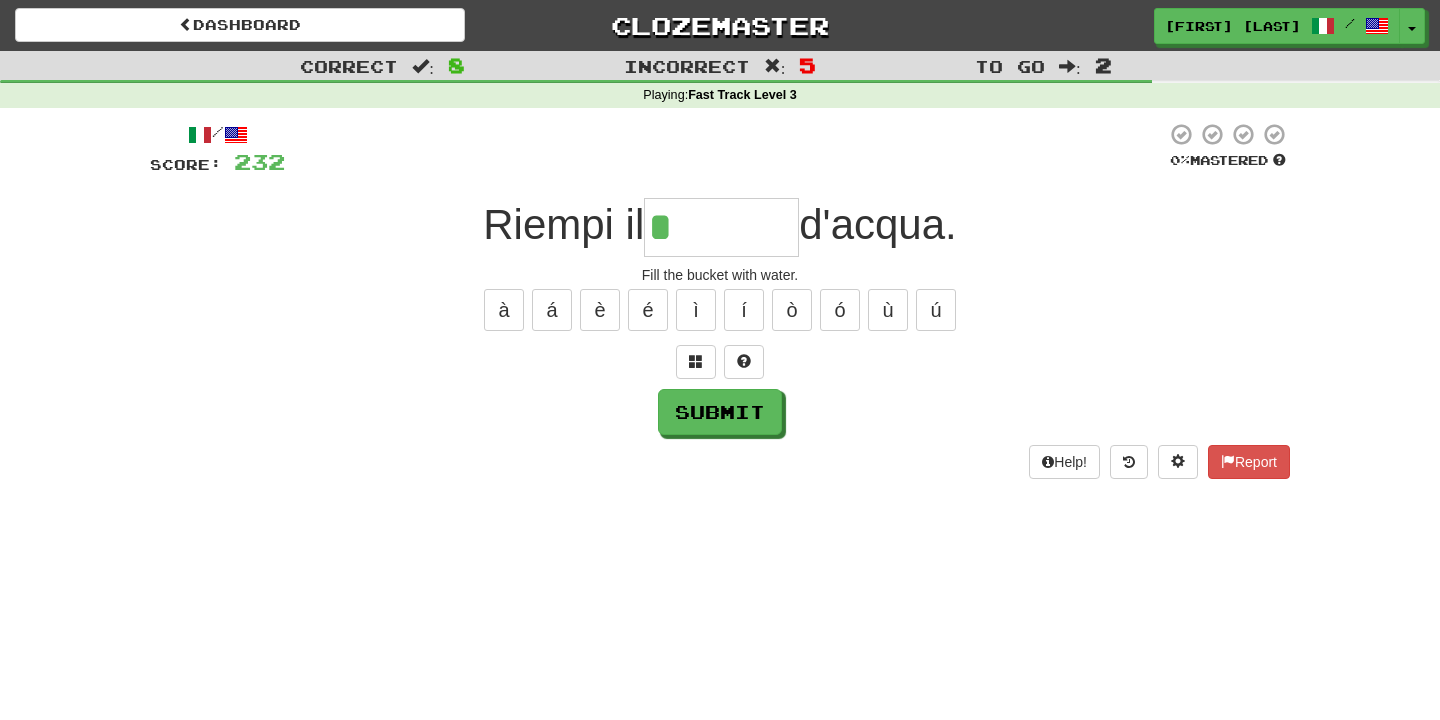 type on "*******" 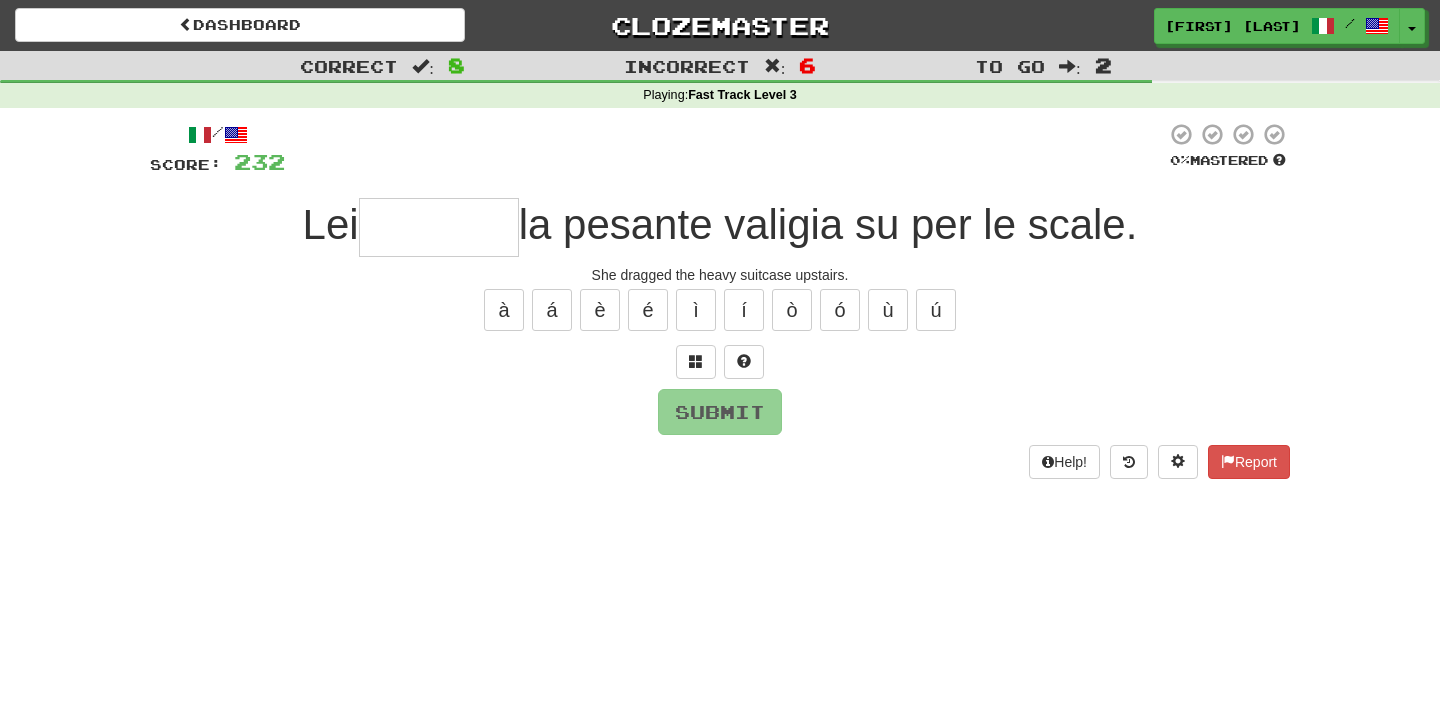 type on "********" 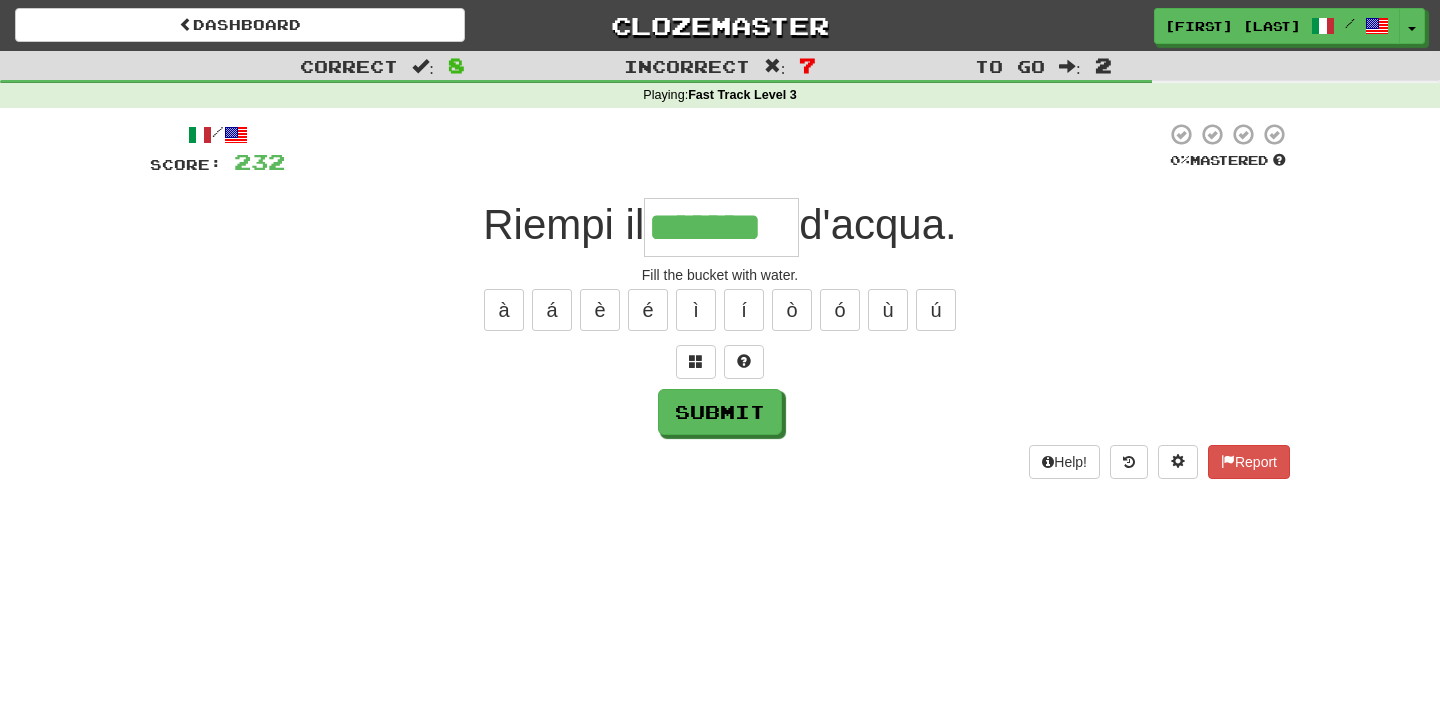 type on "*******" 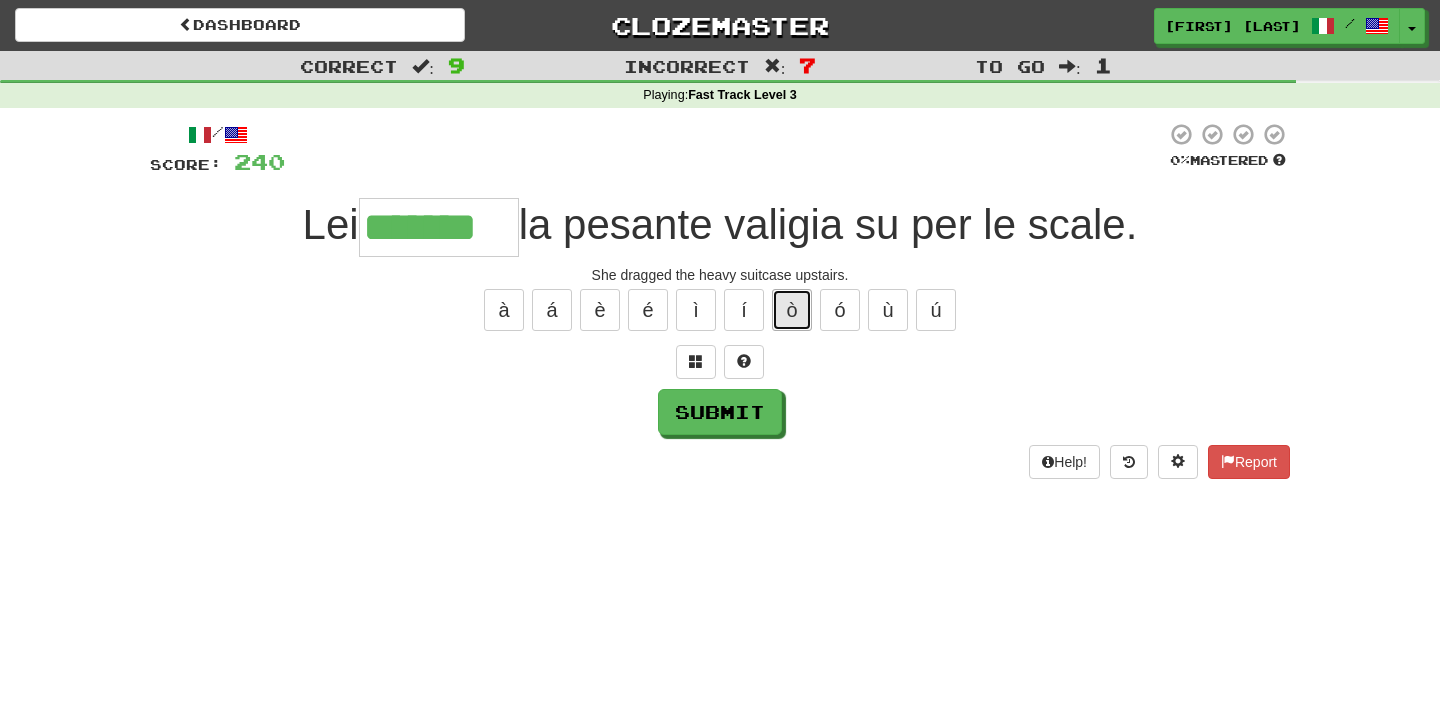 click on "ò" at bounding box center [792, 310] 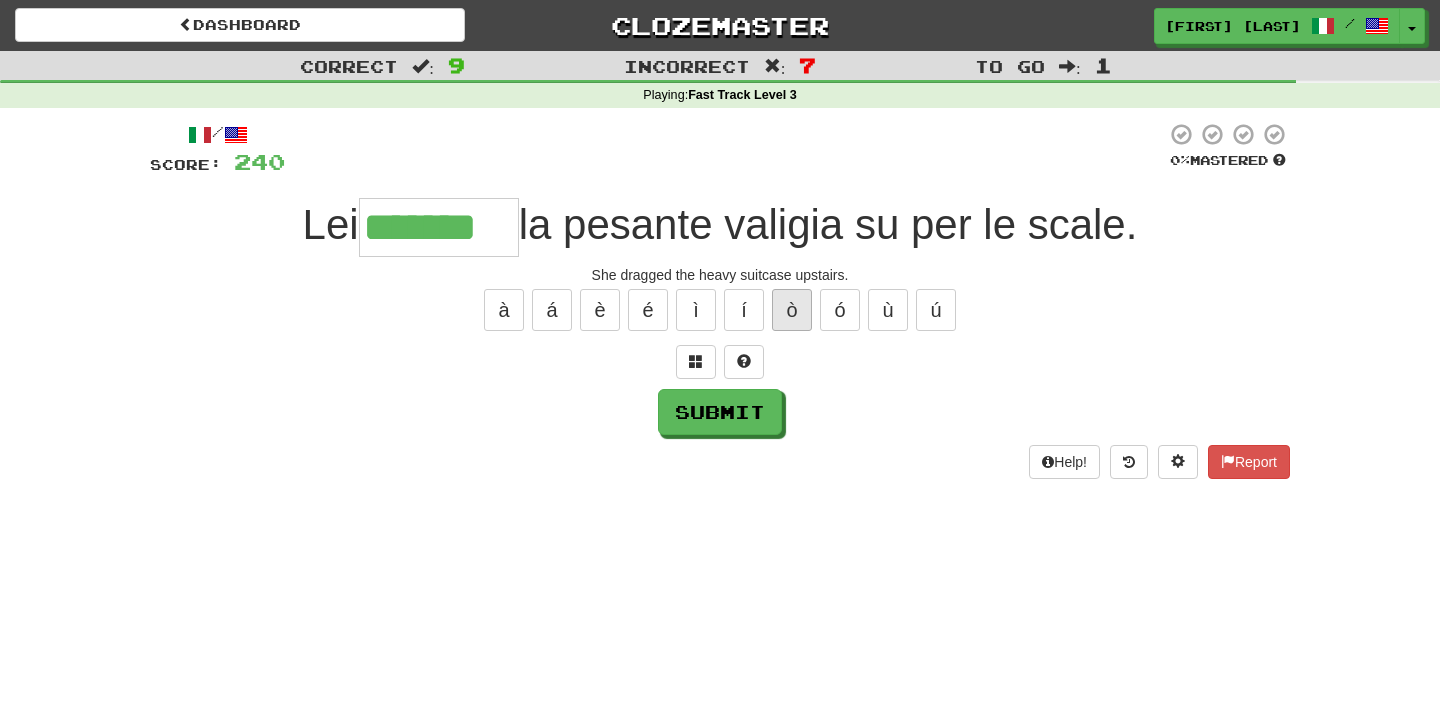 type on "********" 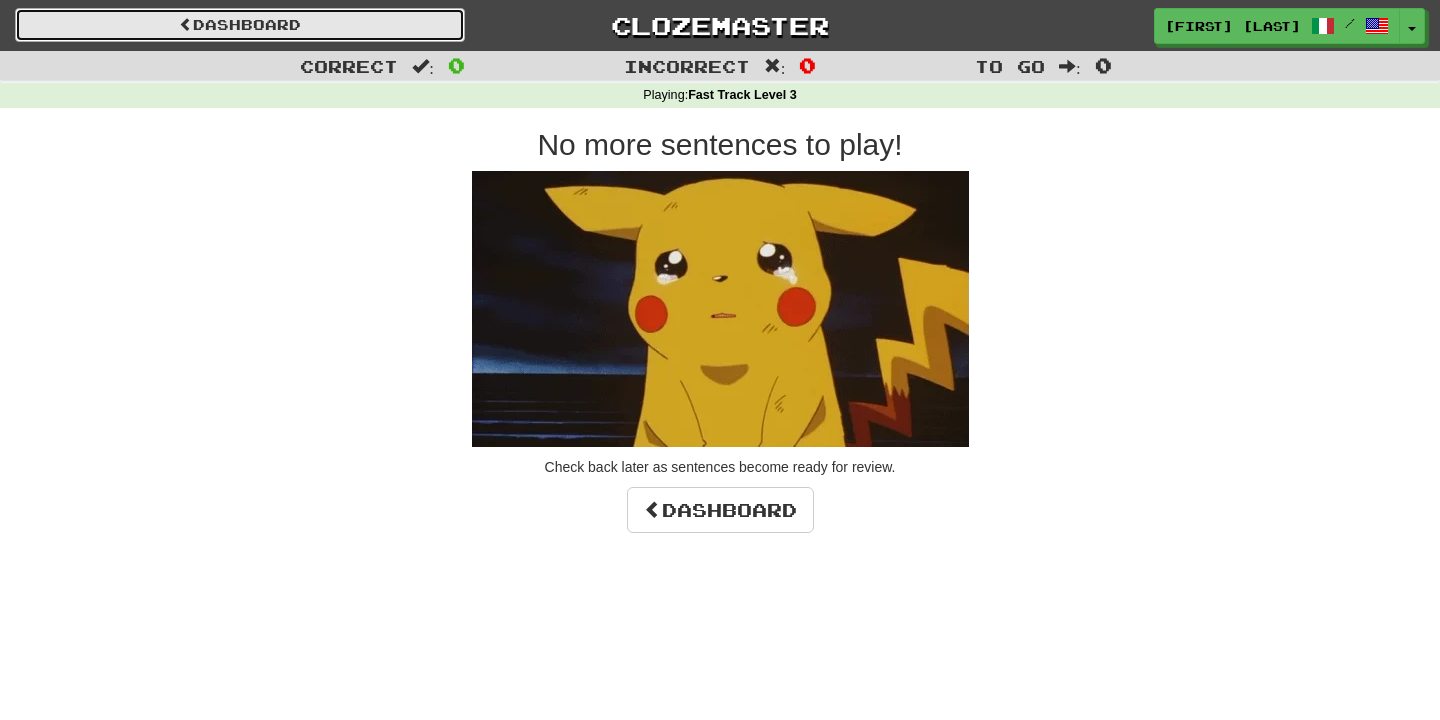 click on "Dashboard" at bounding box center [240, 25] 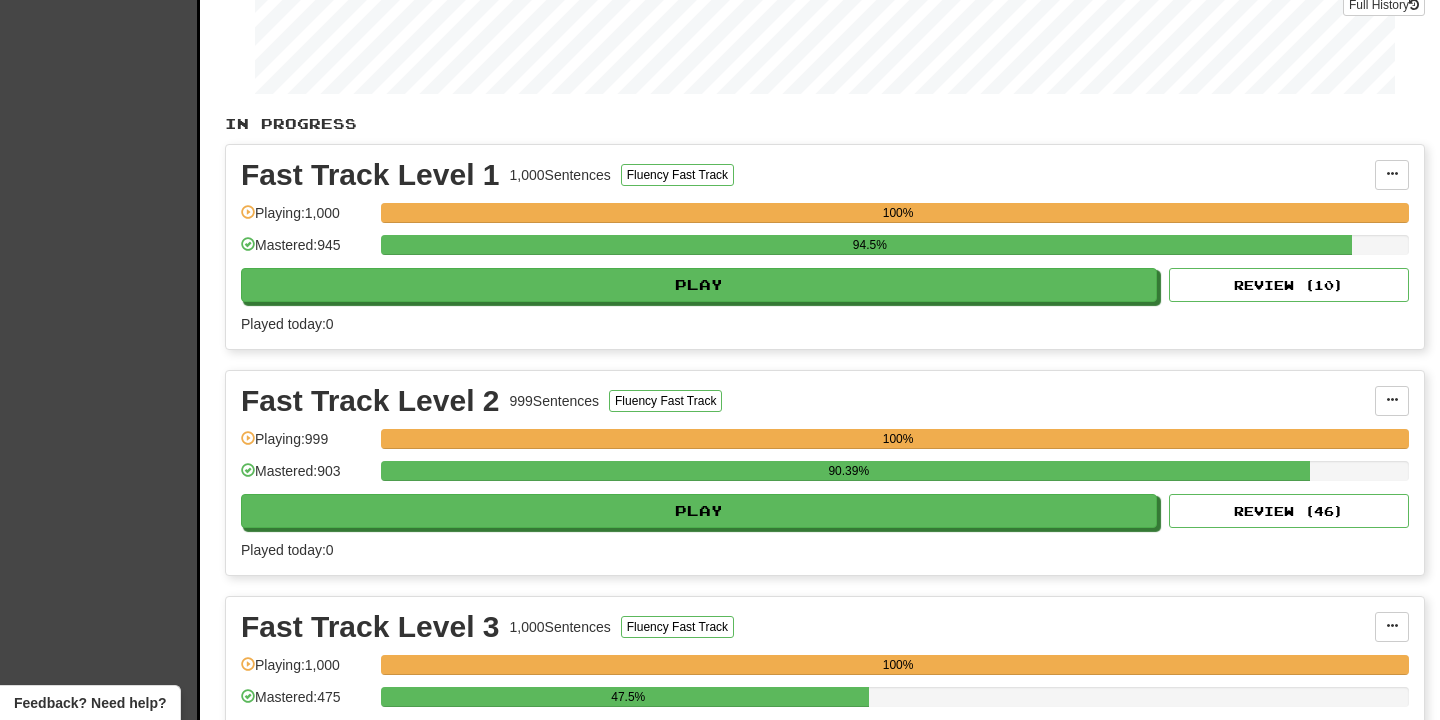 scroll, scrollTop: 318, scrollLeft: 0, axis: vertical 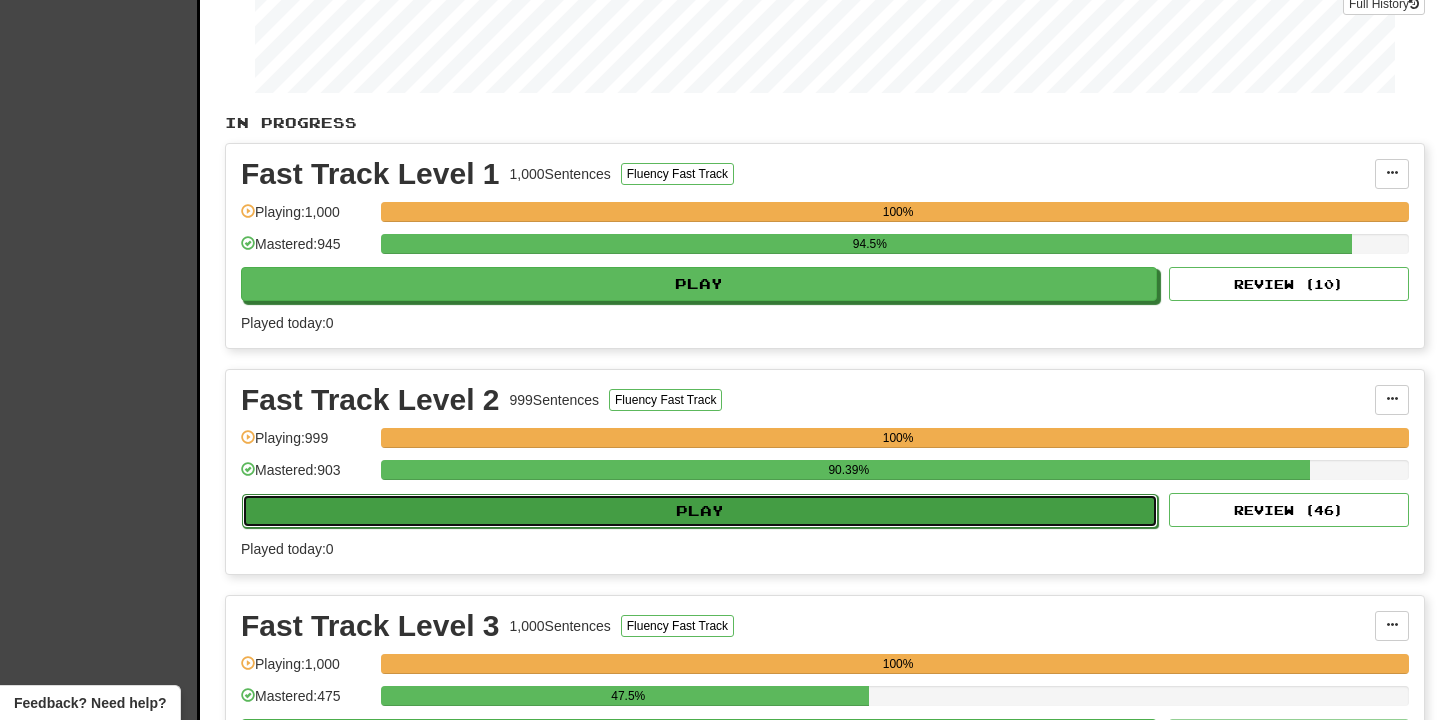 click on "Play" at bounding box center (700, 511) 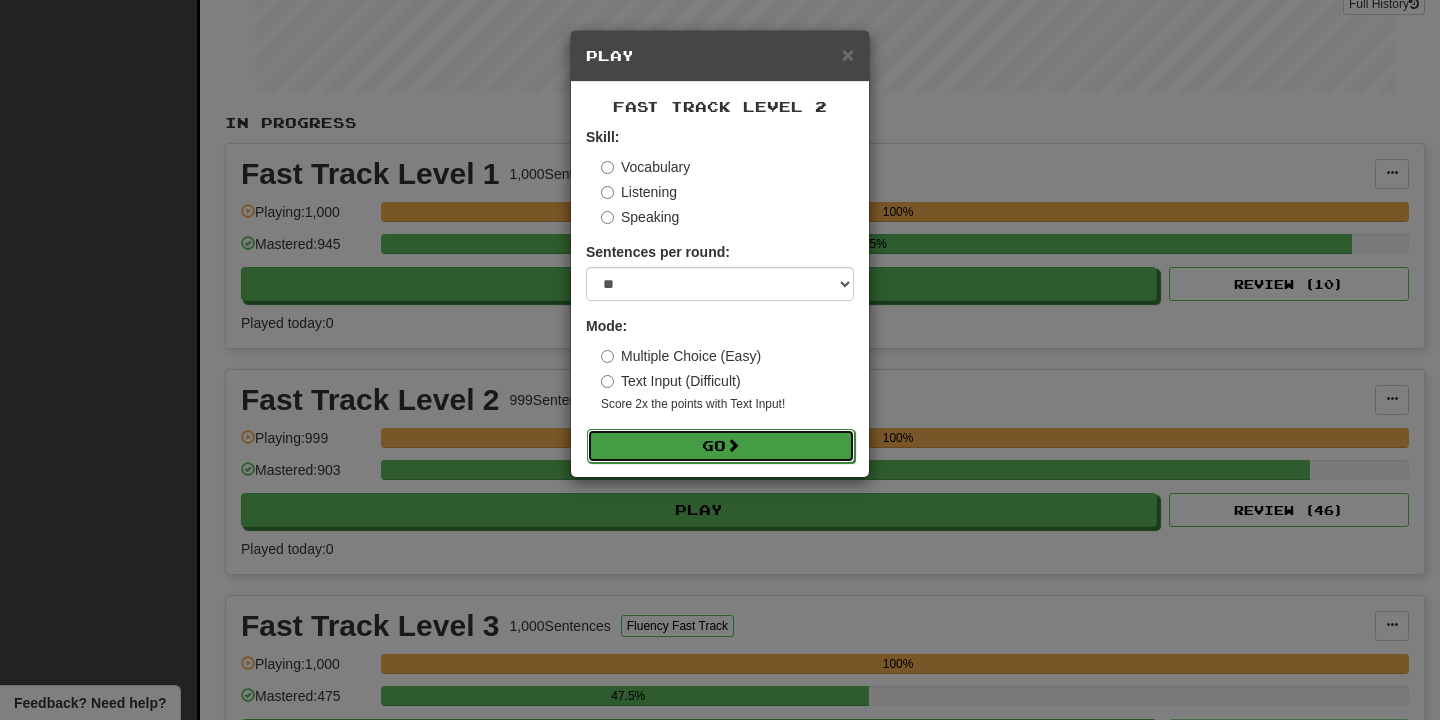 click on "Go" at bounding box center [721, 446] 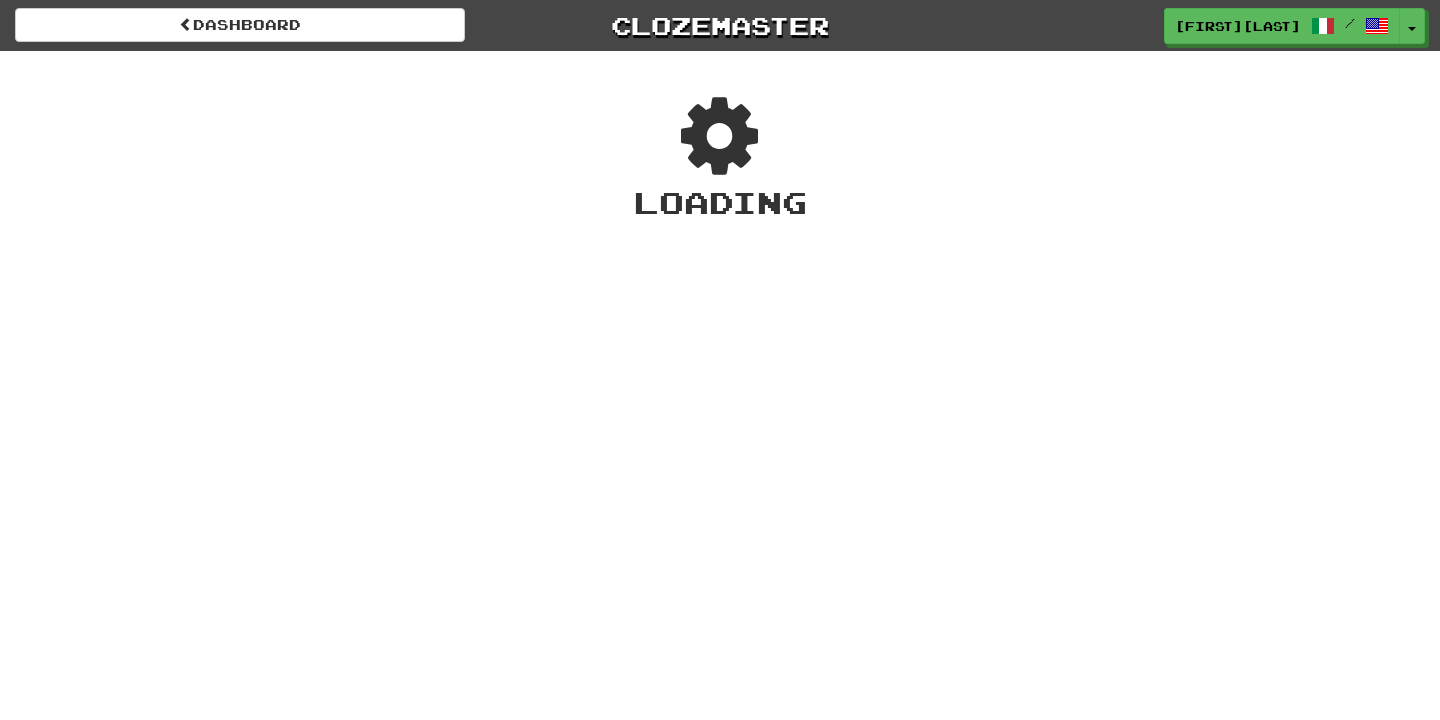 scroll, scrollTop: 0, scrollLeft: 0, axis: both 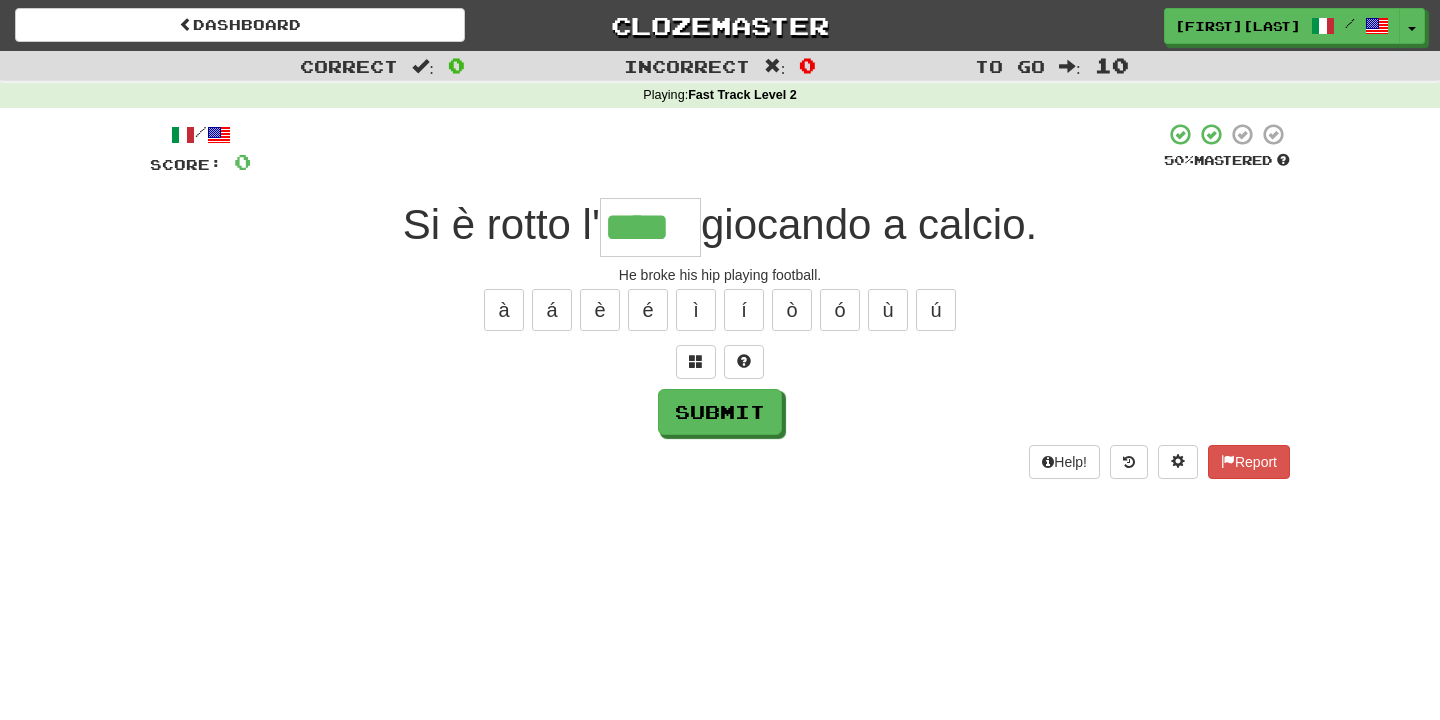 type on "****" 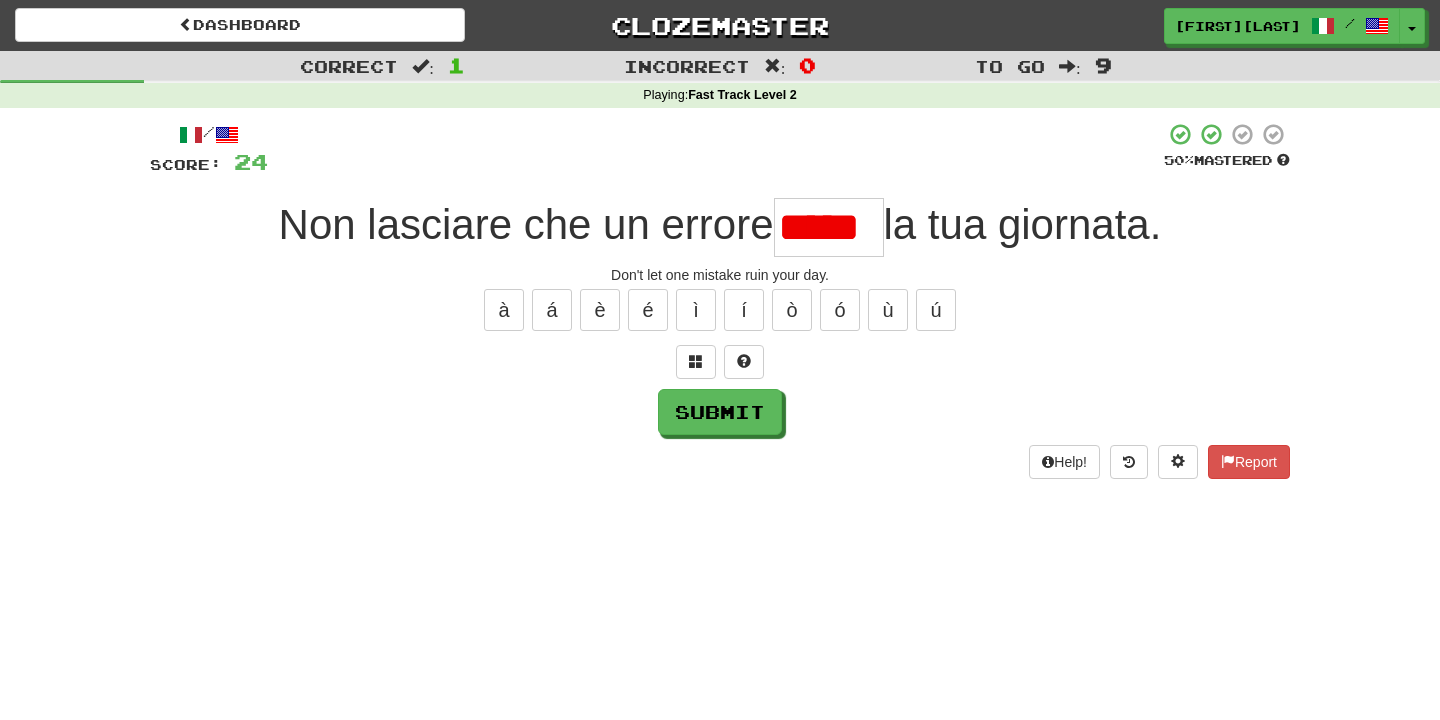 scroll, scrollTop: 0, scrollLeft: 0, axis: both 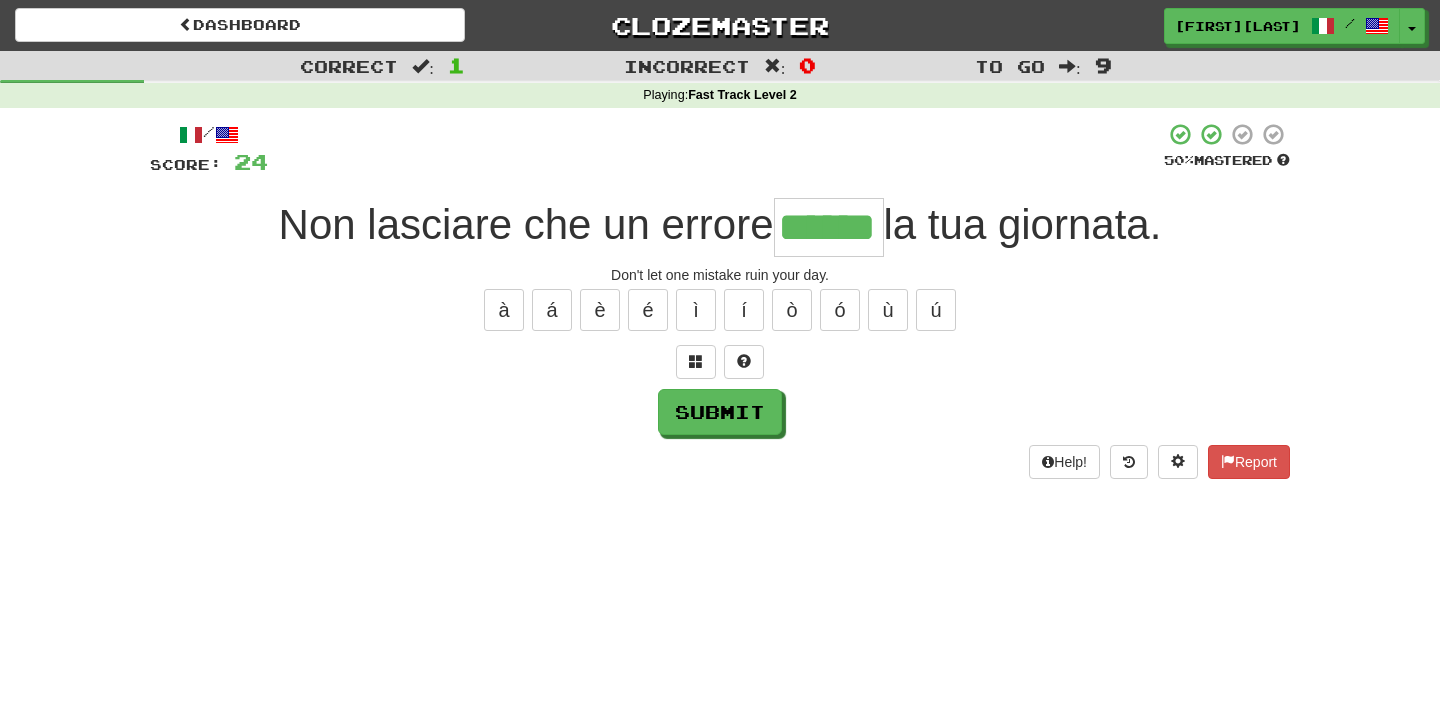type on "******" 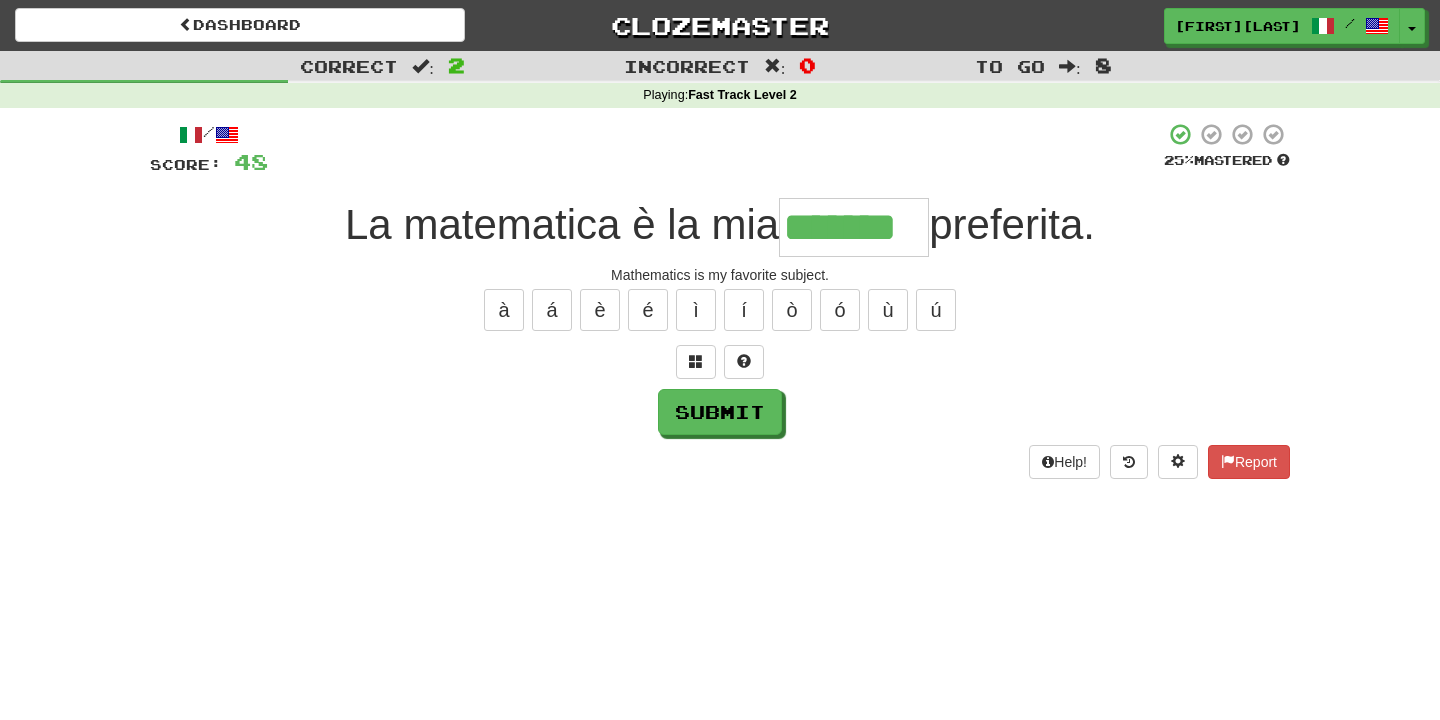 type on "*******" 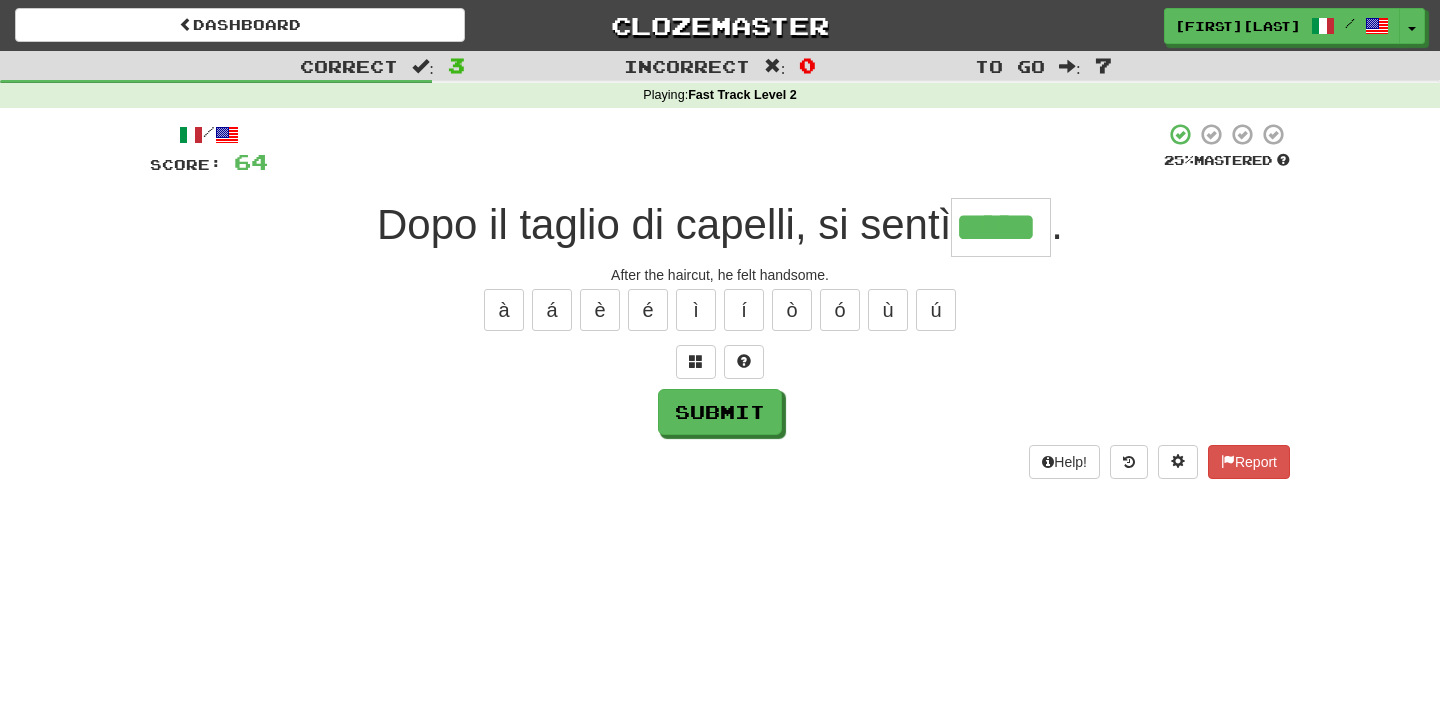 type on "*****" 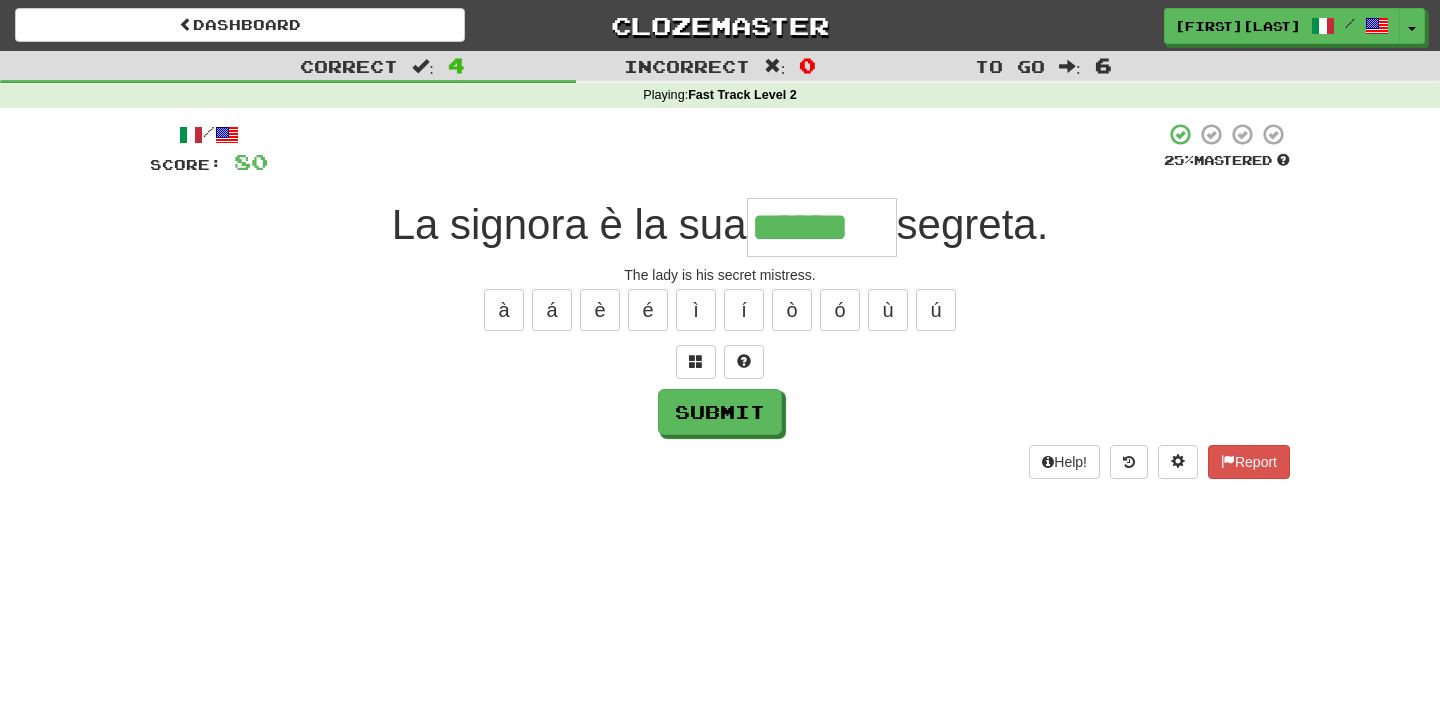 type on "******" 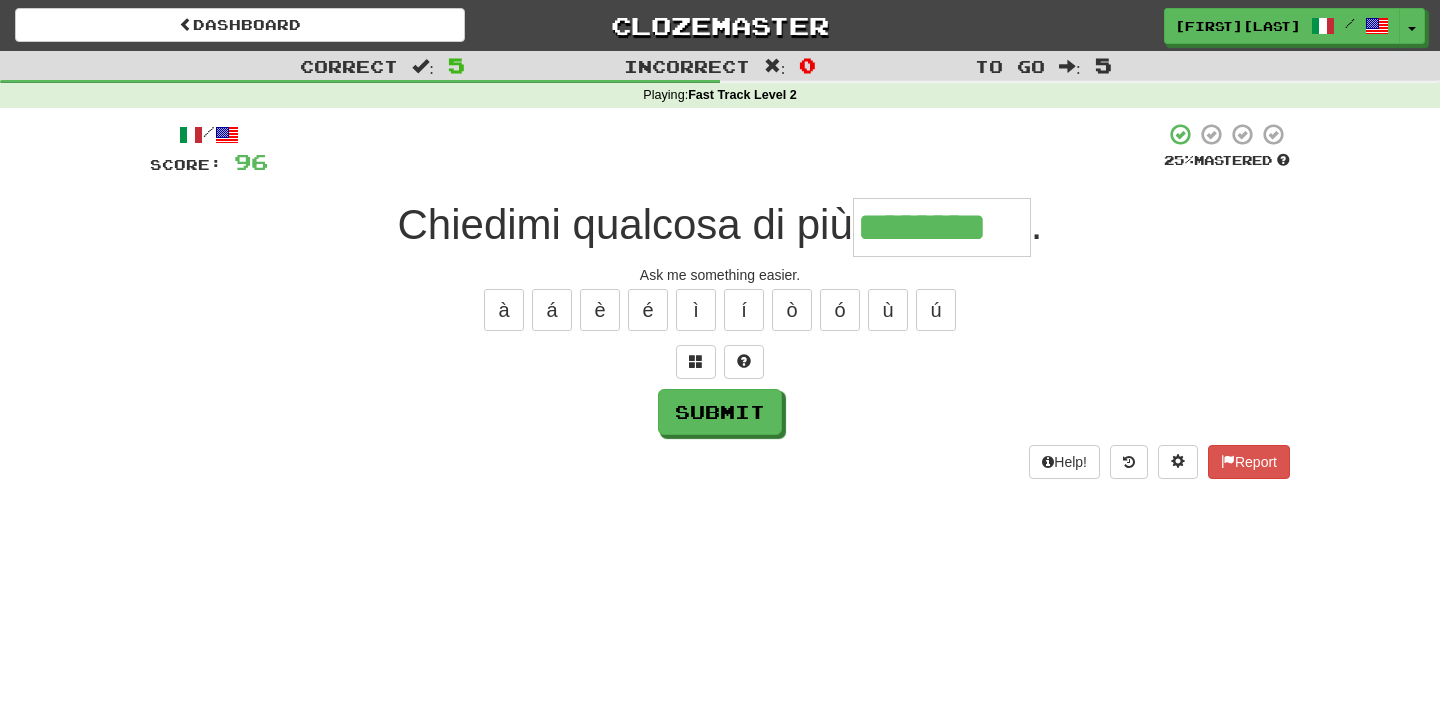 type on "********" 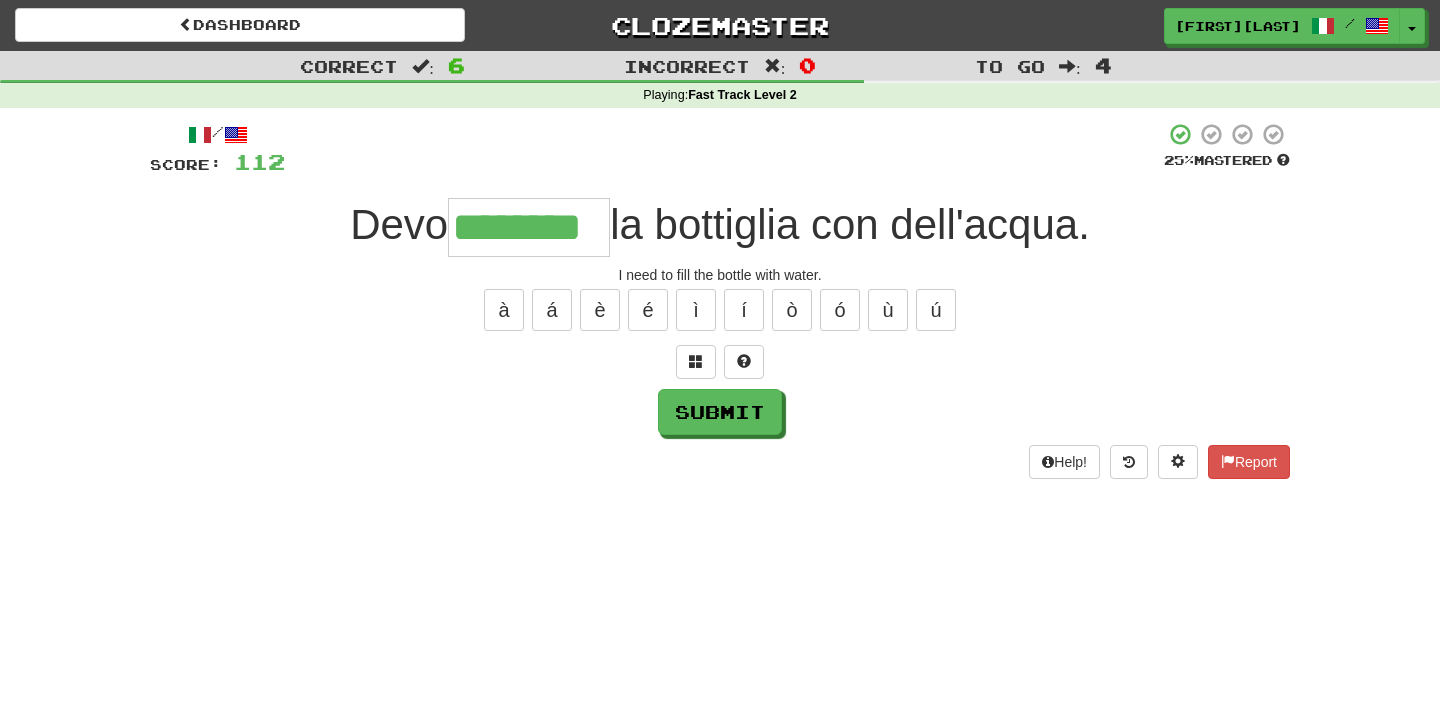 type on "********" 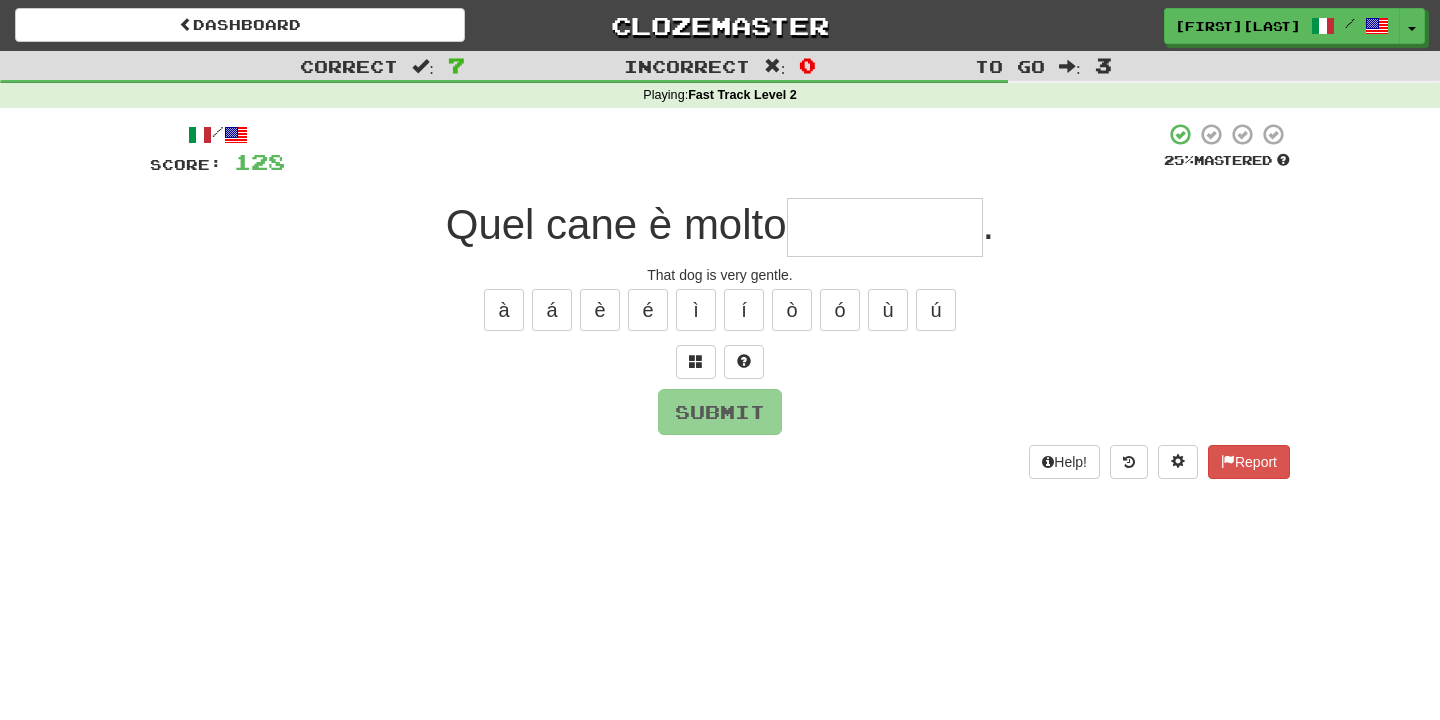 type on "*" 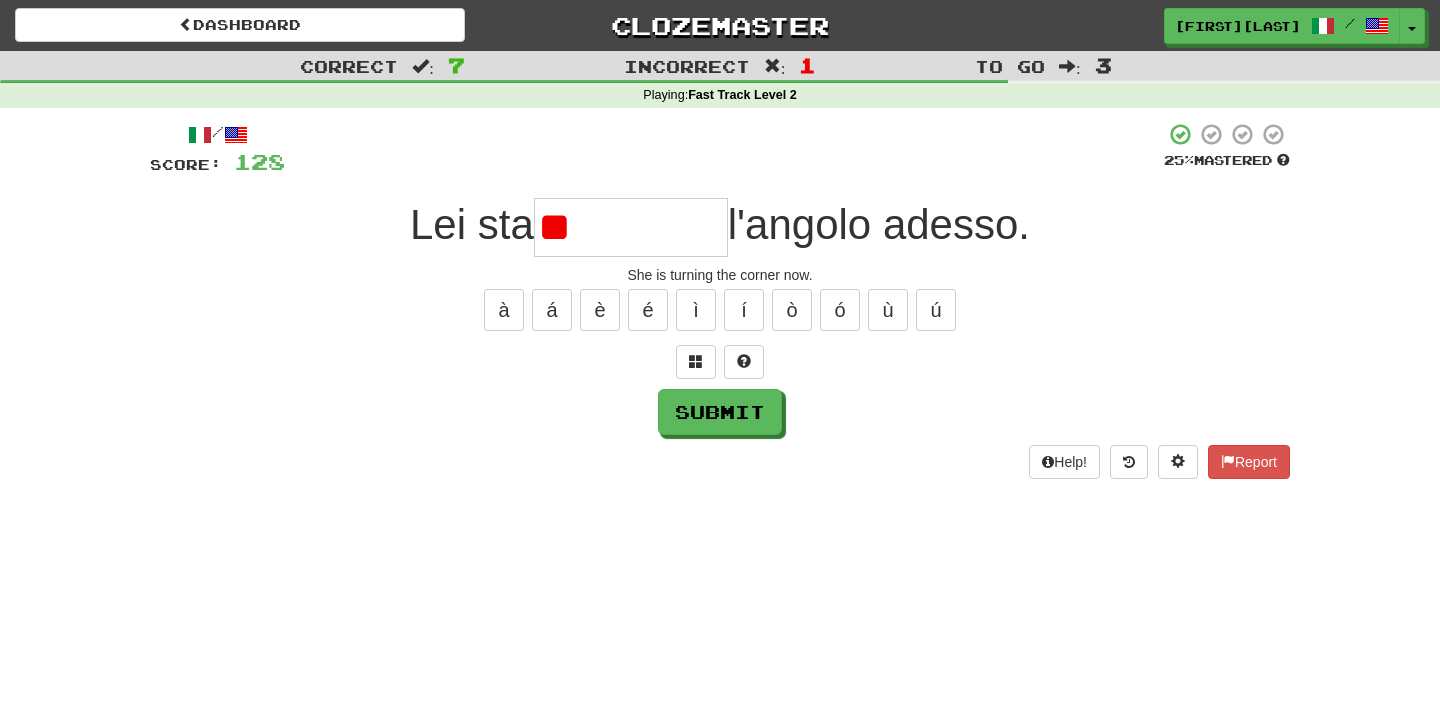 type on "*" 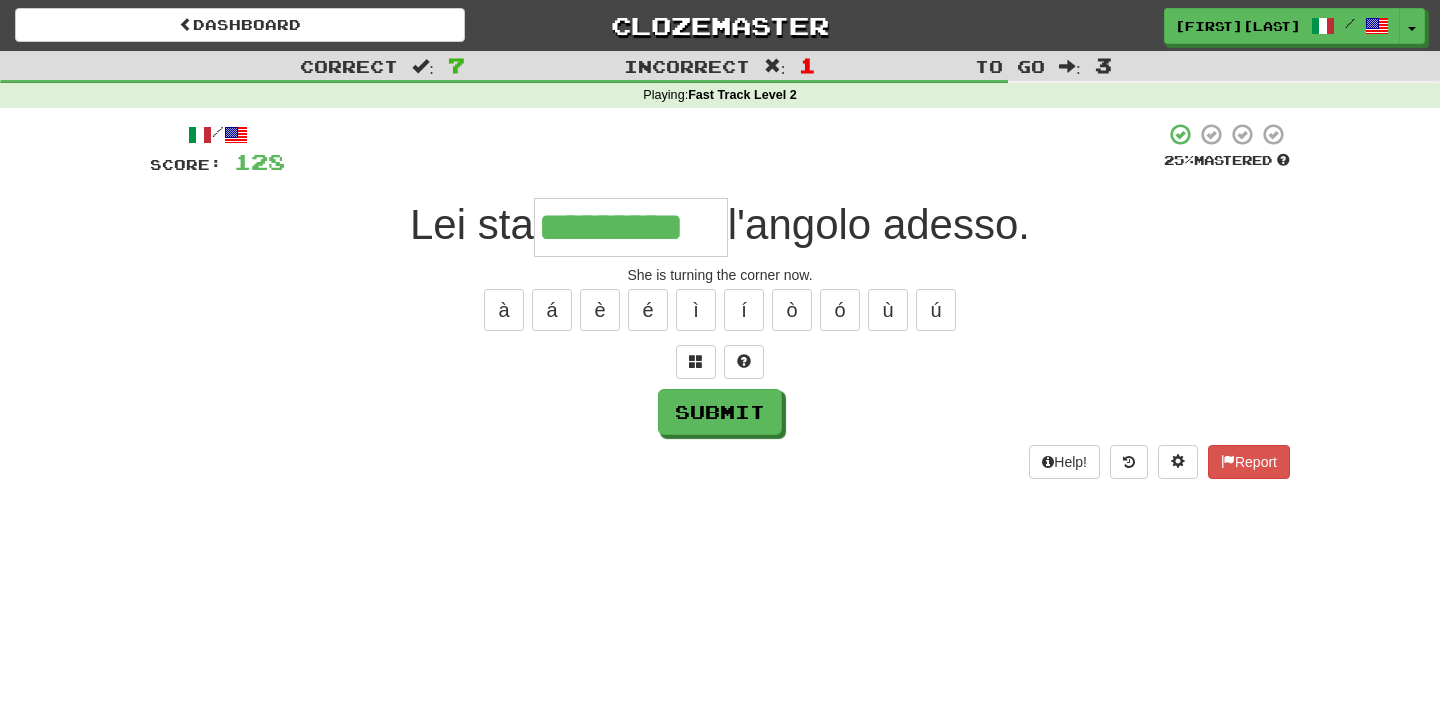 type on "*********" 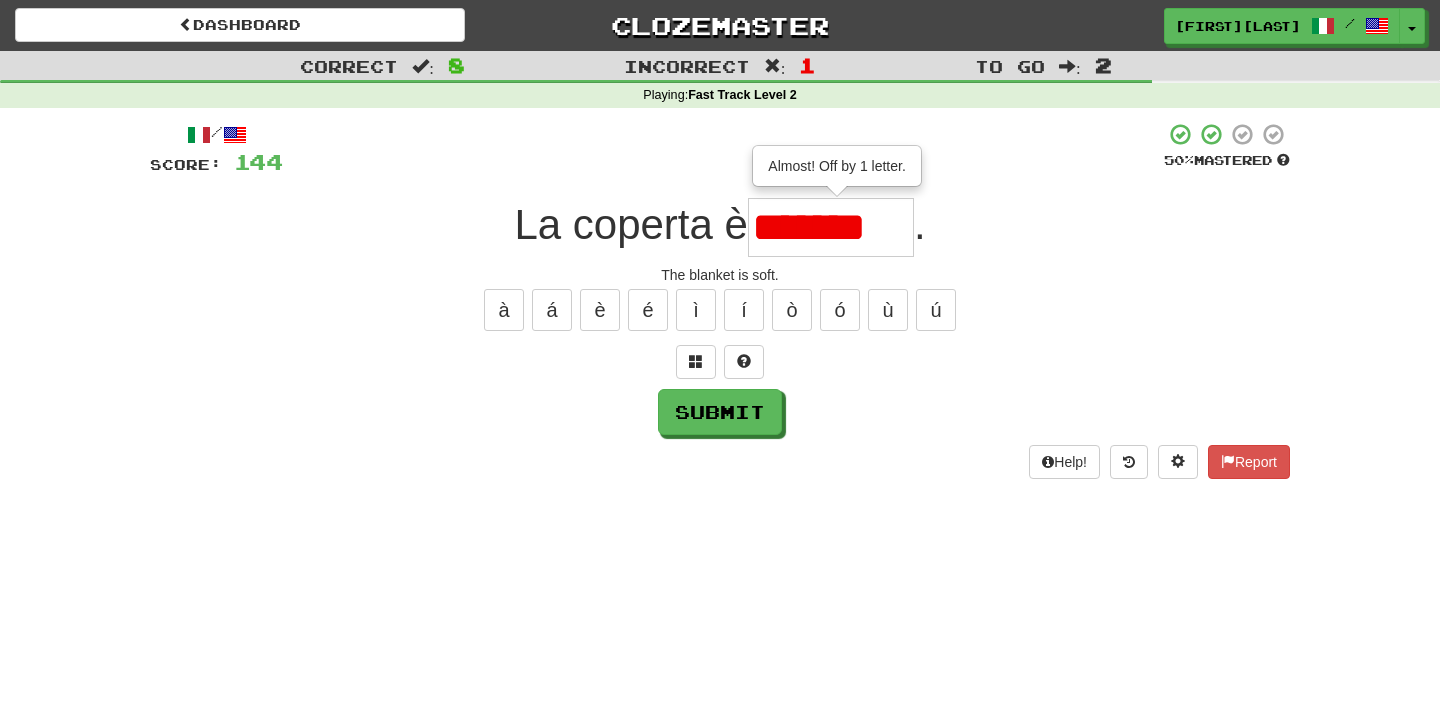 scroll, scrollTop: 0, scrollLeft: 0, axis: both 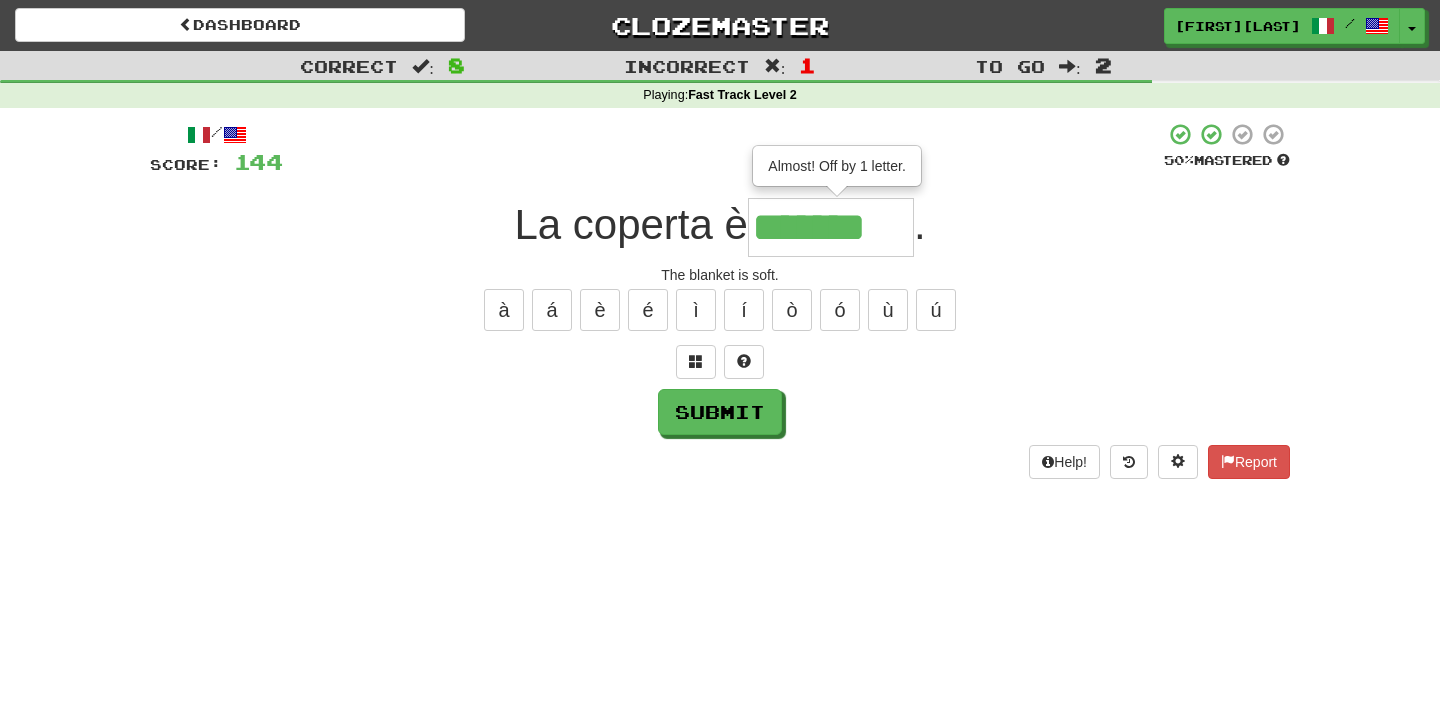 type on "*******" 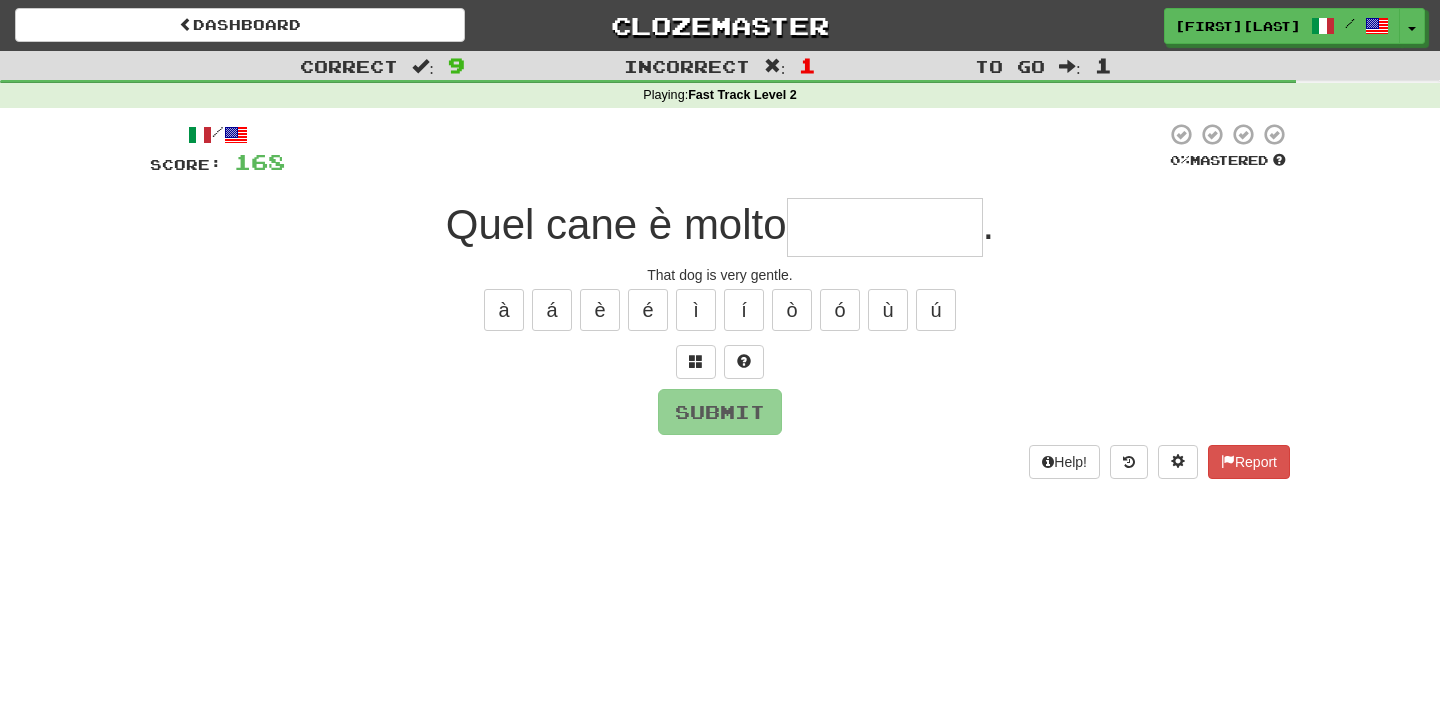 type on "********" 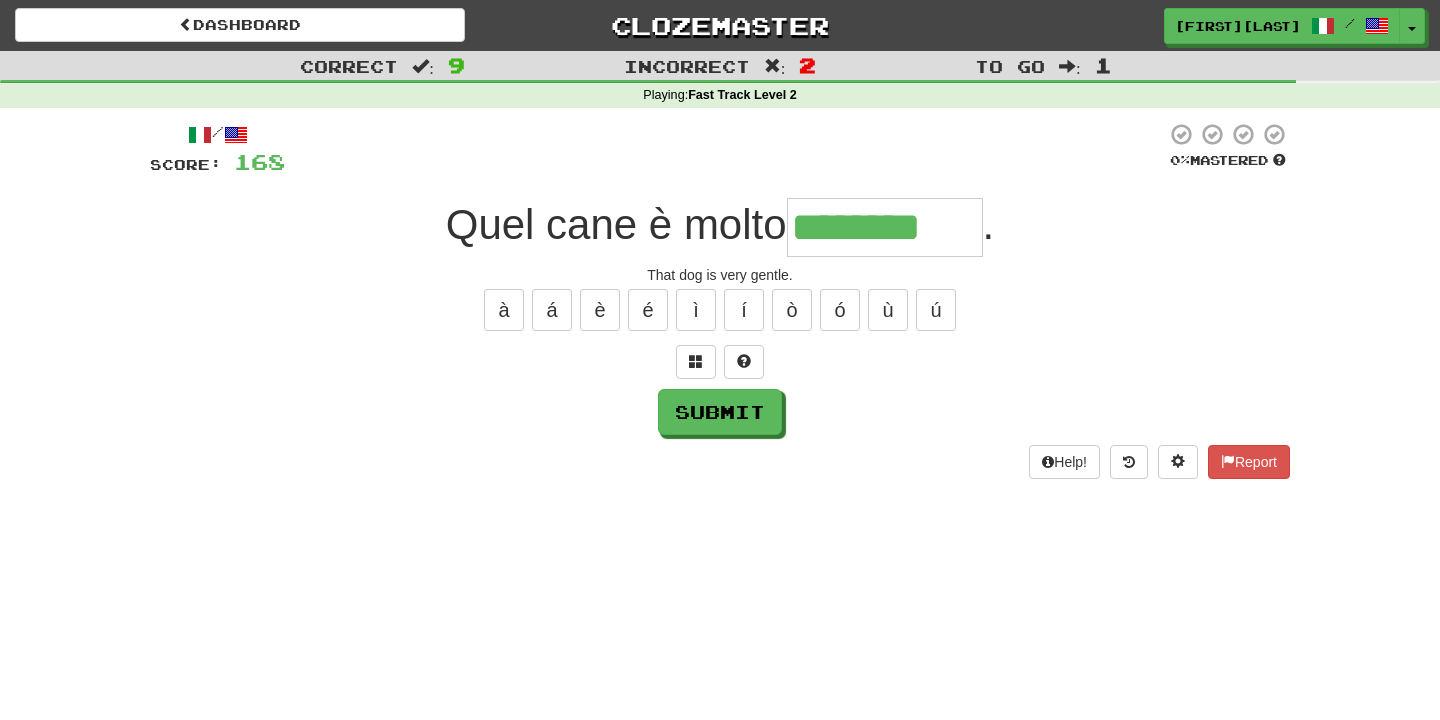 type on "********" 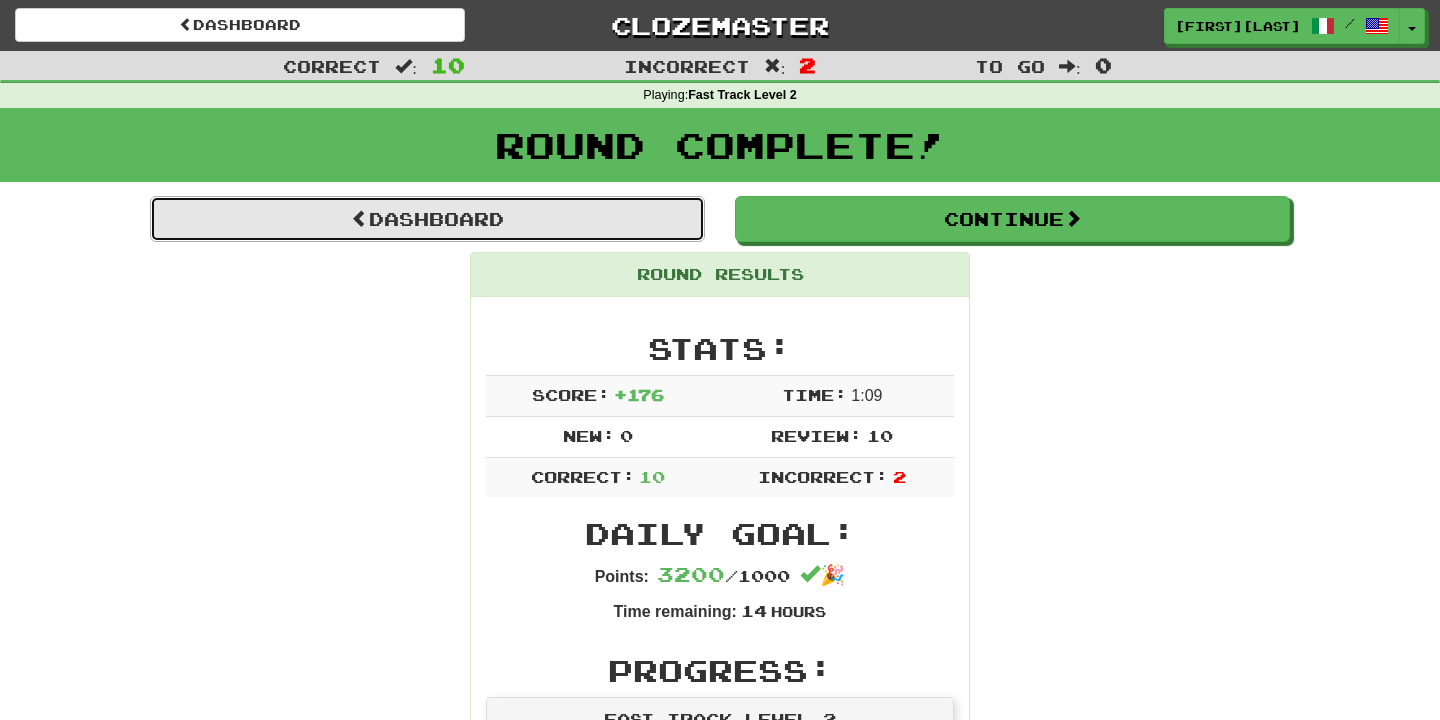 click on "Dashboard" at bounding box center (427, 219) 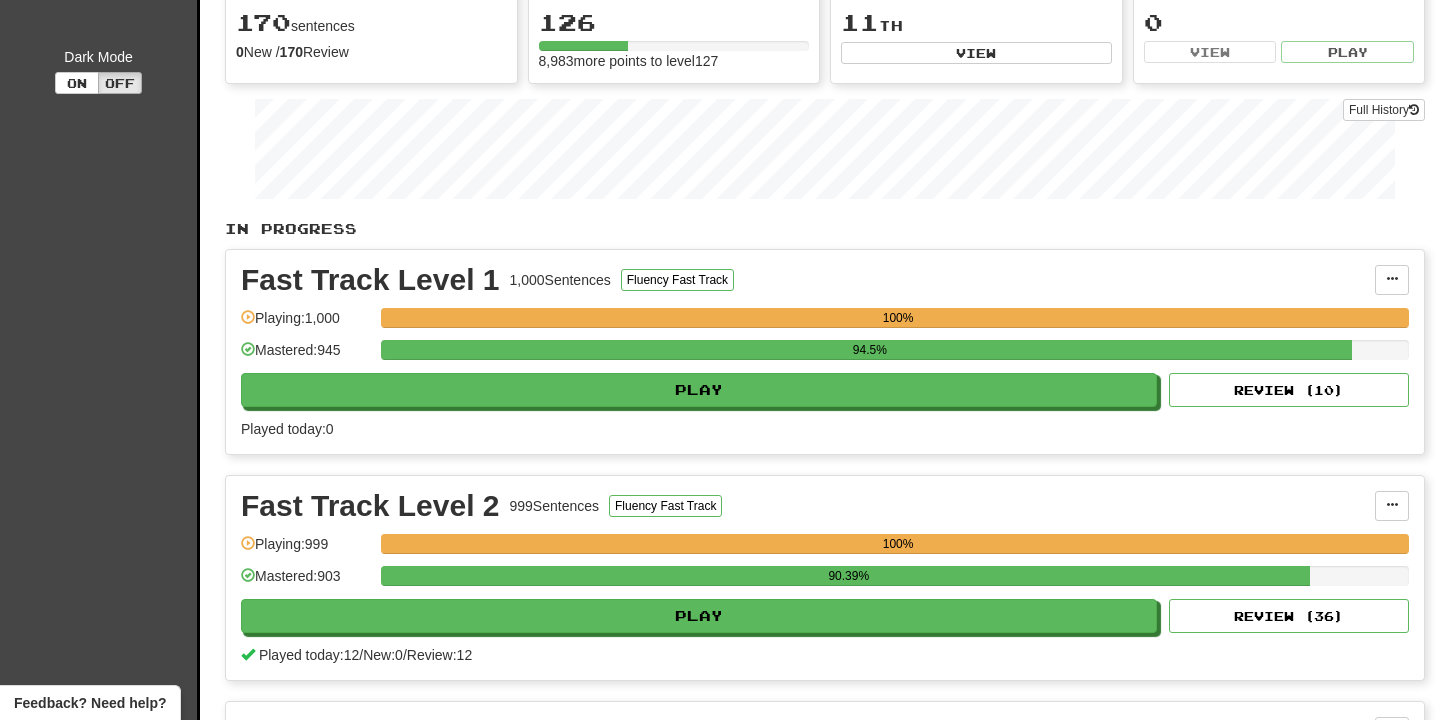 scroll, scrollTop: 211, scrollLeft: 0, axis: vertical 